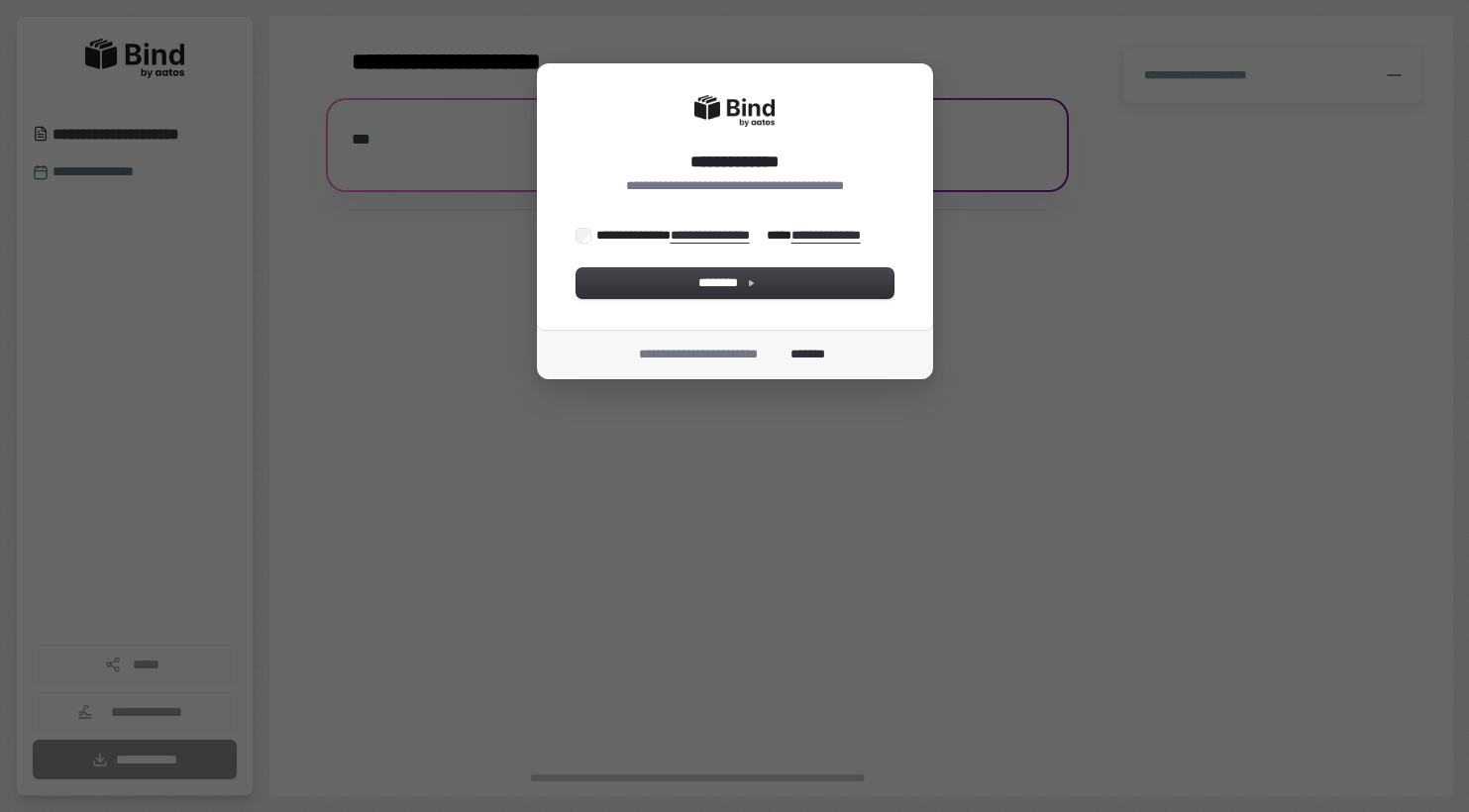 scroll, scrollTop: 0, scrollLeft: 0, axis: both 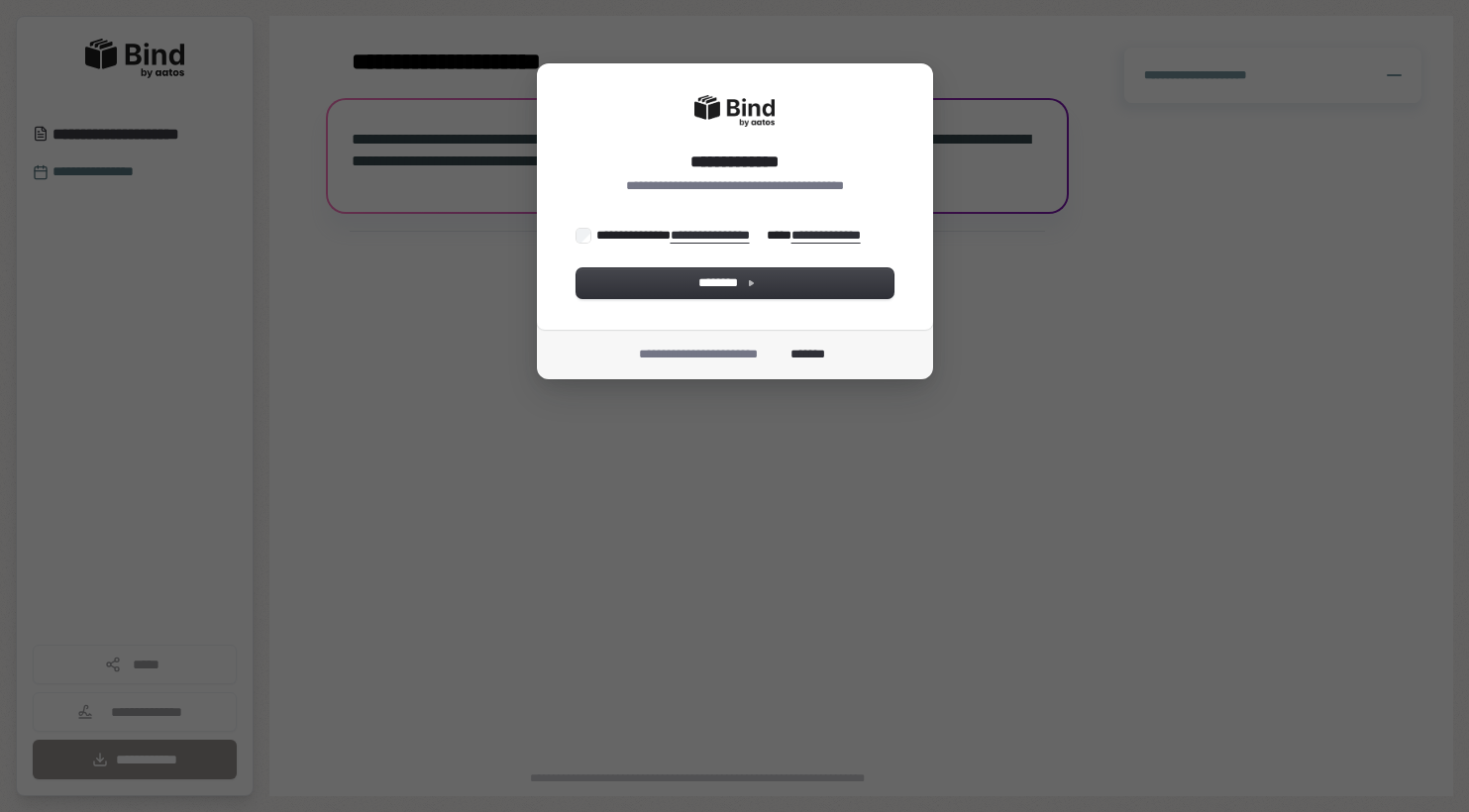 click on "**********" at bounding box center [735, 196] 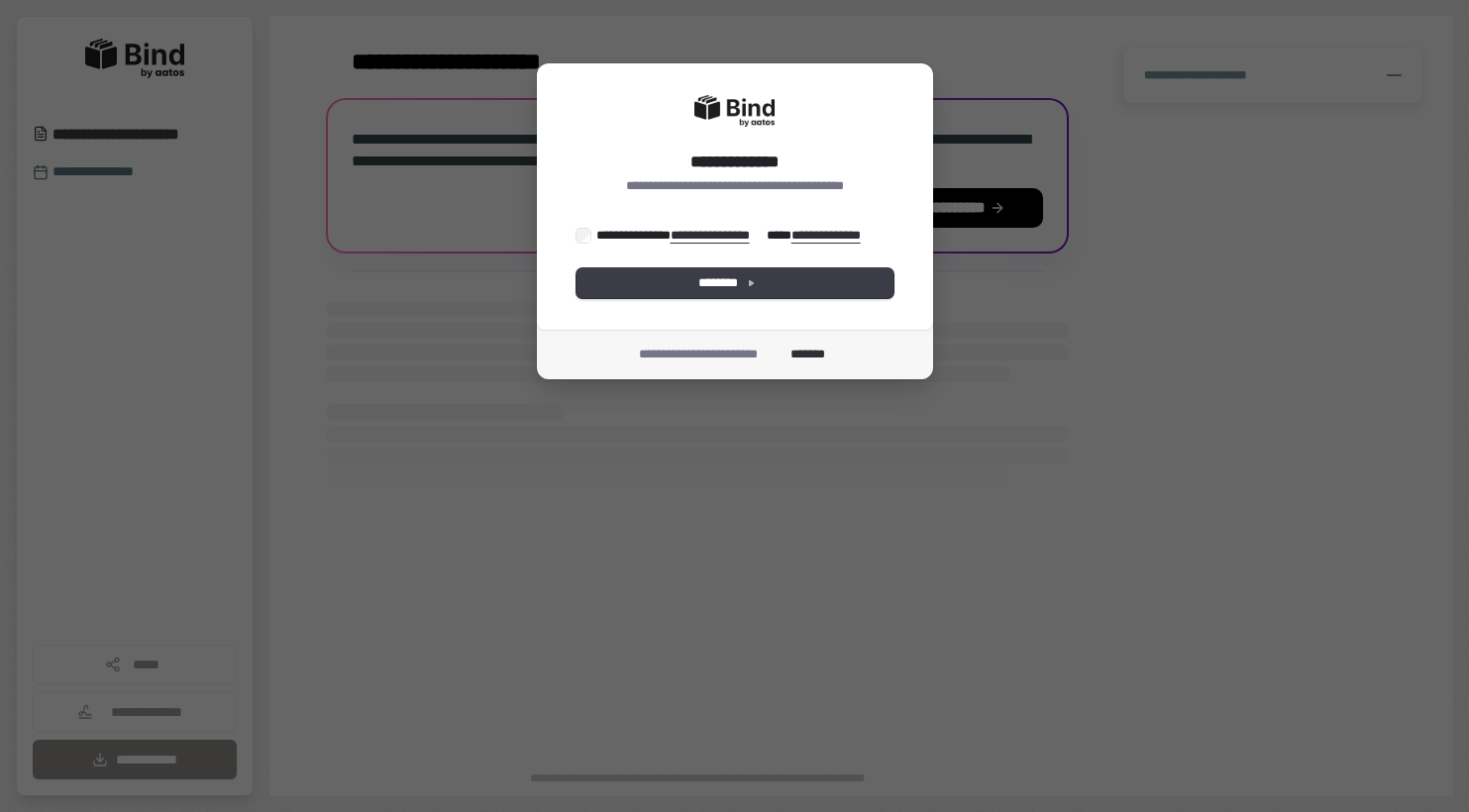 click on "********" at bounding box center [735, 283] 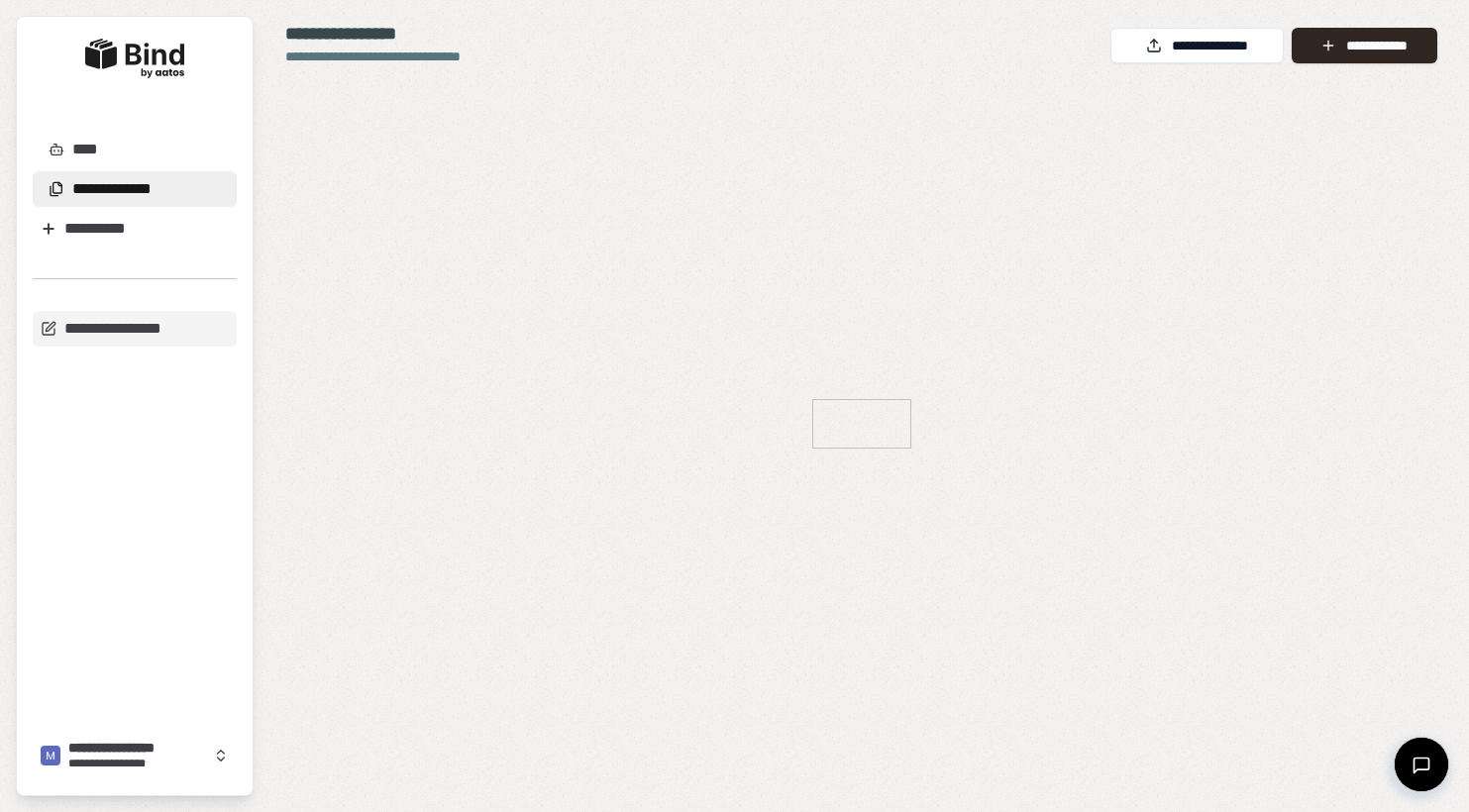 scroll, scrollTop: 0, scrollLeft: 0, axis: both 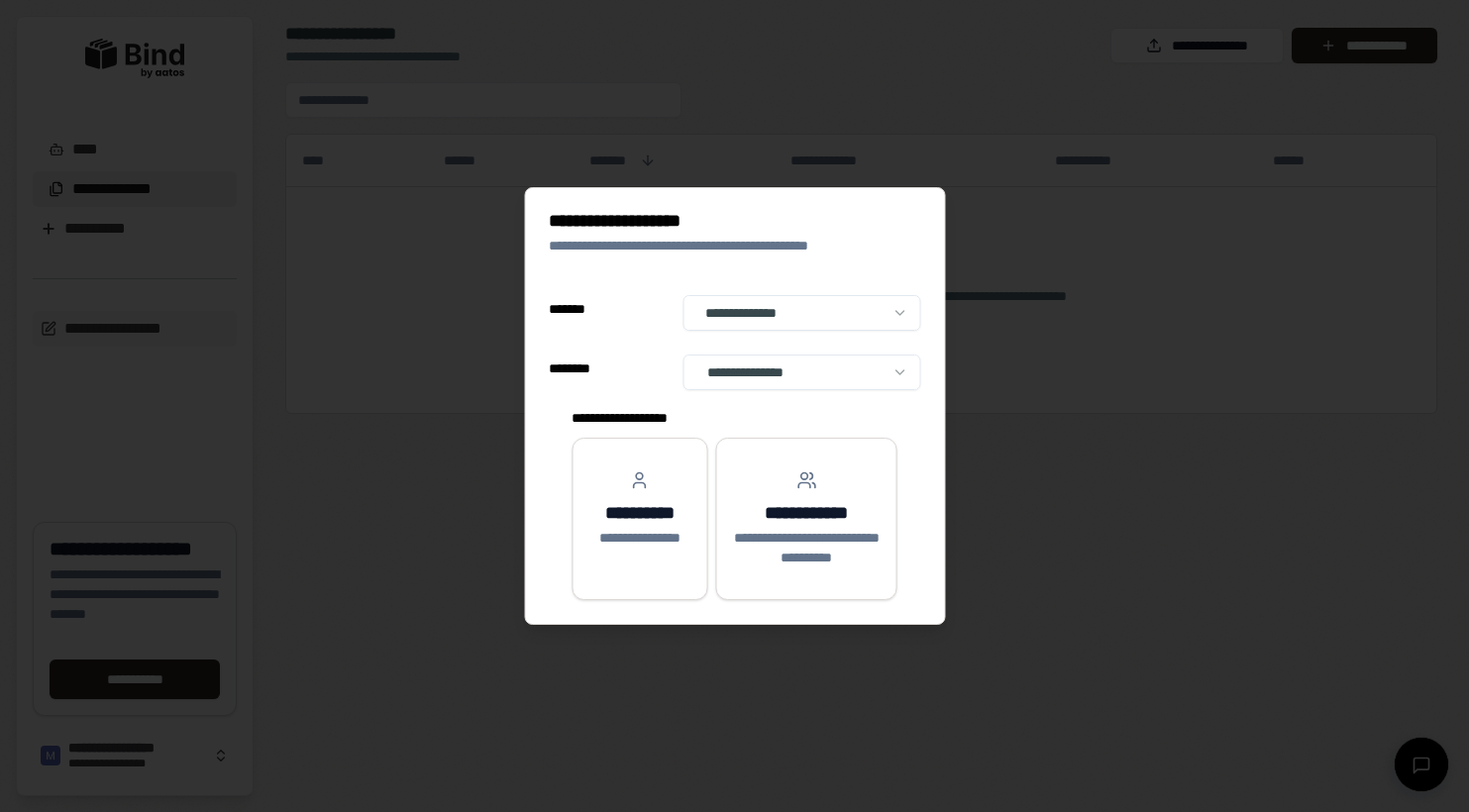 select on "**" 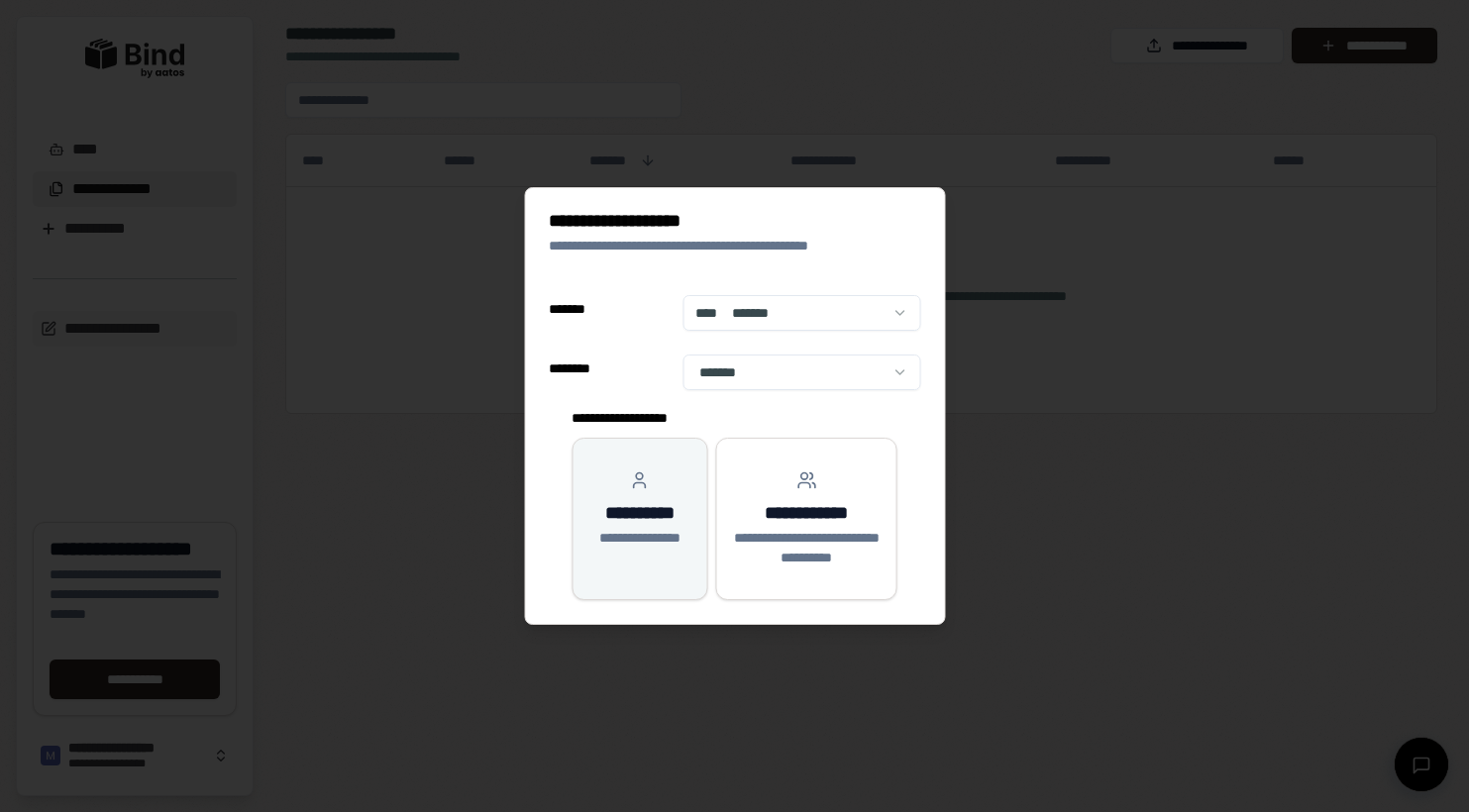 drag, startPoint x: 0, startPoint y: 0, endPoint x: 678, endPoint y: 521, distance: 855.0585 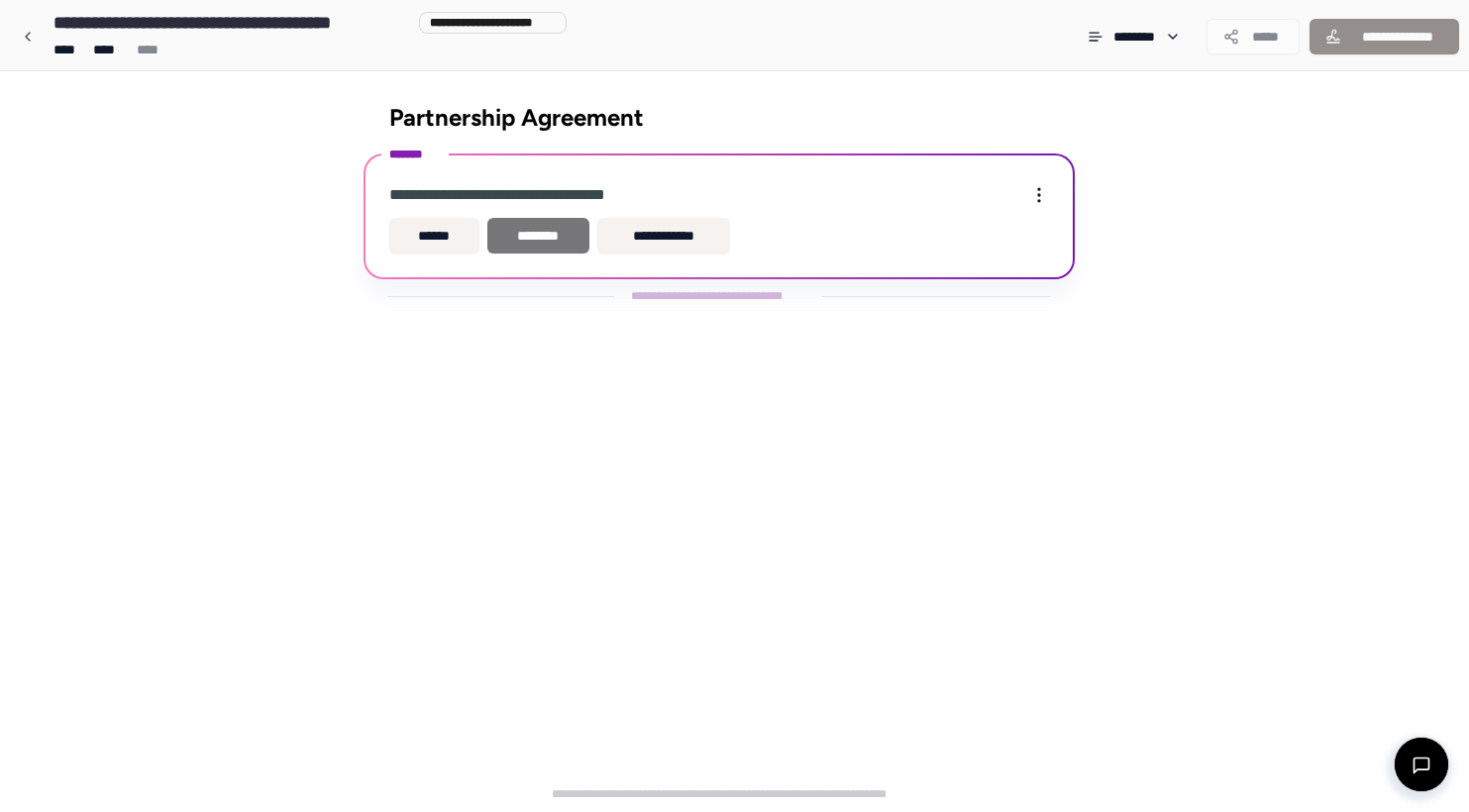 click on "********" at bounding box center (538, 236) 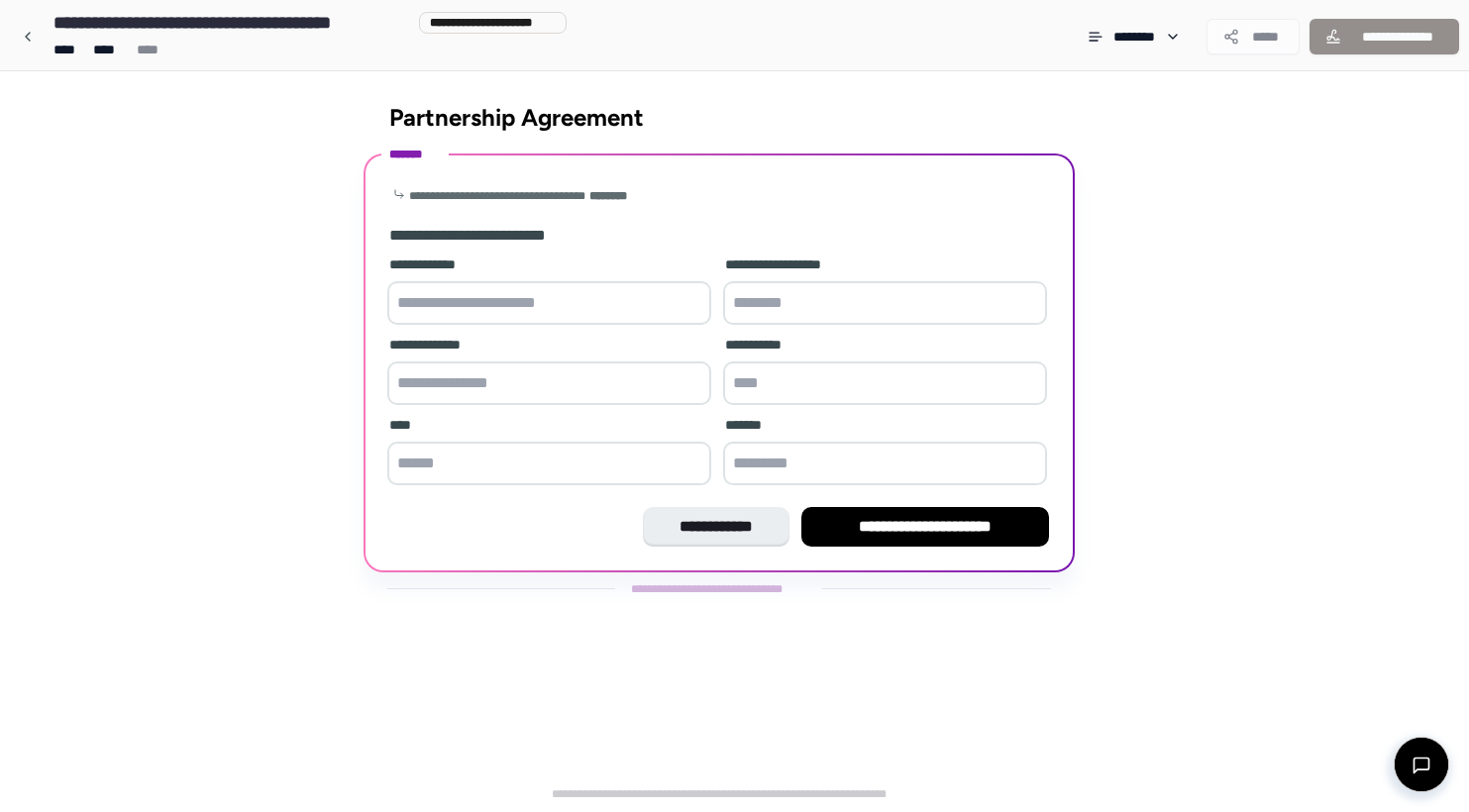 click at bounding box center (549, 303) 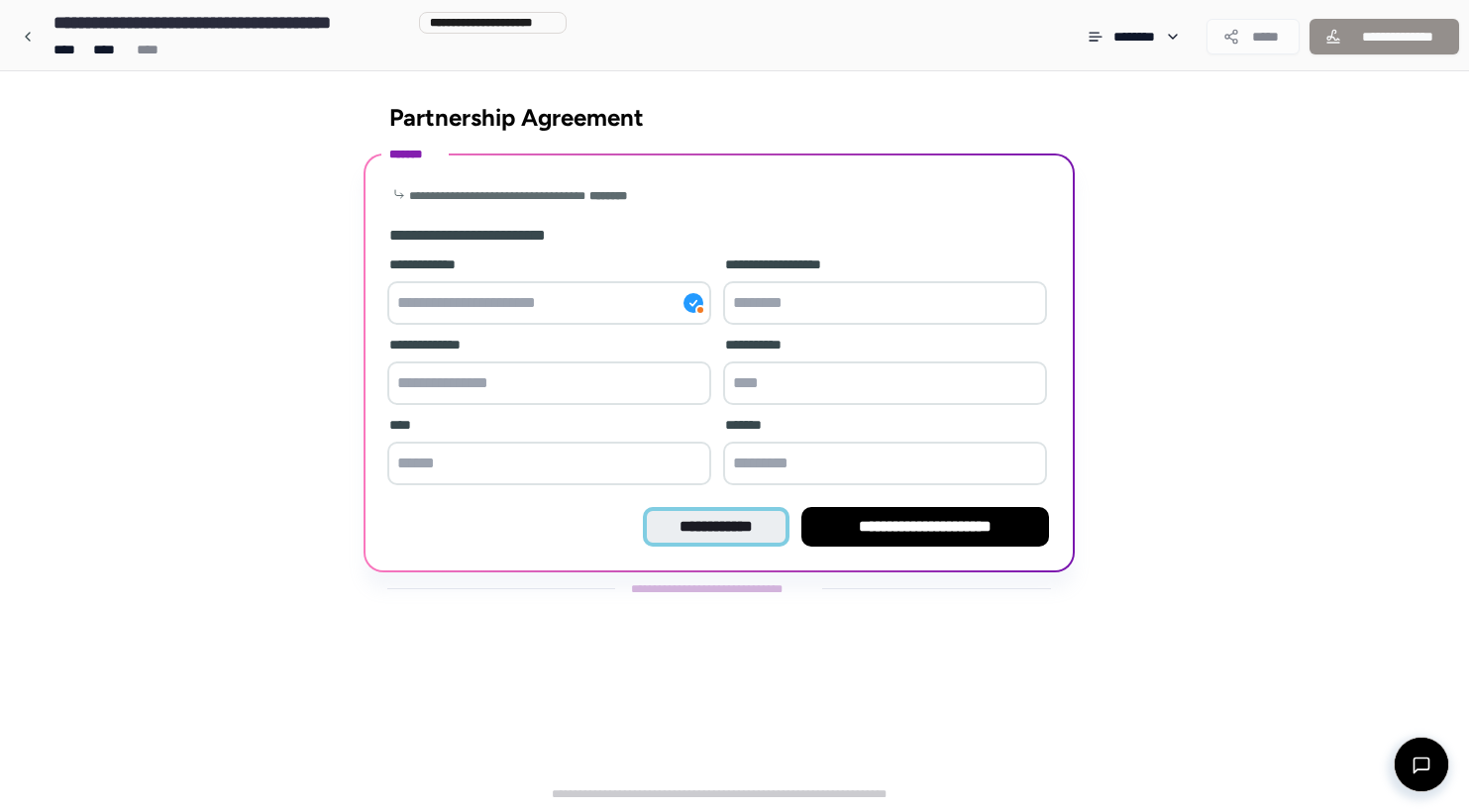 click on "**********" at bounding box center [715, 527] 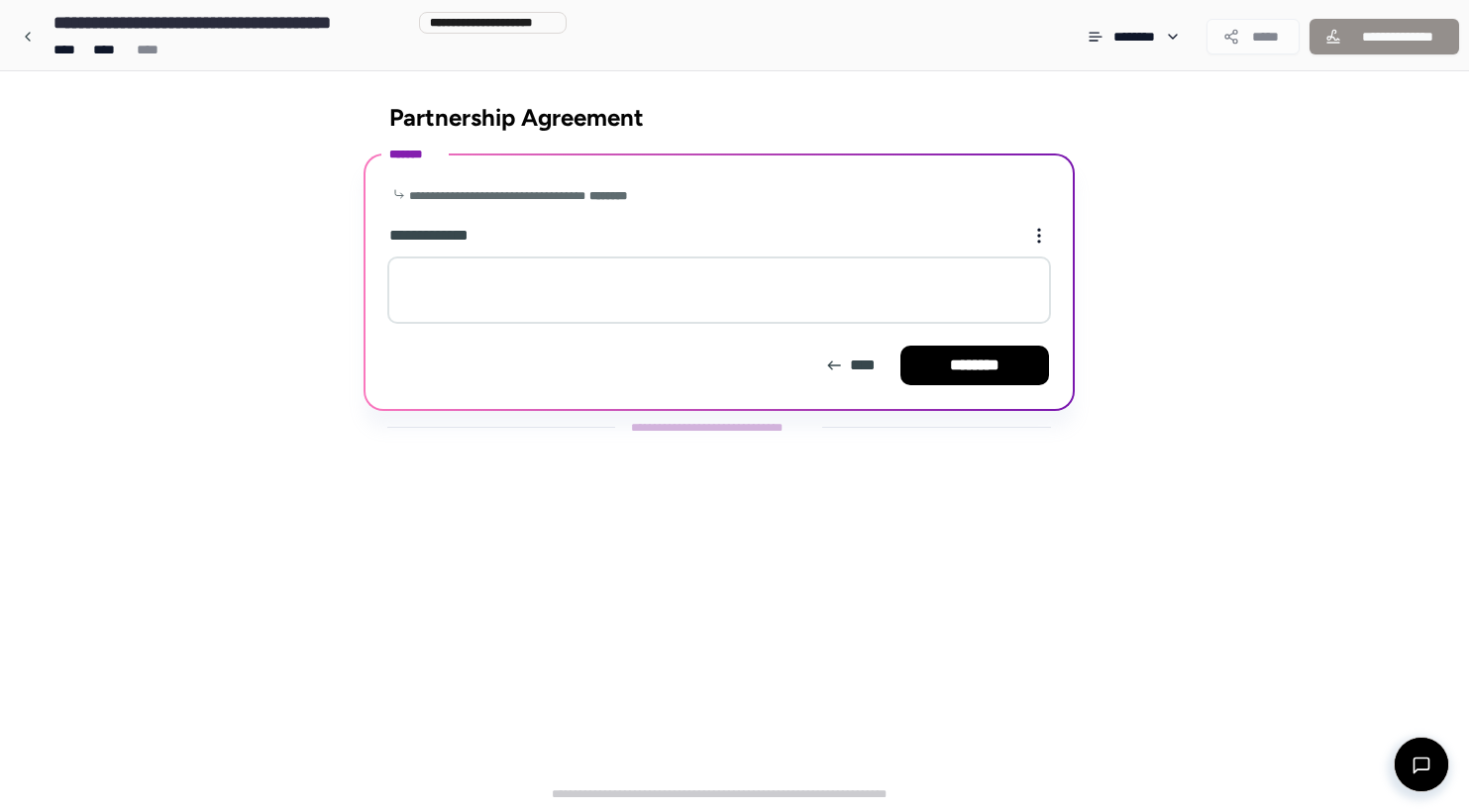 click at bounding box center (719, 290) 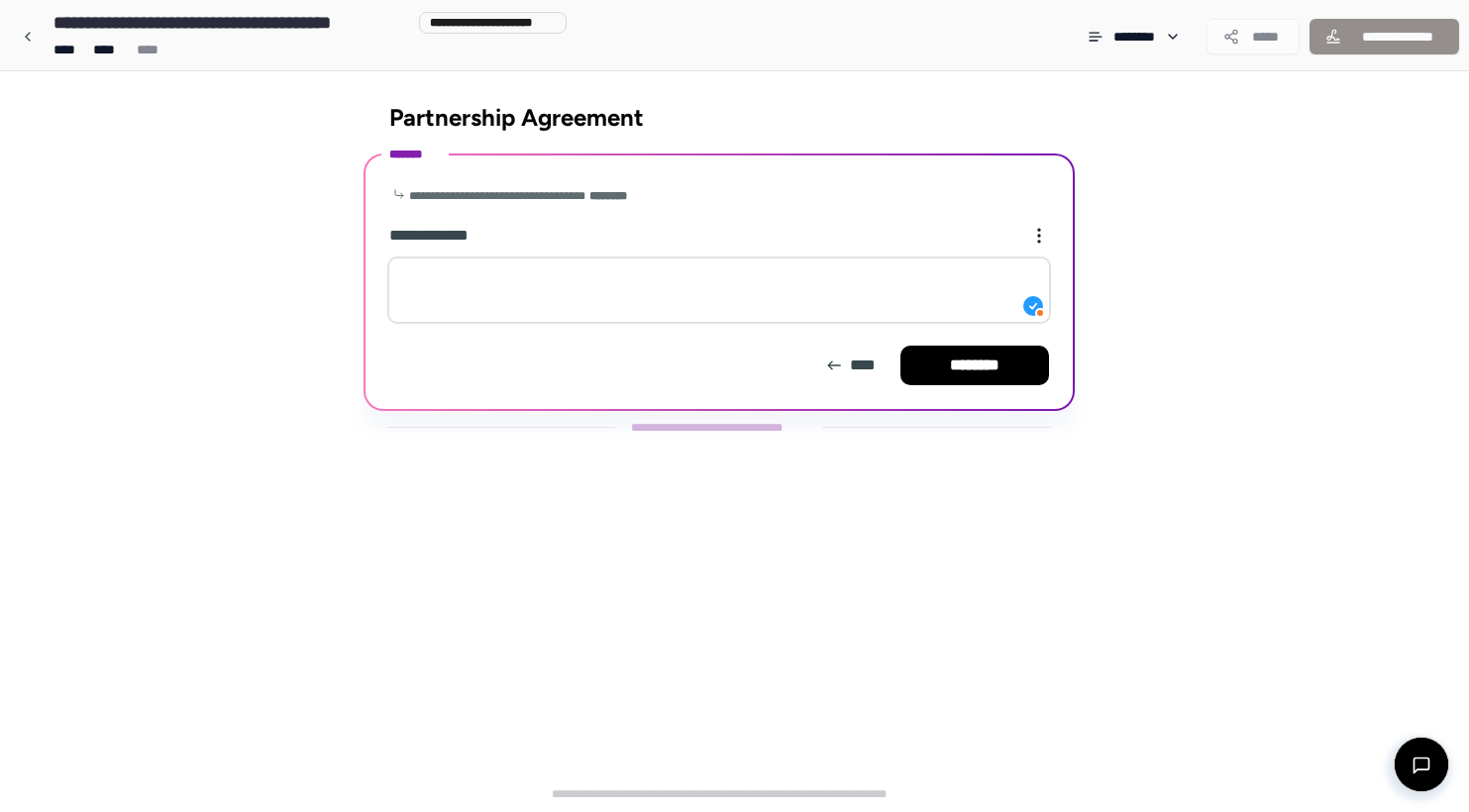 paste on "**********" 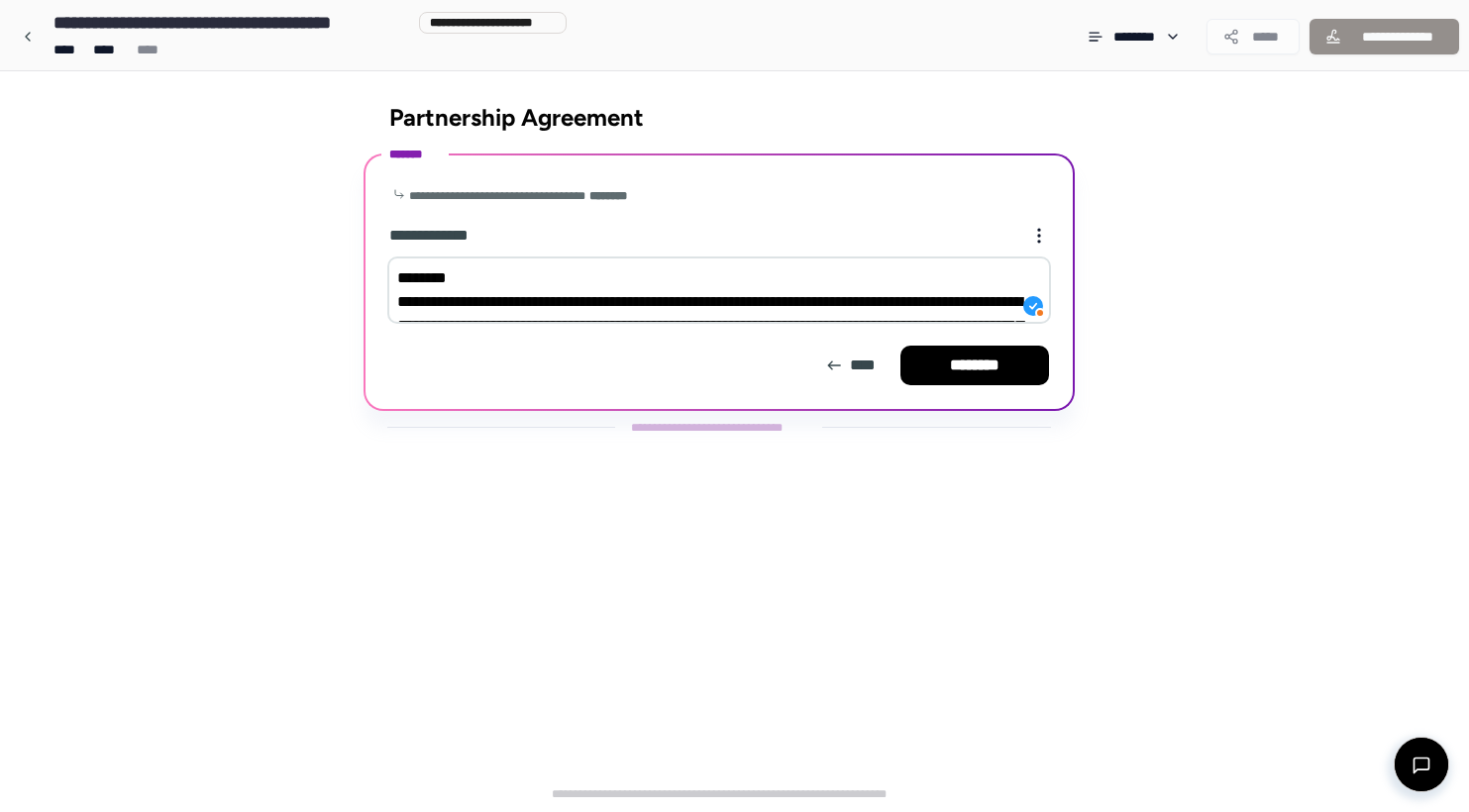 scroll, scrollTop: 56, scrollLeft: 0, axis: vertical 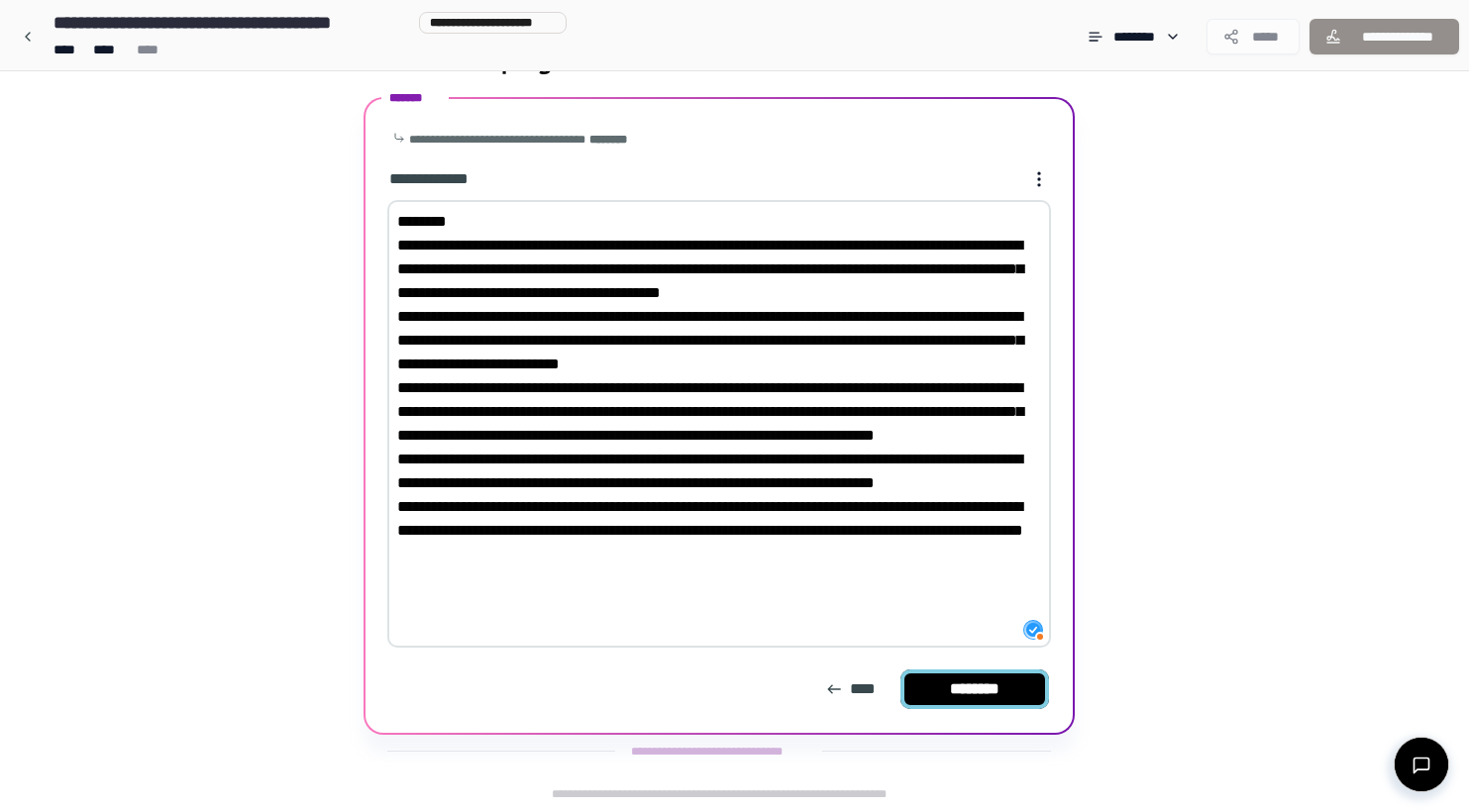 type on "**********" 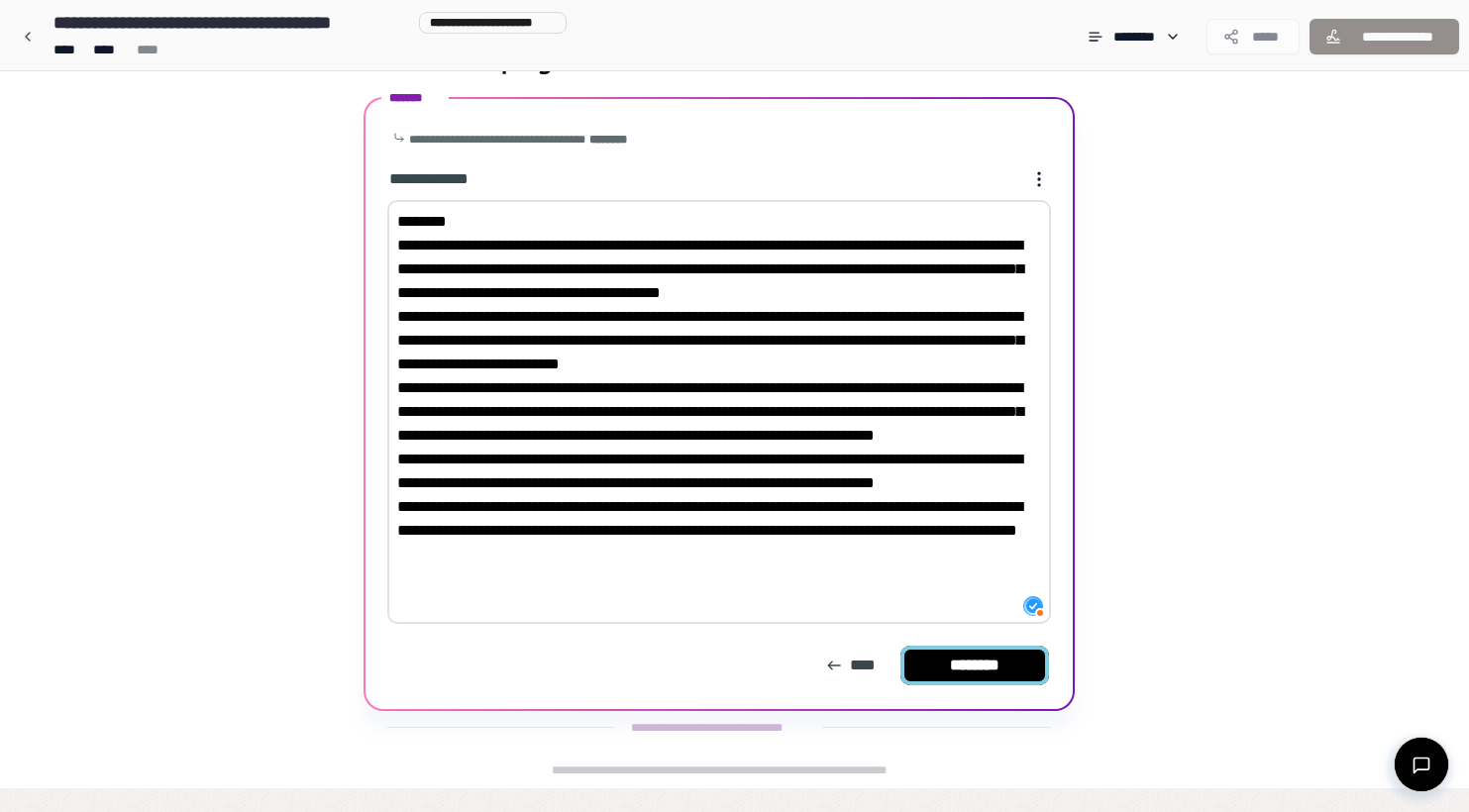 scroll, scrollTop: 0, scrollLeft: 0, axis: both 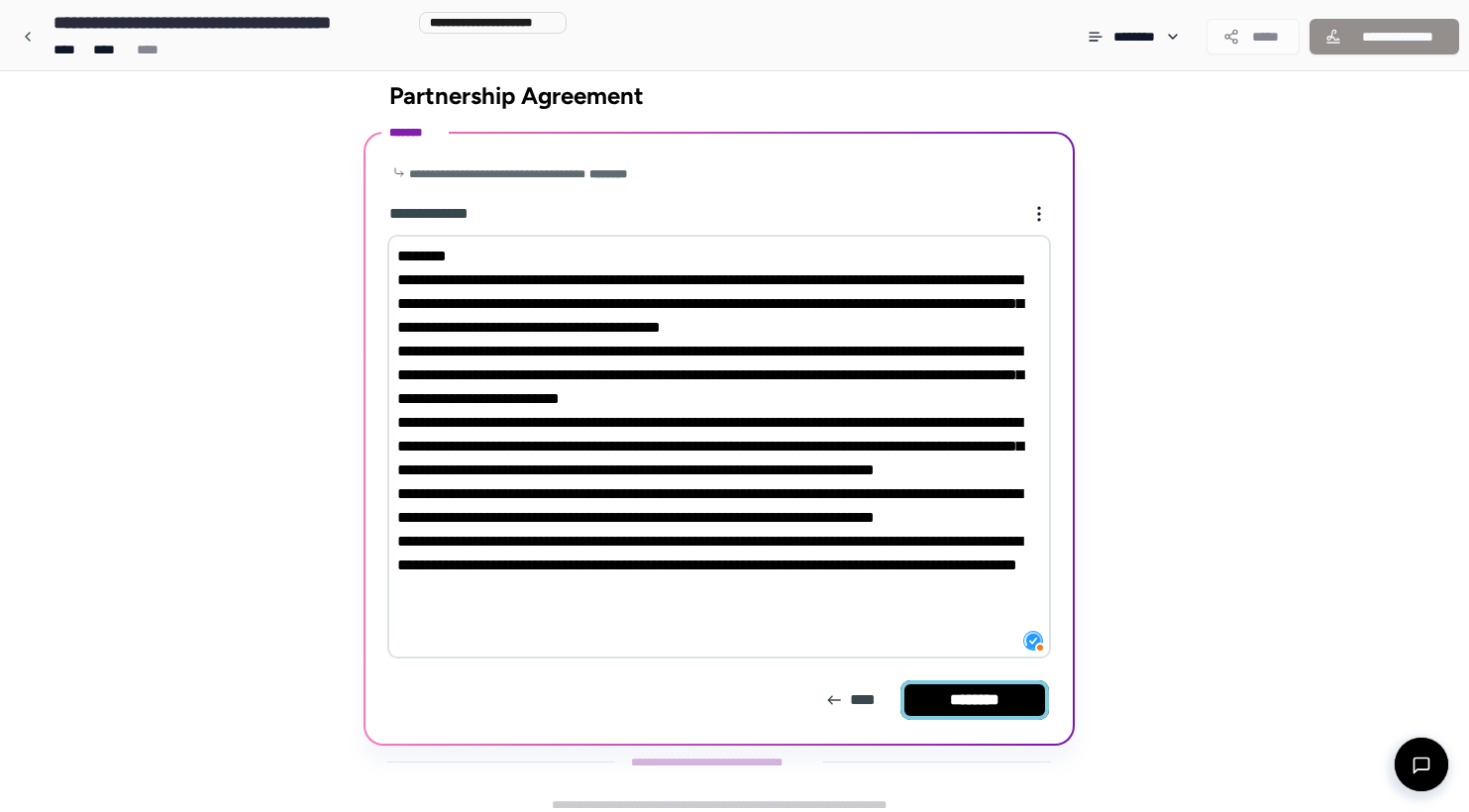 click on "********" at bounding box center (975, 700) 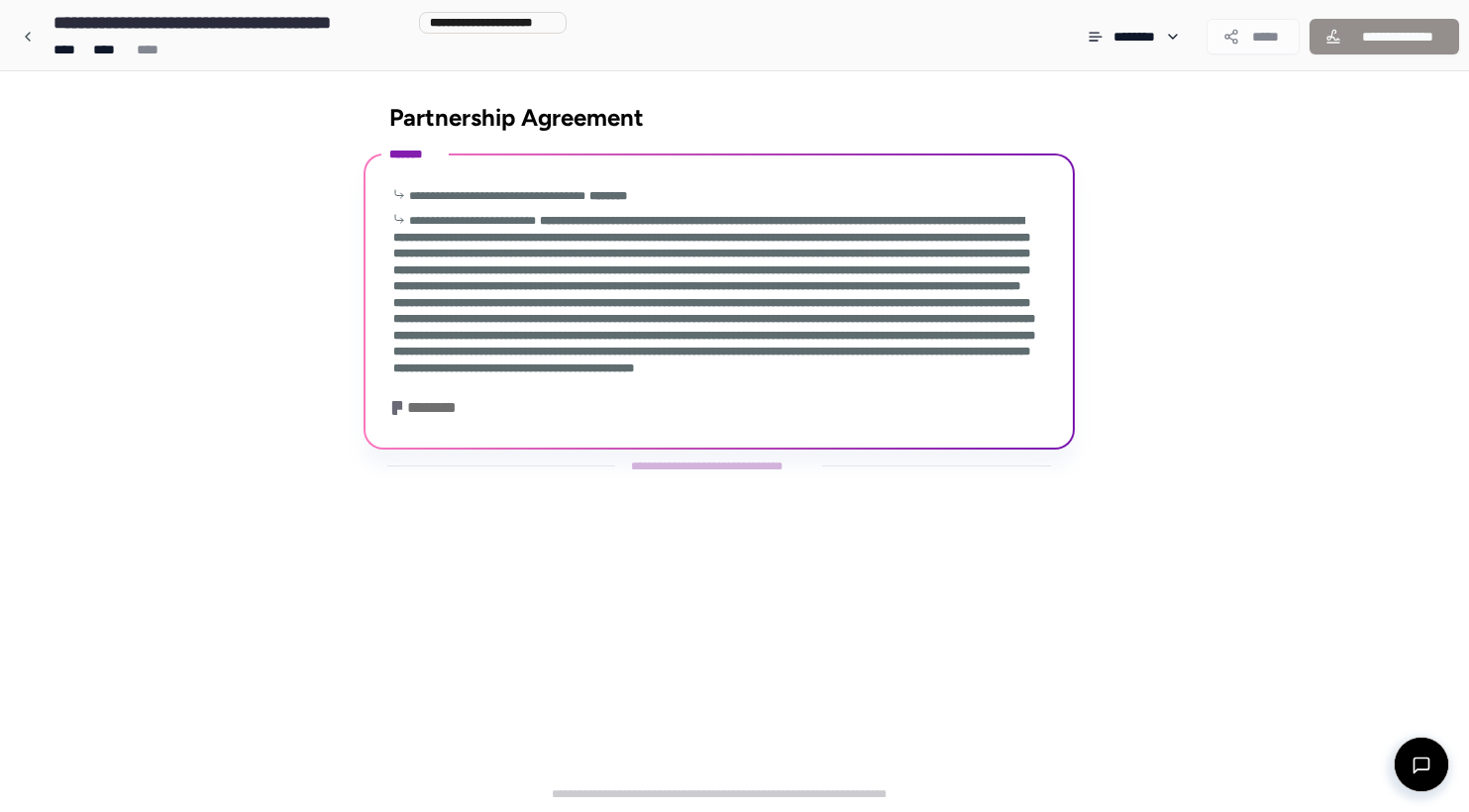 scroll, scrollTop: 21, scrollLeft: 0, axis: vertical 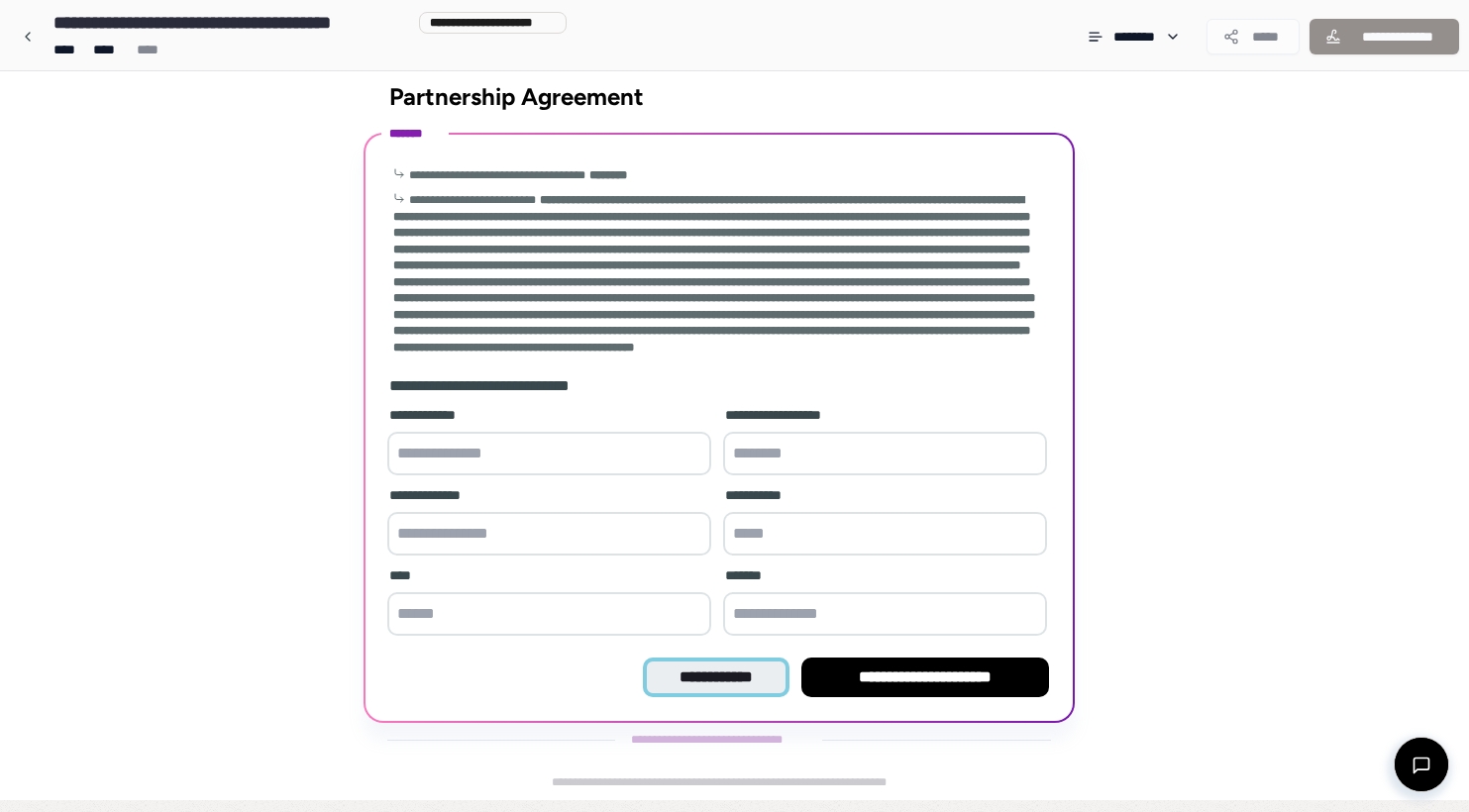 click on "**********" at bounding box center (715, 677) 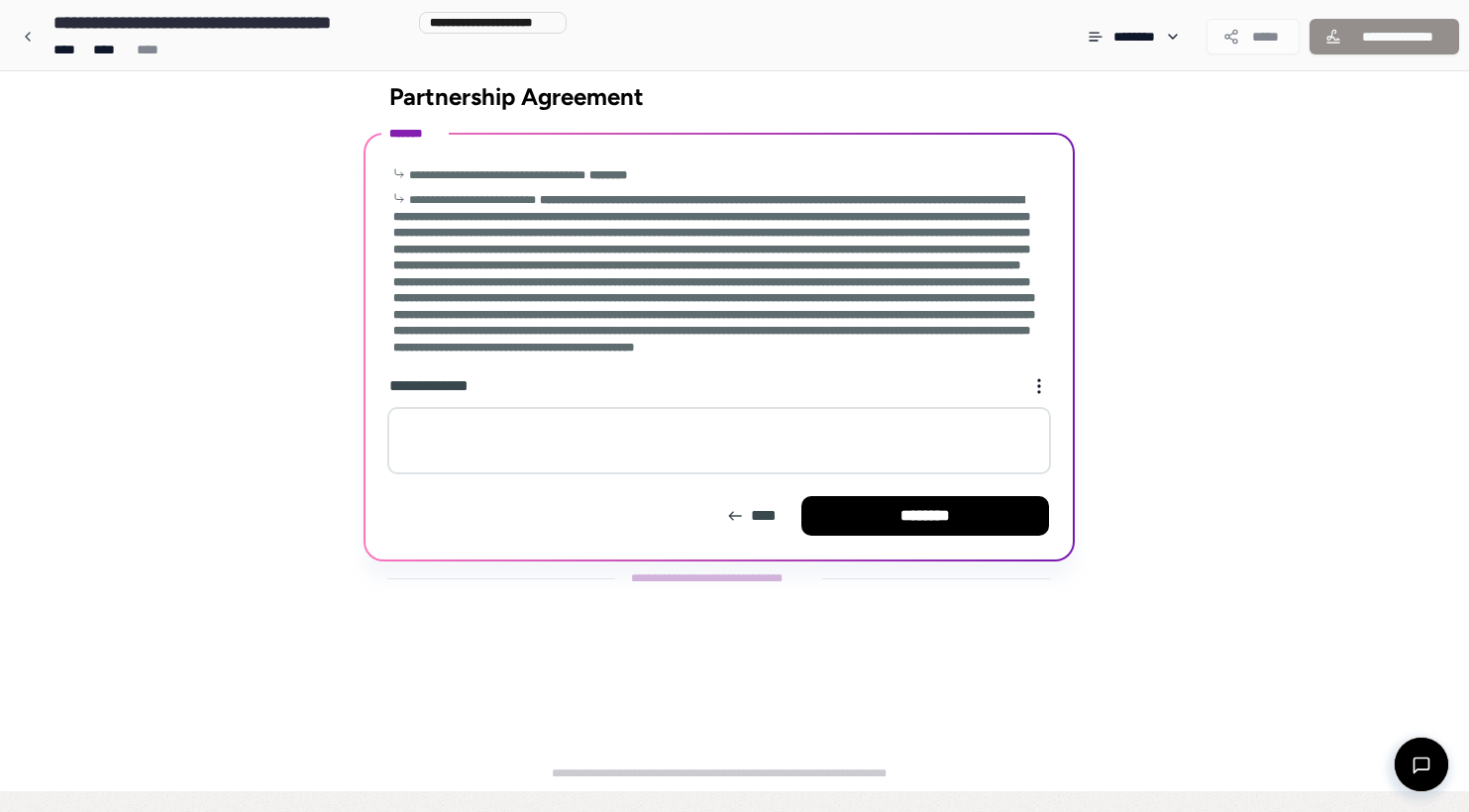 scroll, scrollTop: 0, scrollLeft: 0, axis: both 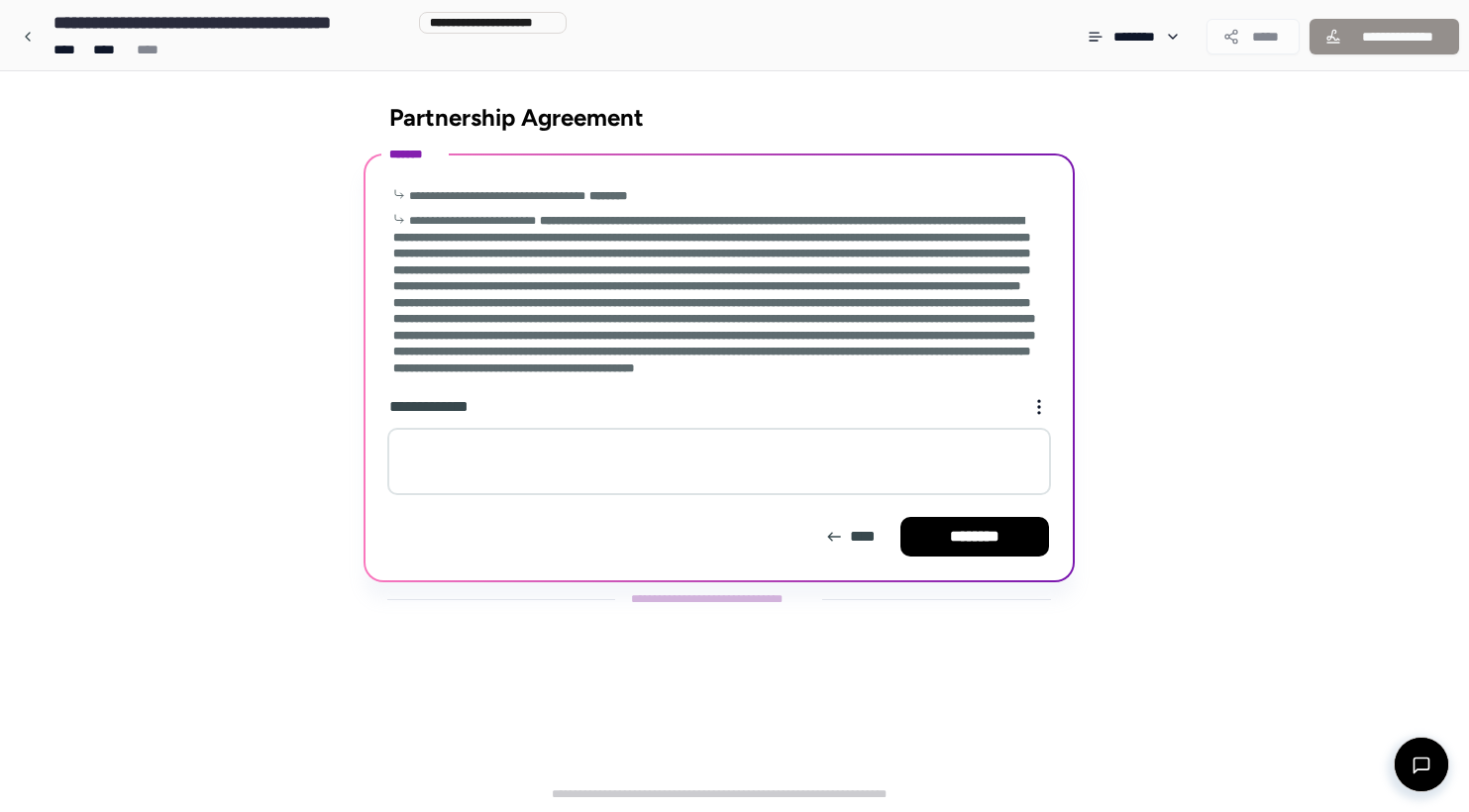 click at bounding box center (719, 461) 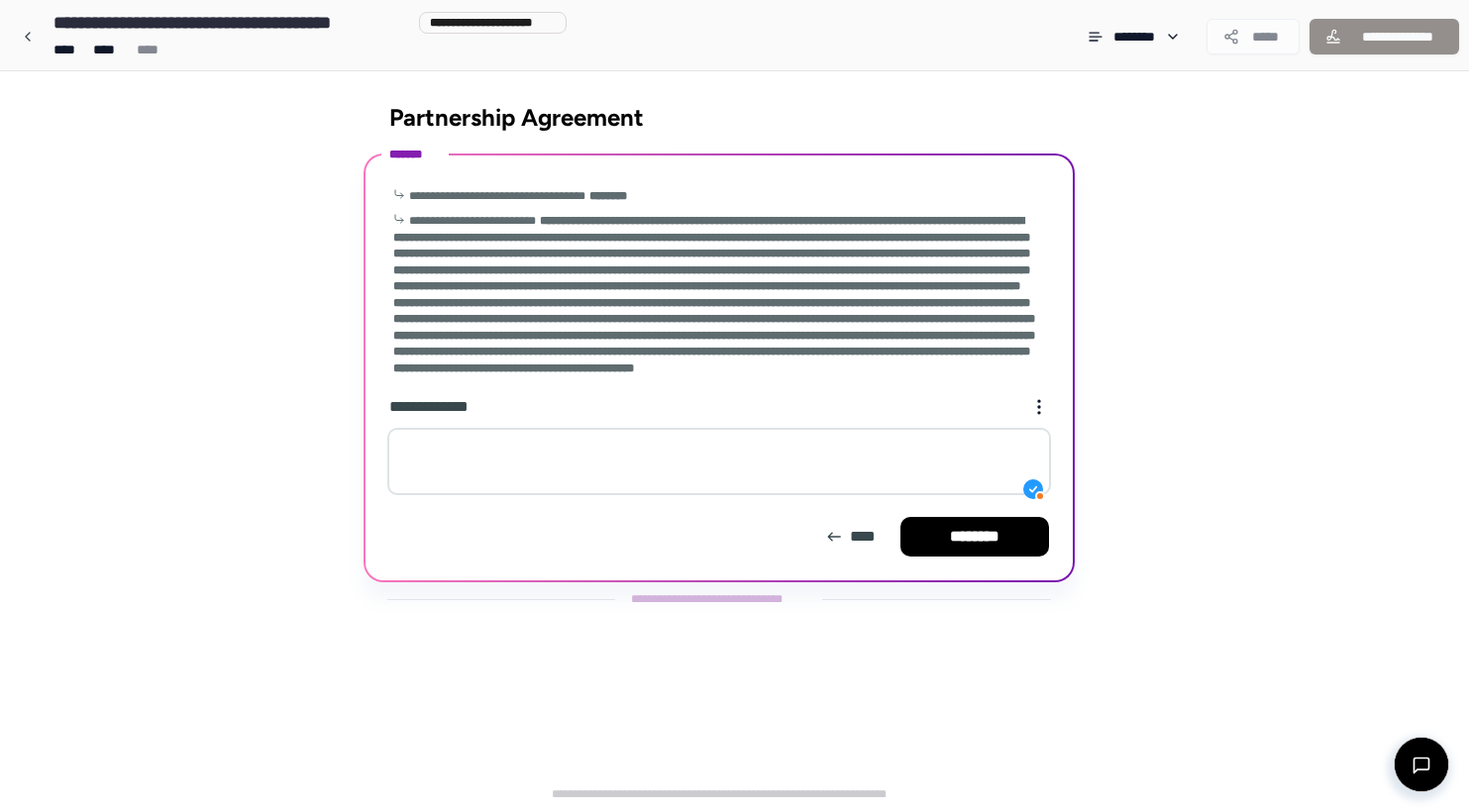 paste on "**********" 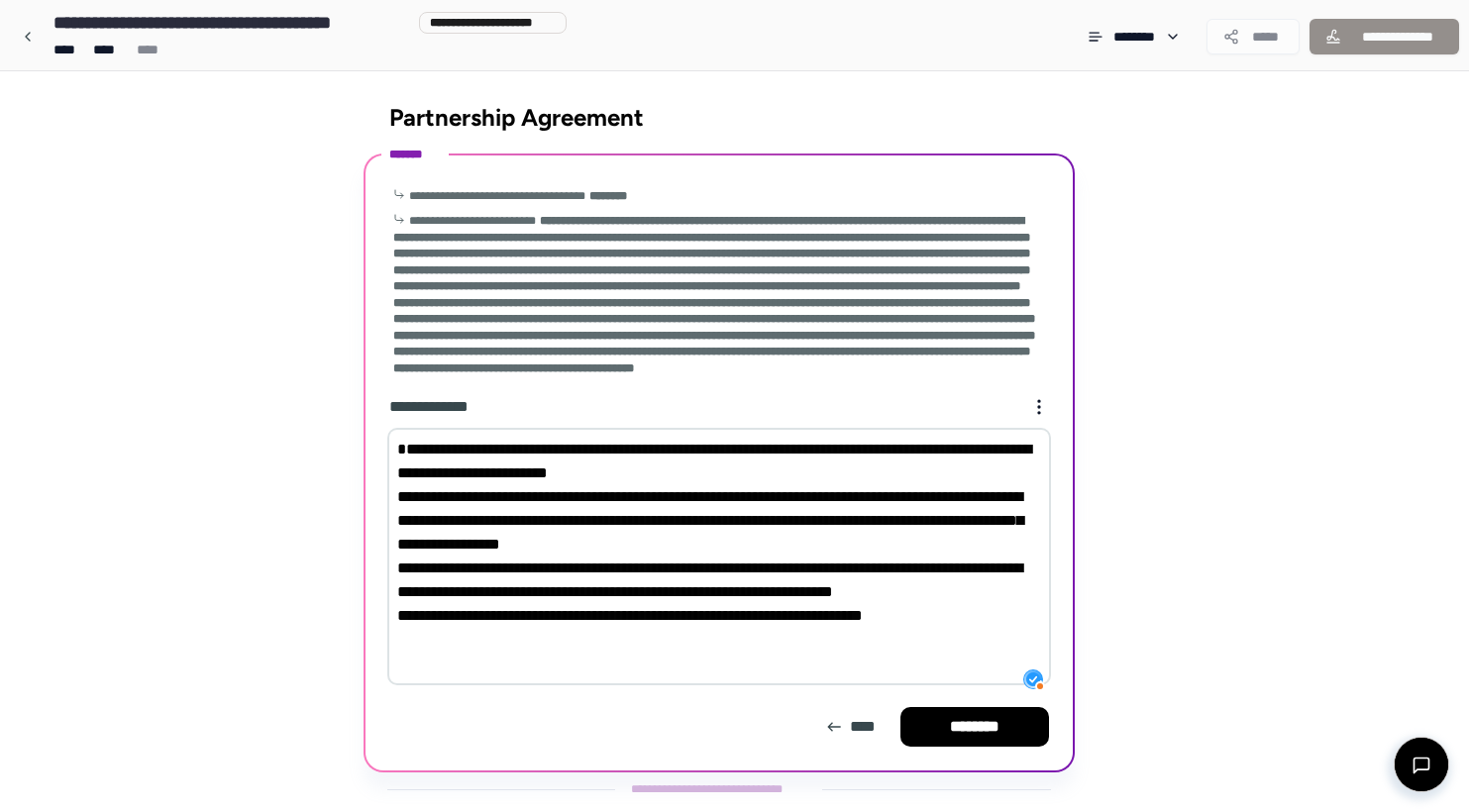 scroll, scrollTop: 50, scrollLeft: 0, axis: vertical 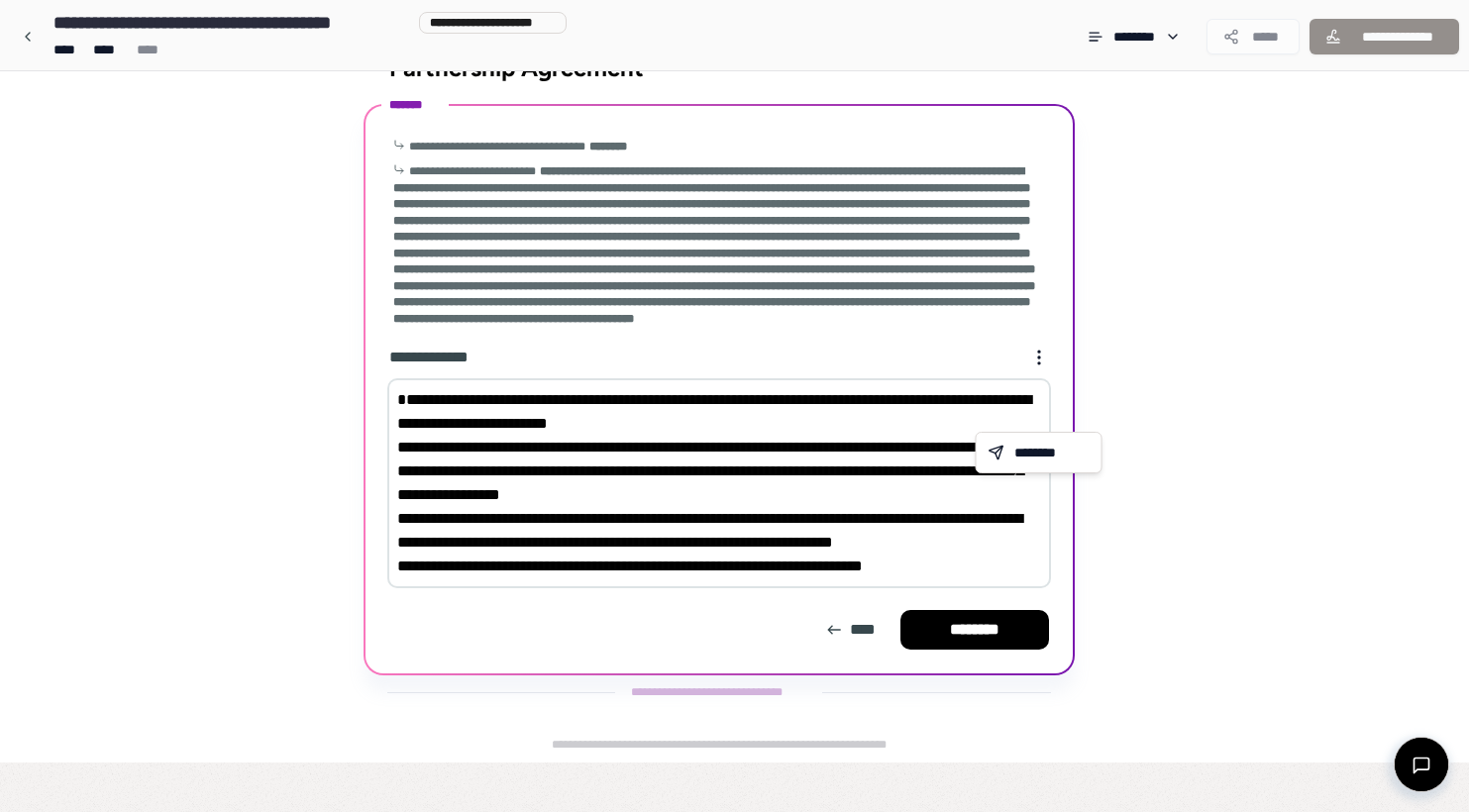 type on "**********" 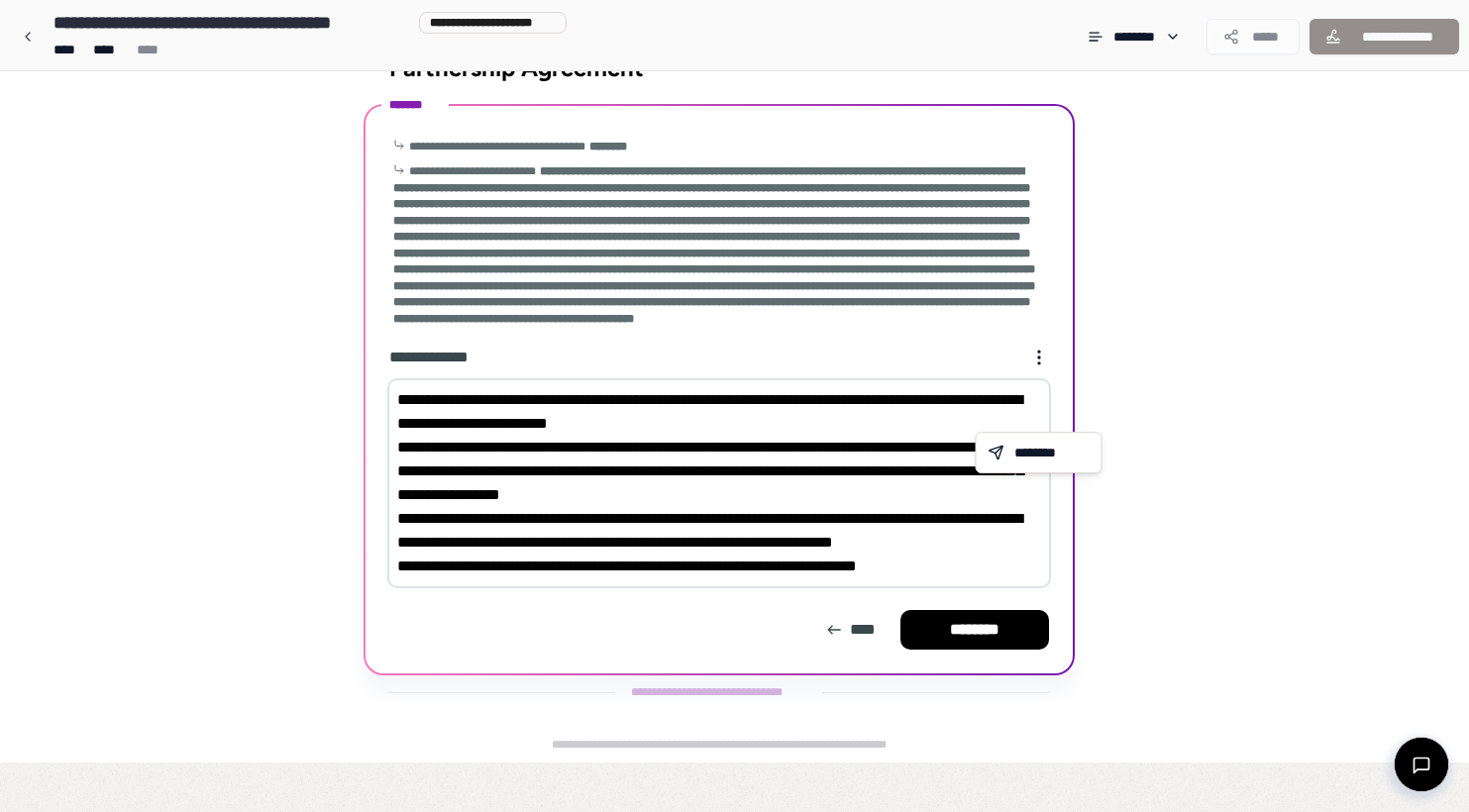 click on "**********" at bounding box center (734, 381) 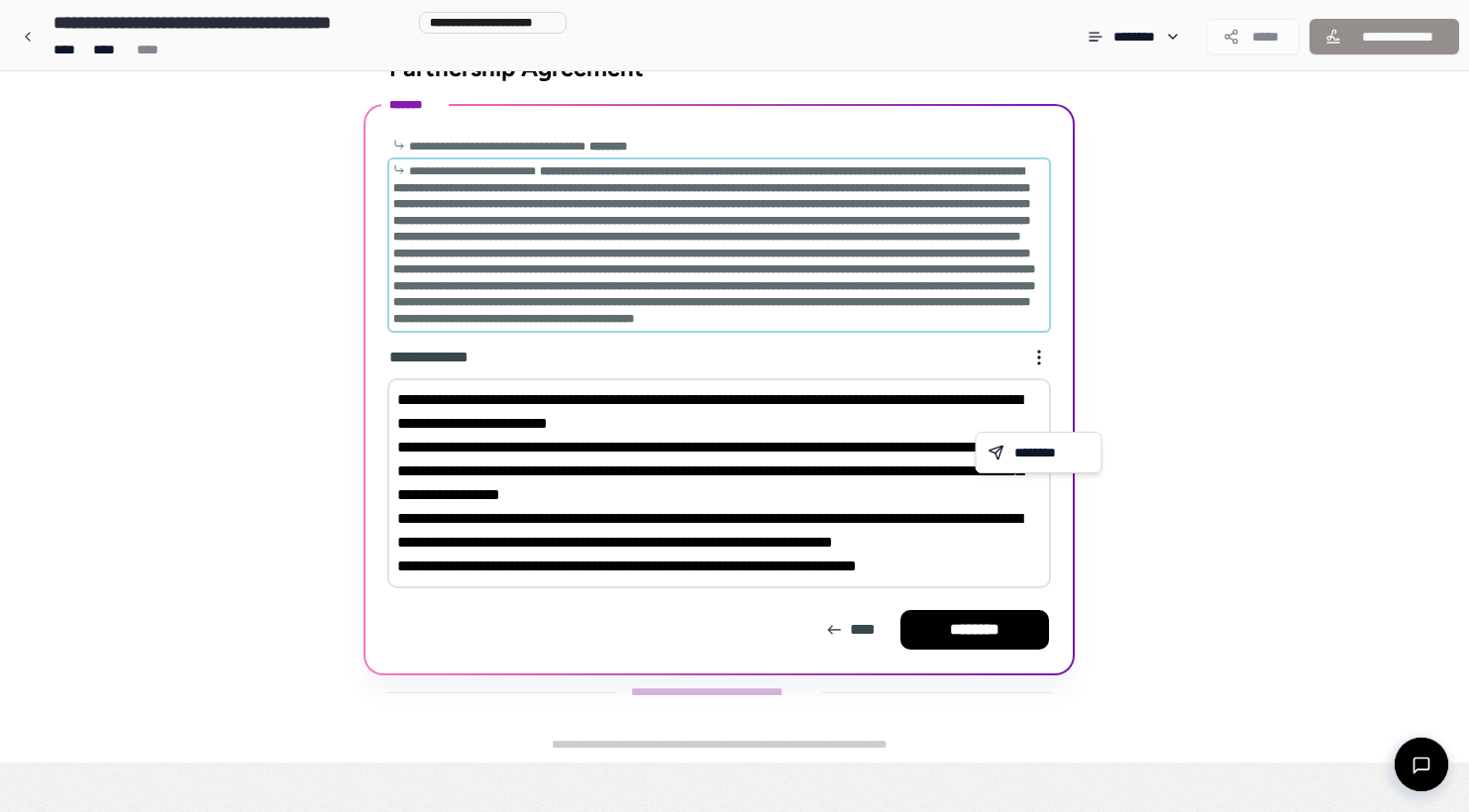 scroll, scrollTop: 2, scrollLeft: 0, axis: vertical 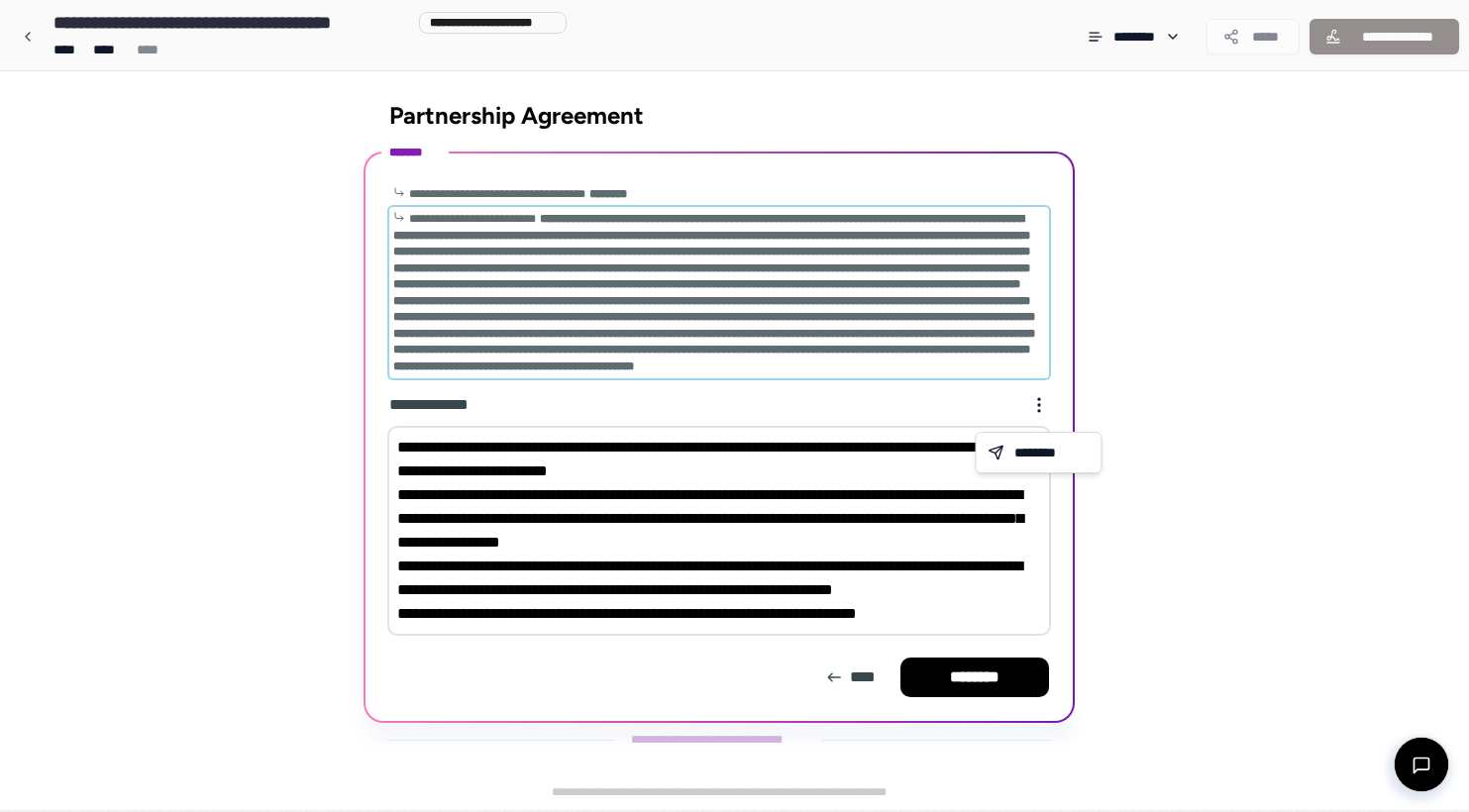 click on "**********" at bounding box center [734, 429] 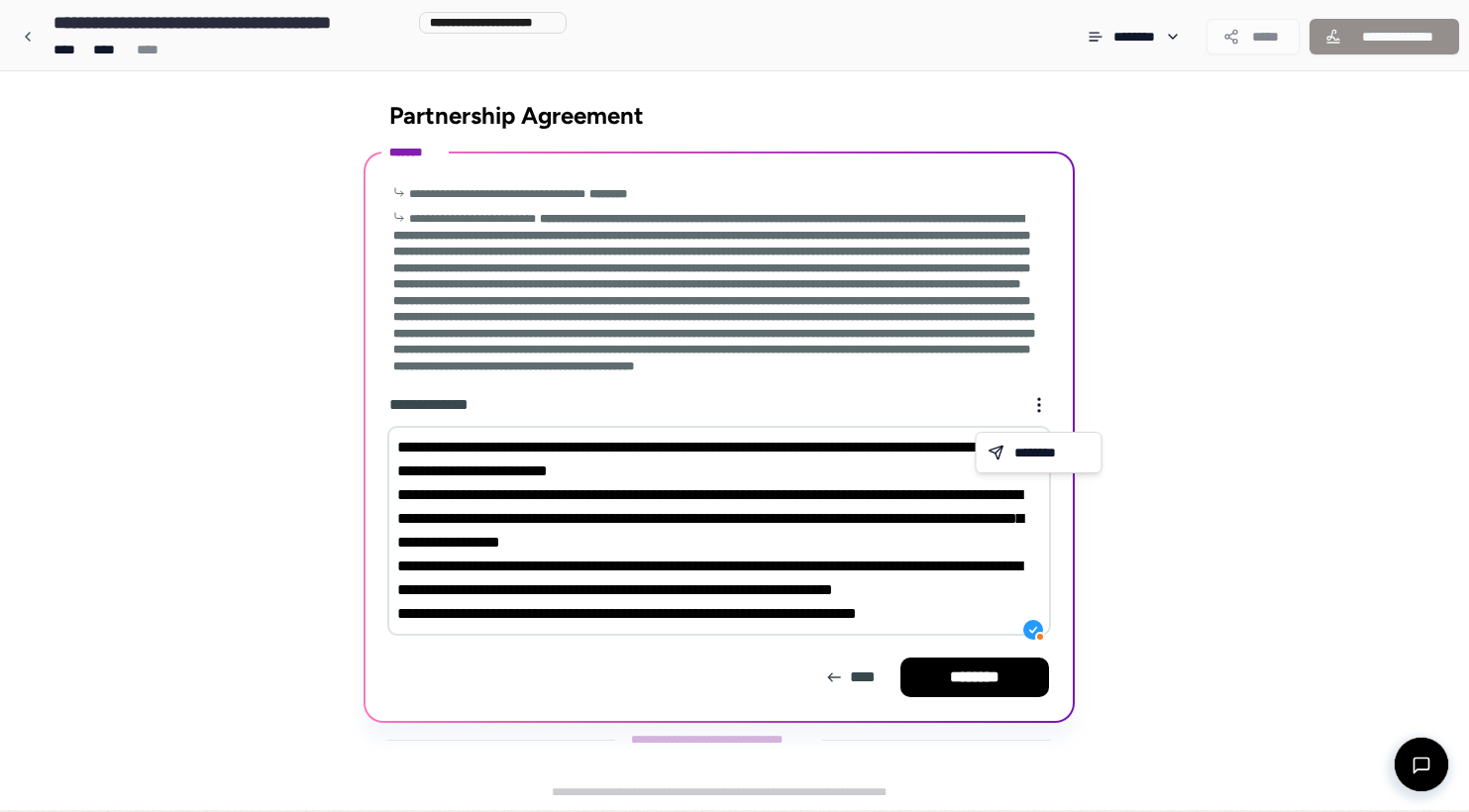 click on "**********" at bounding box center (734, 405) 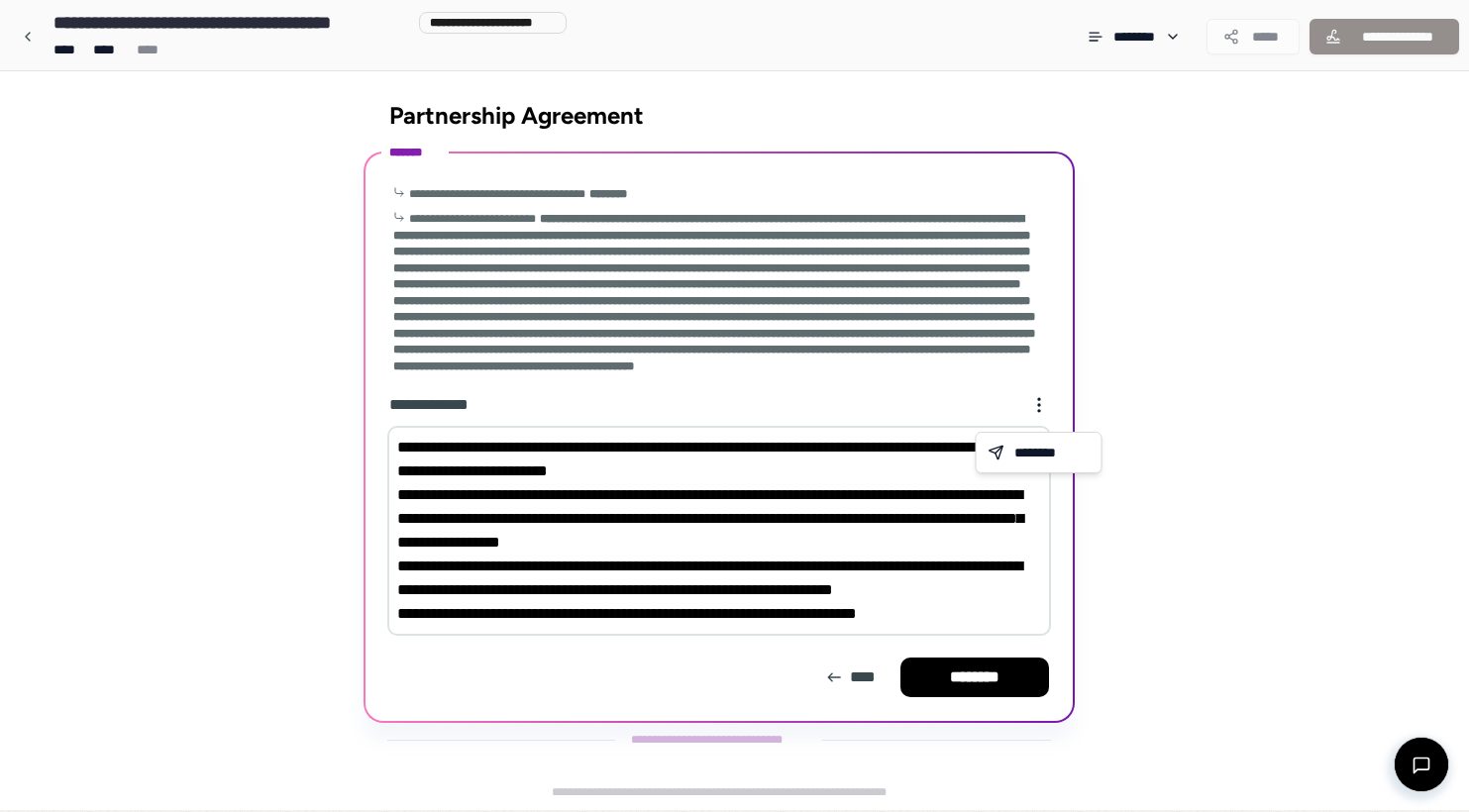 click on "**********" at bounding box center (734, 405) 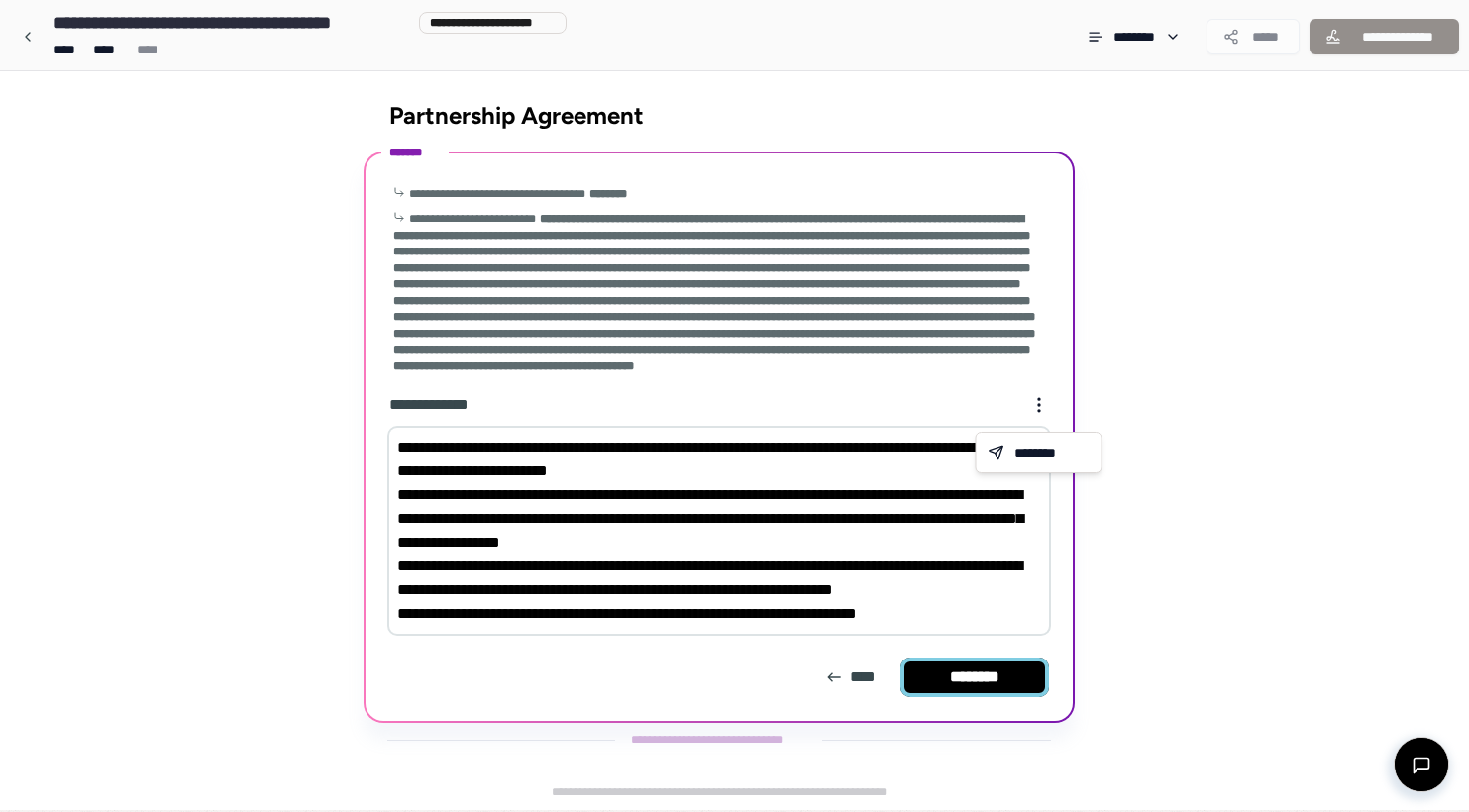 click on "********" at bounding box center (975, 677) 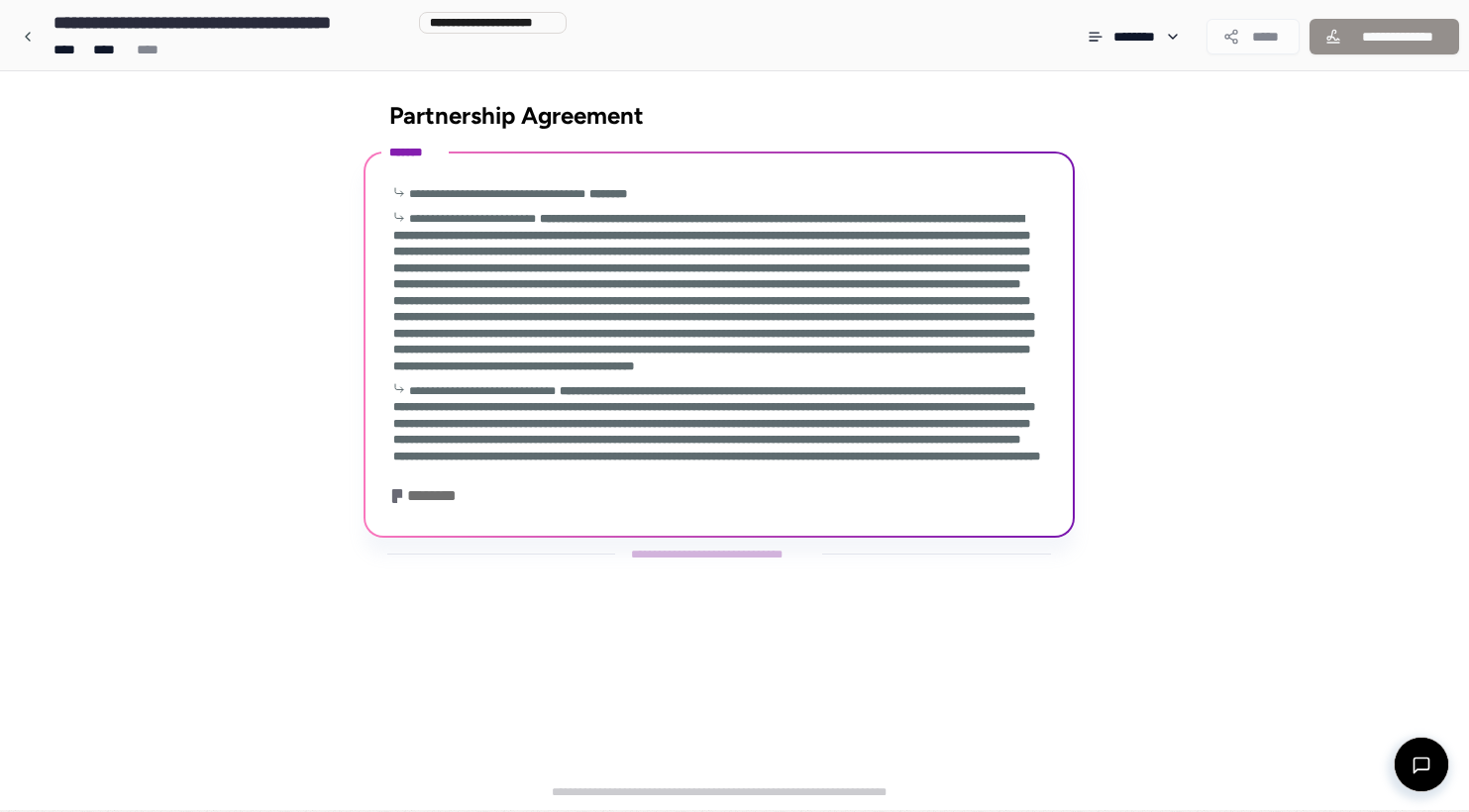 scroll, scrollTop: 0, scrollLeft: 0, axis: both 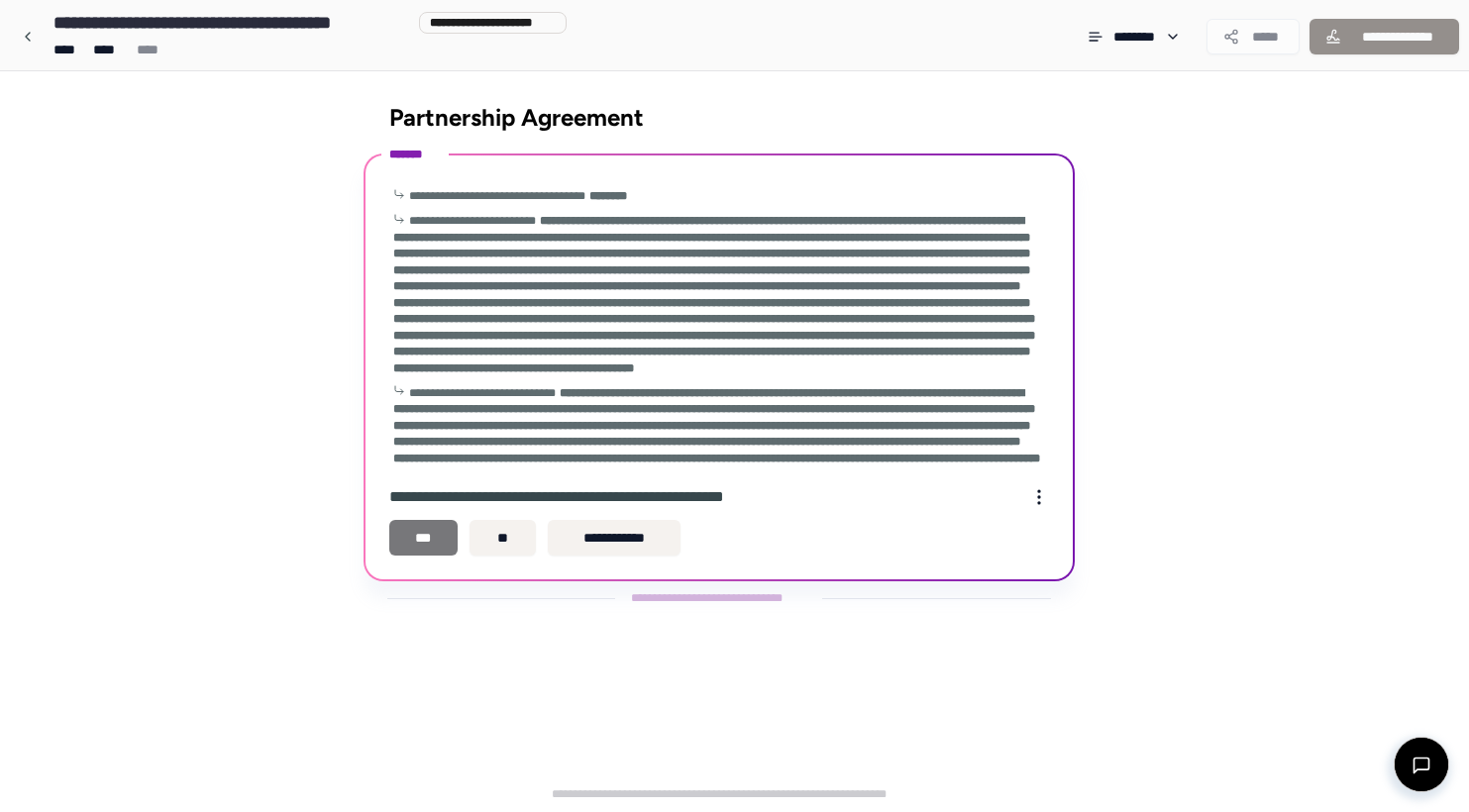 click on "***" at bounding box center (424, 538) 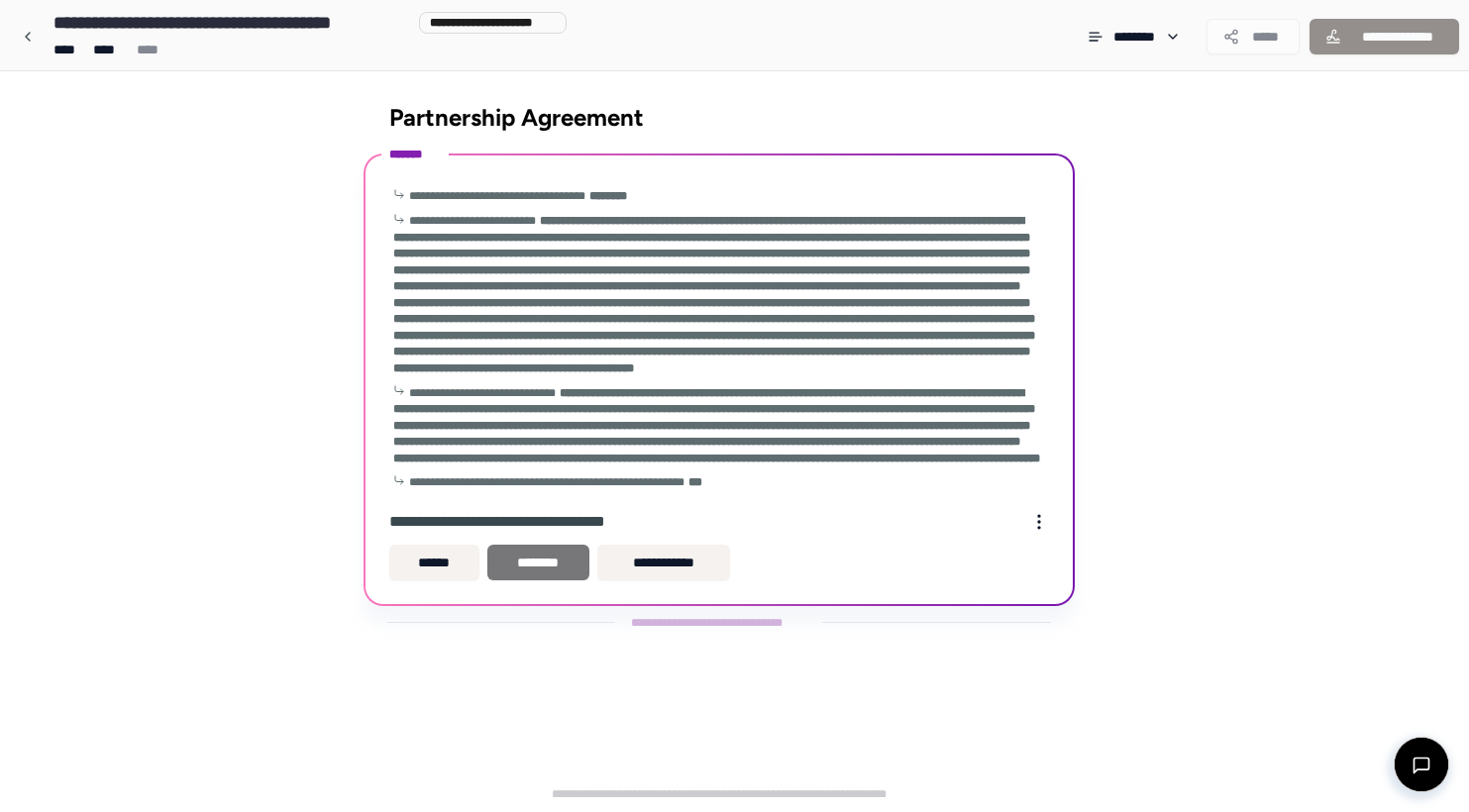 click on "********" at bounding box center [538, 562] 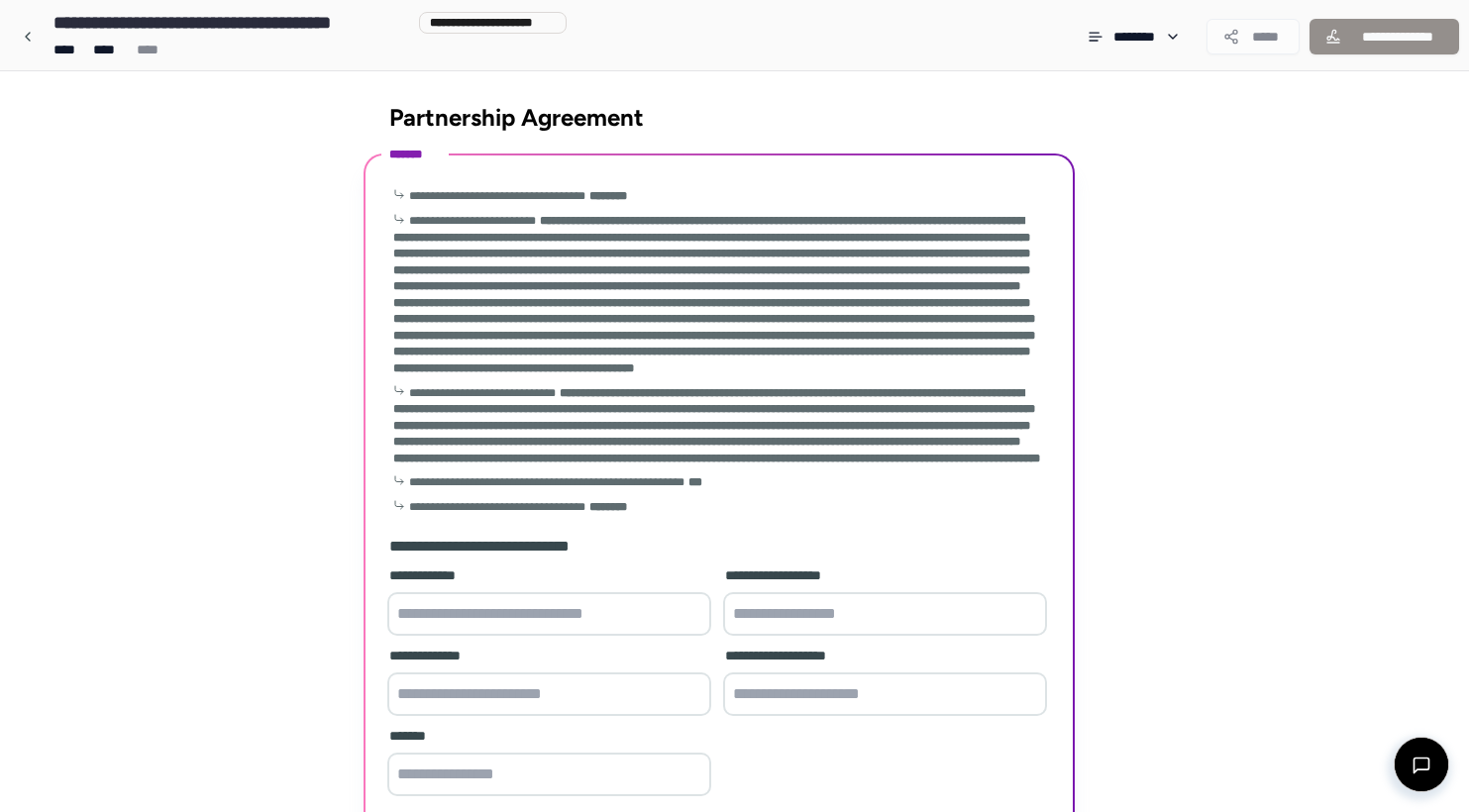 scroll, scrollTop: 174, scrollLeft: 0, axis: vertical 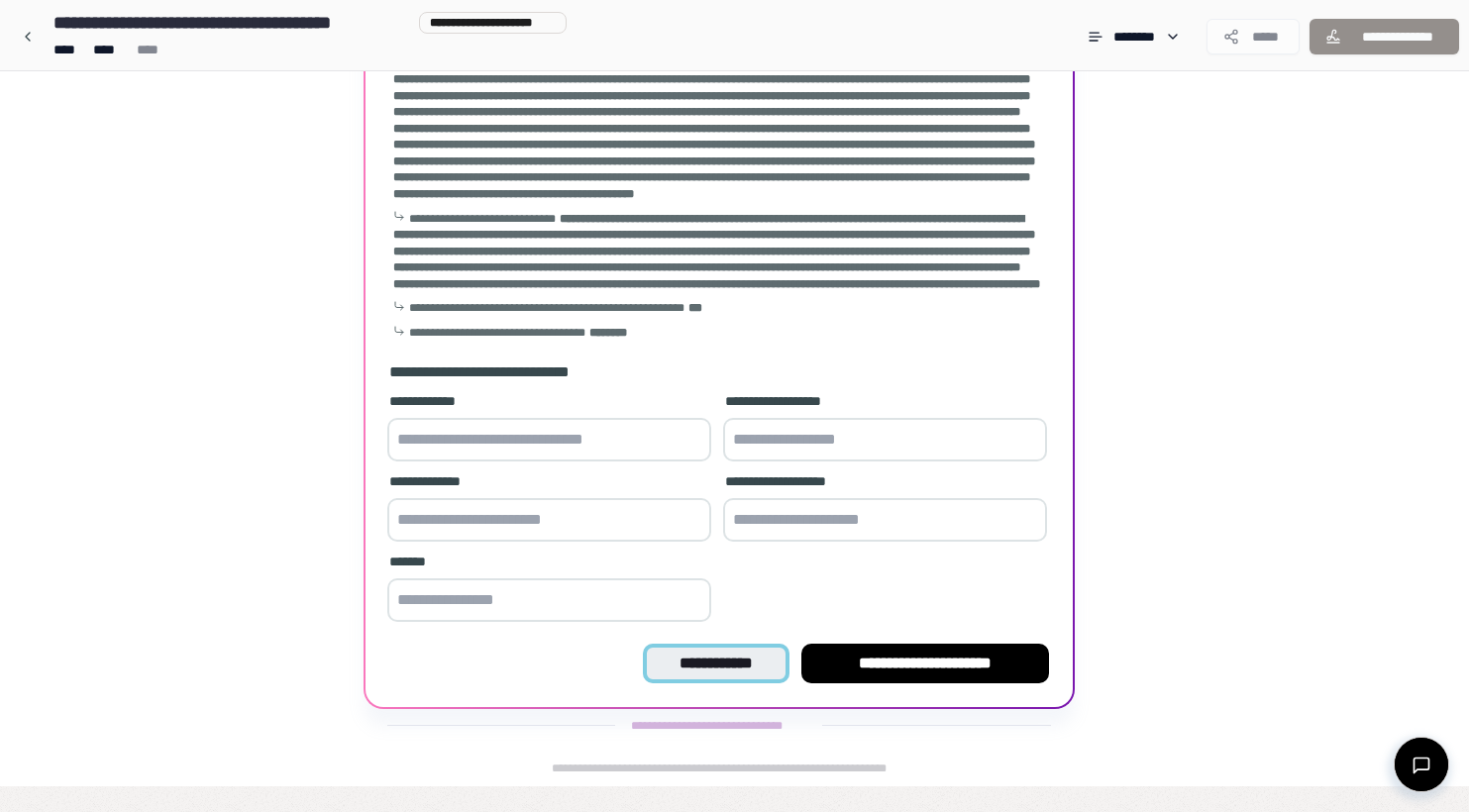 click on "**********" at bounding box center [715, 663] 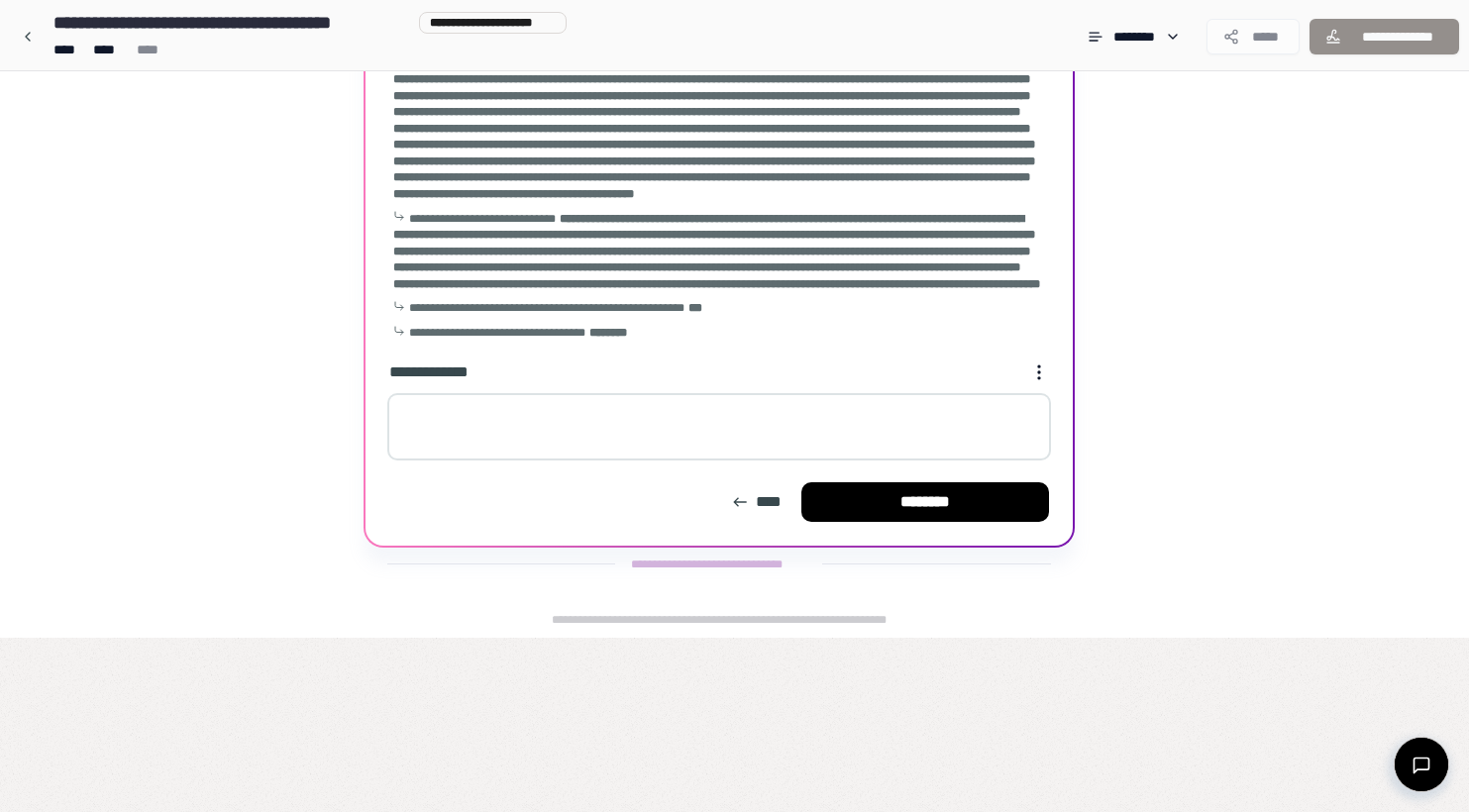 scroll, scrollTop: 13, scrollLeft: 0, axis: vertical 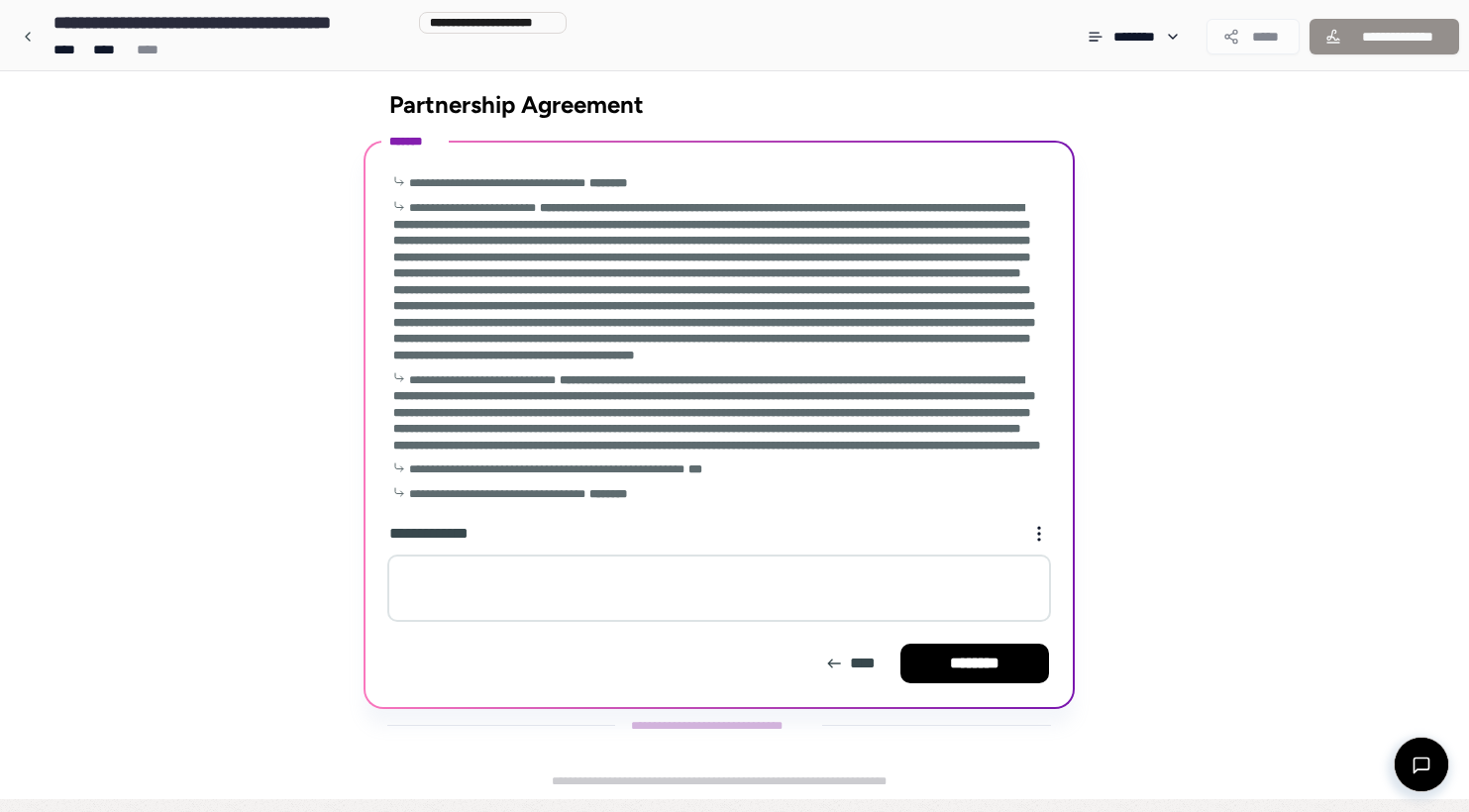 click at bounding box center (719, 588) 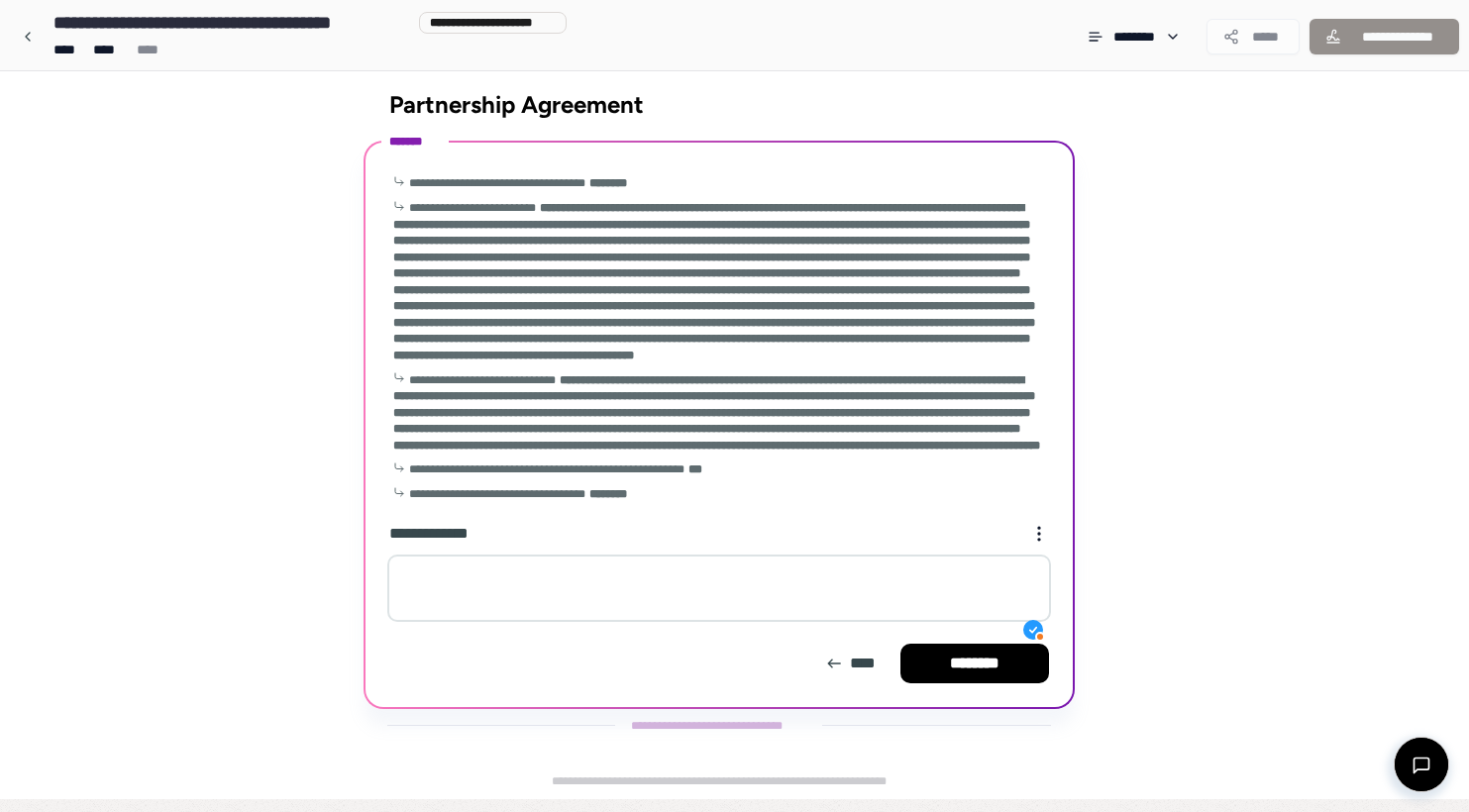 paste on "**********" 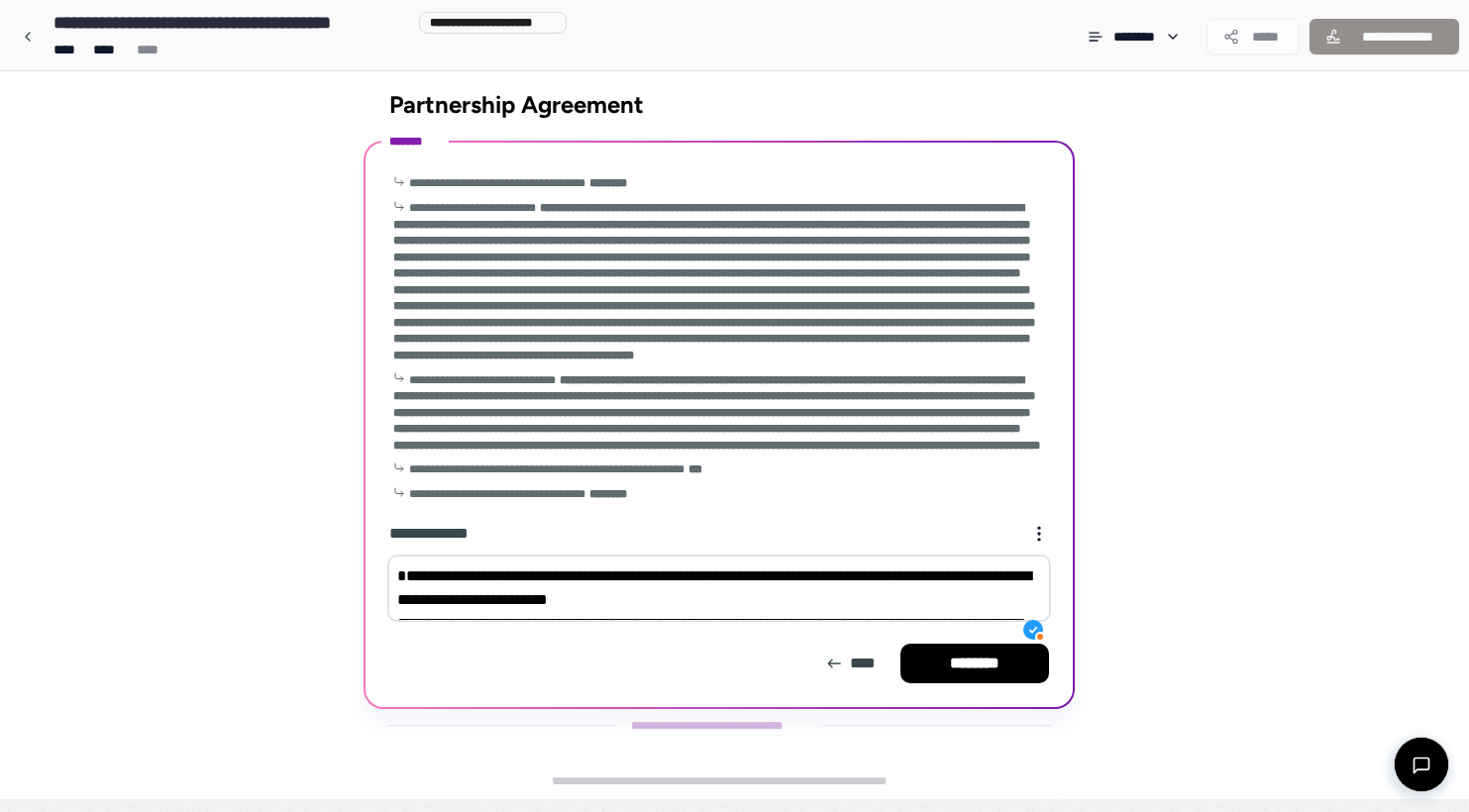 scroll, scrollTop: 203, scrollLeft: 0, axis: vertical 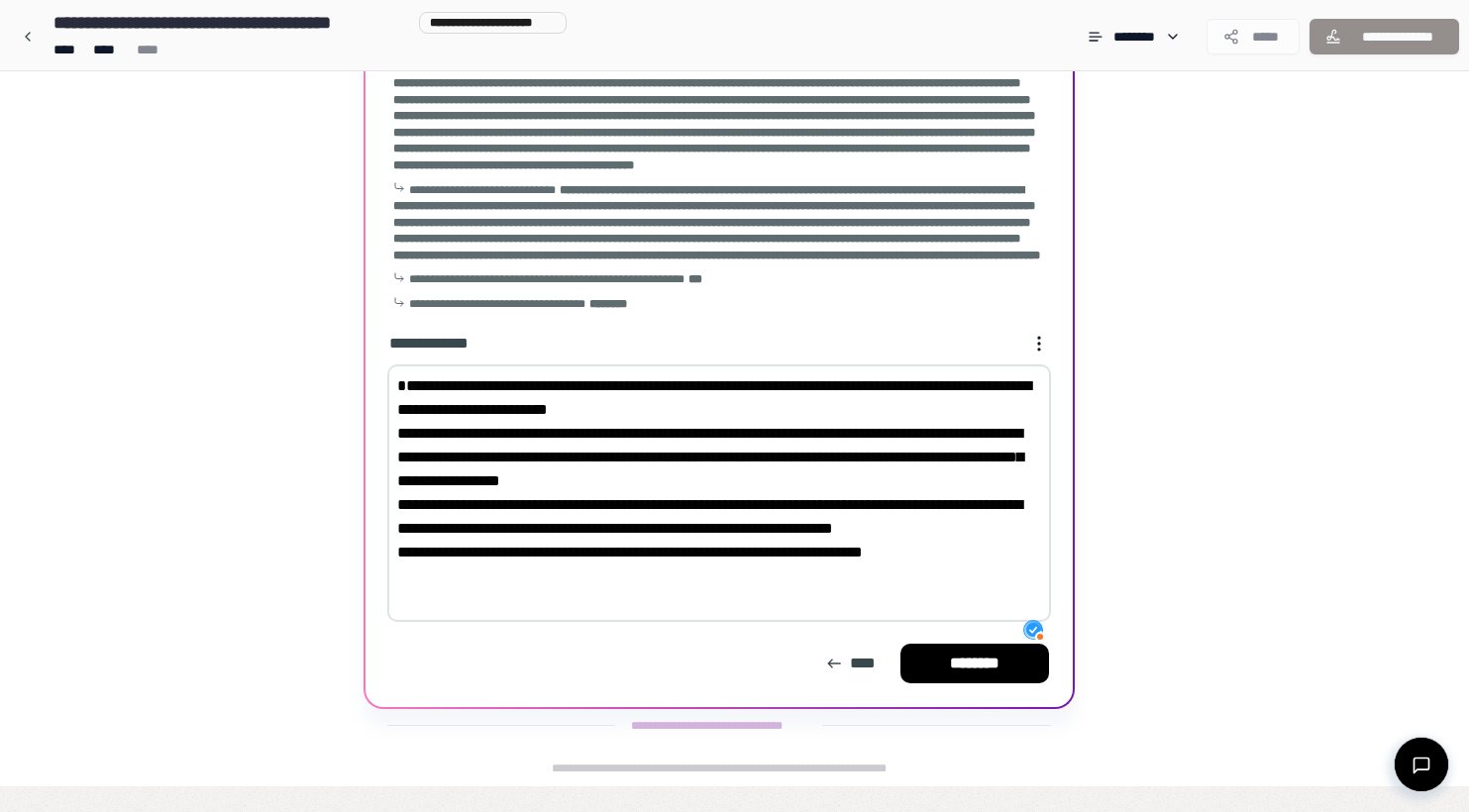 drag, startPoint x: 443, startPoint y: 463, endPoint x: 346, endPoint y: 427, distance: 103.46497 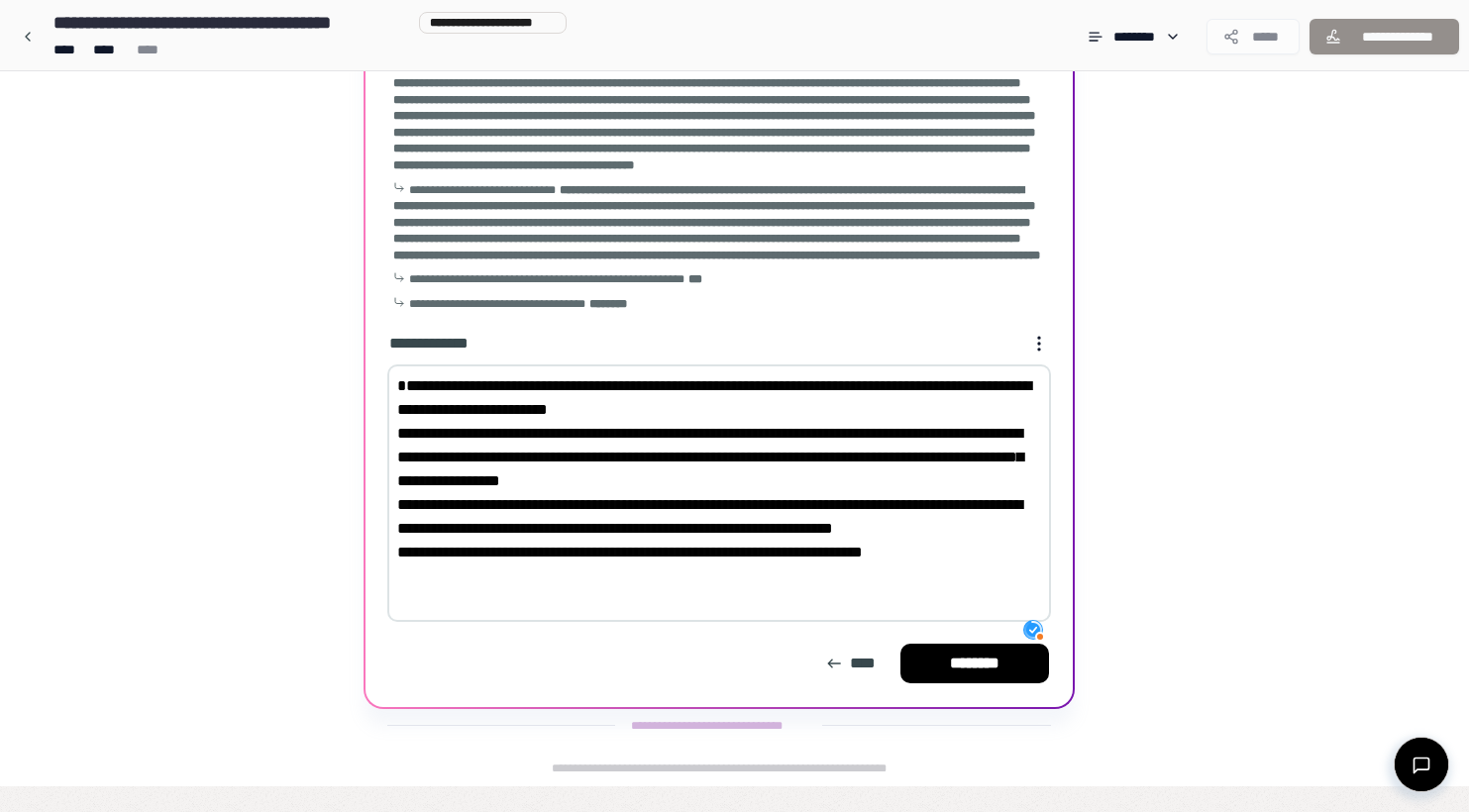 click on "**********" at bounding box center [734, 327] 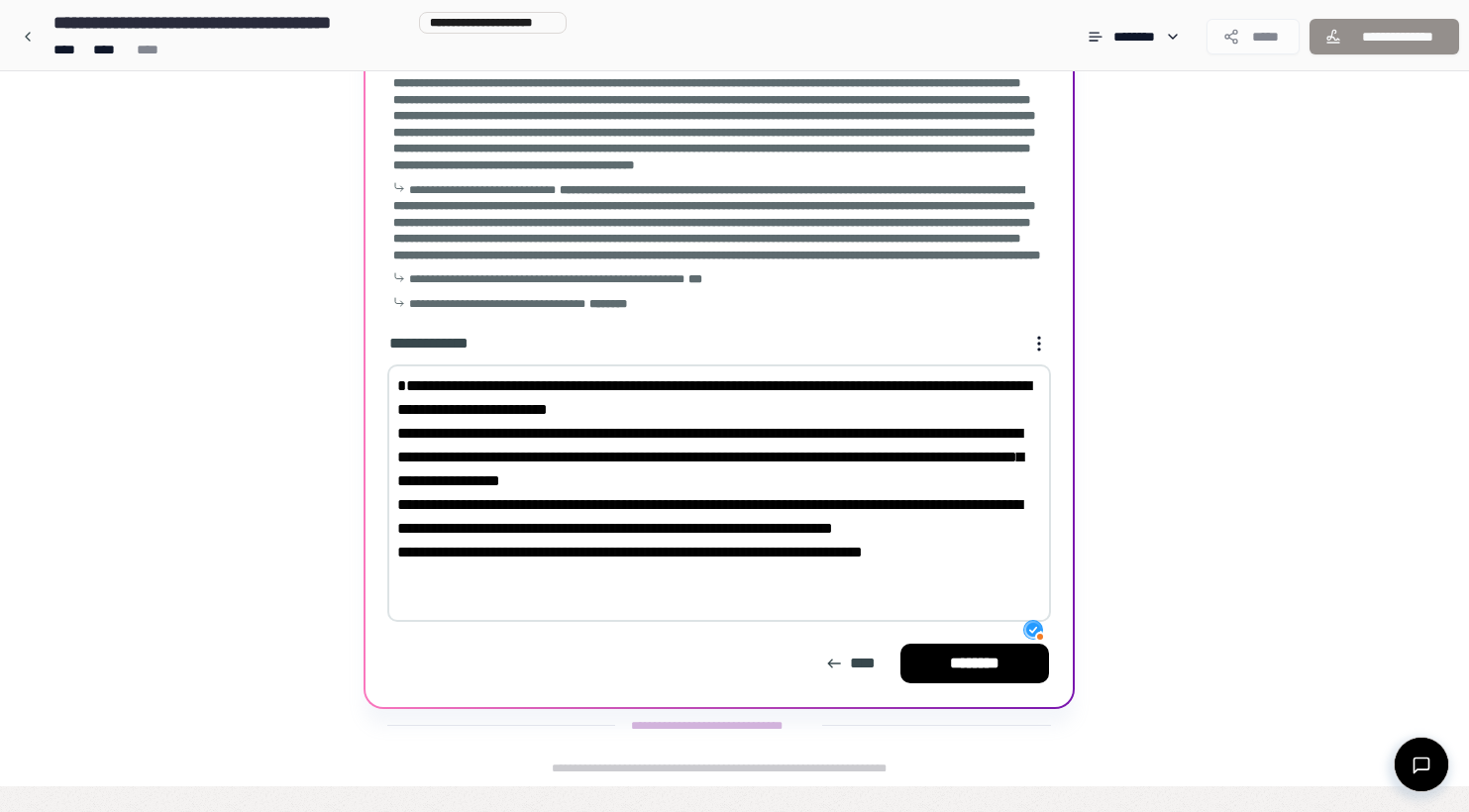 type on "**********" 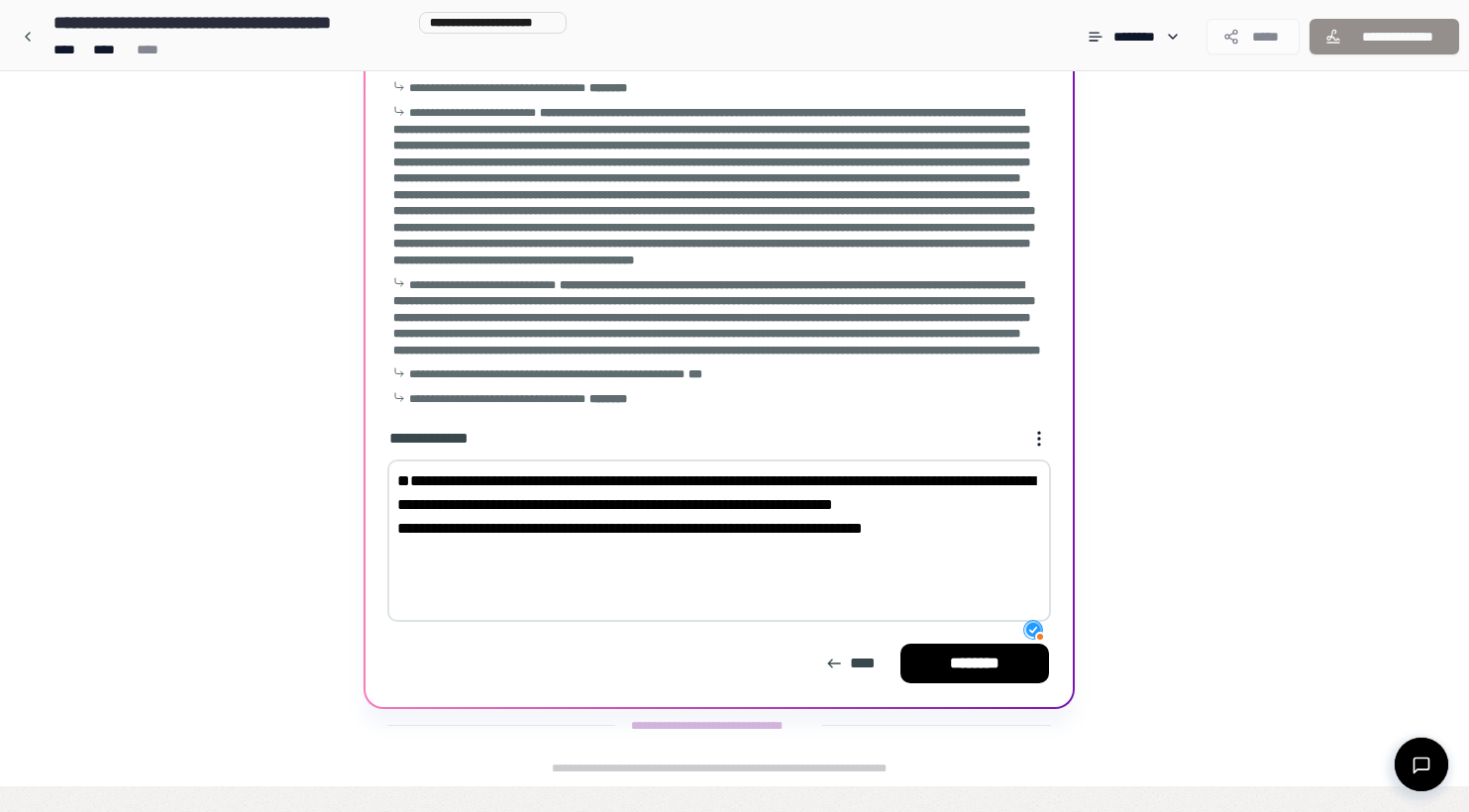 scroll, scrollTop: 108, scrollLeft: 0, axis: vertical 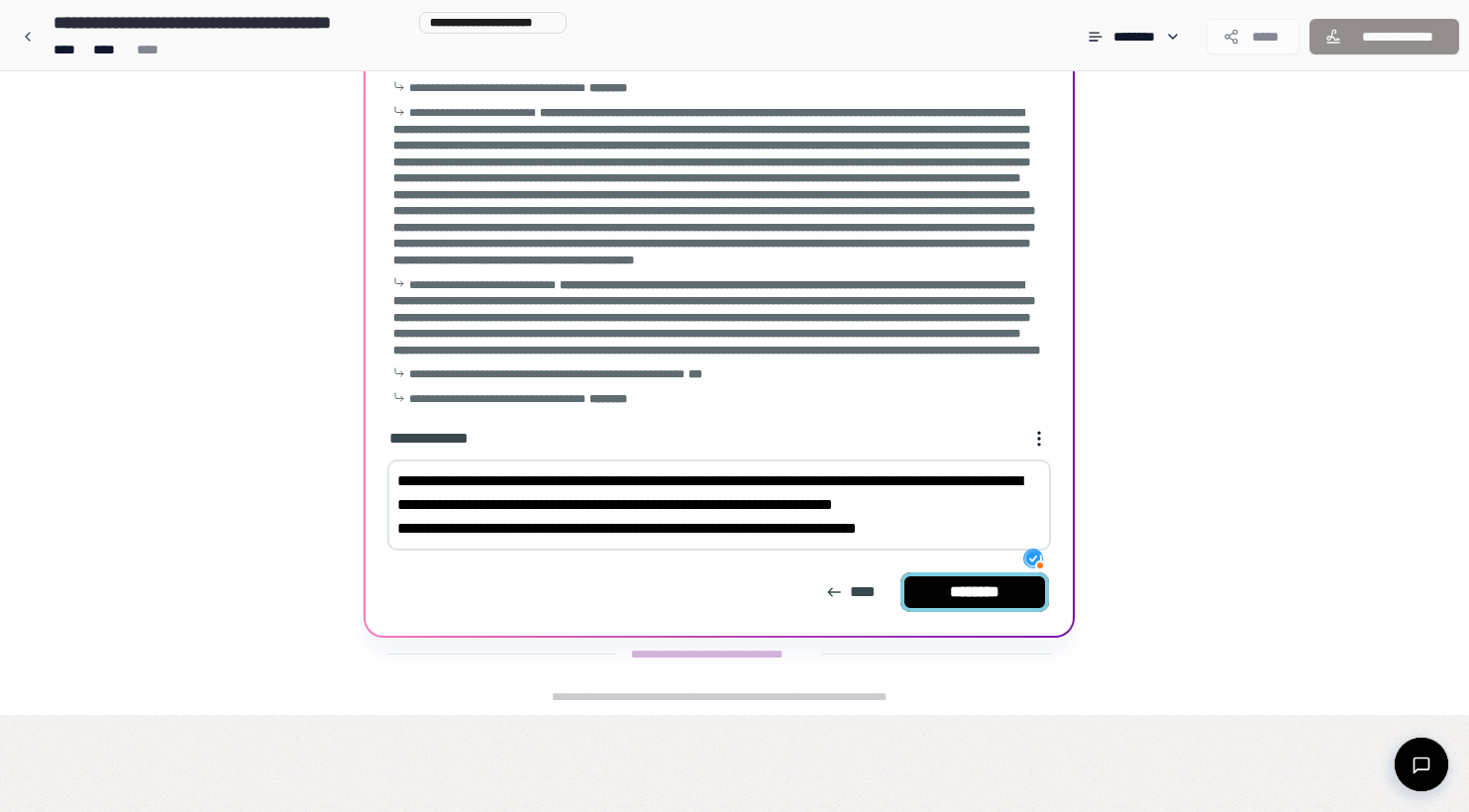 click on "********" at bounding box center (975, 592) 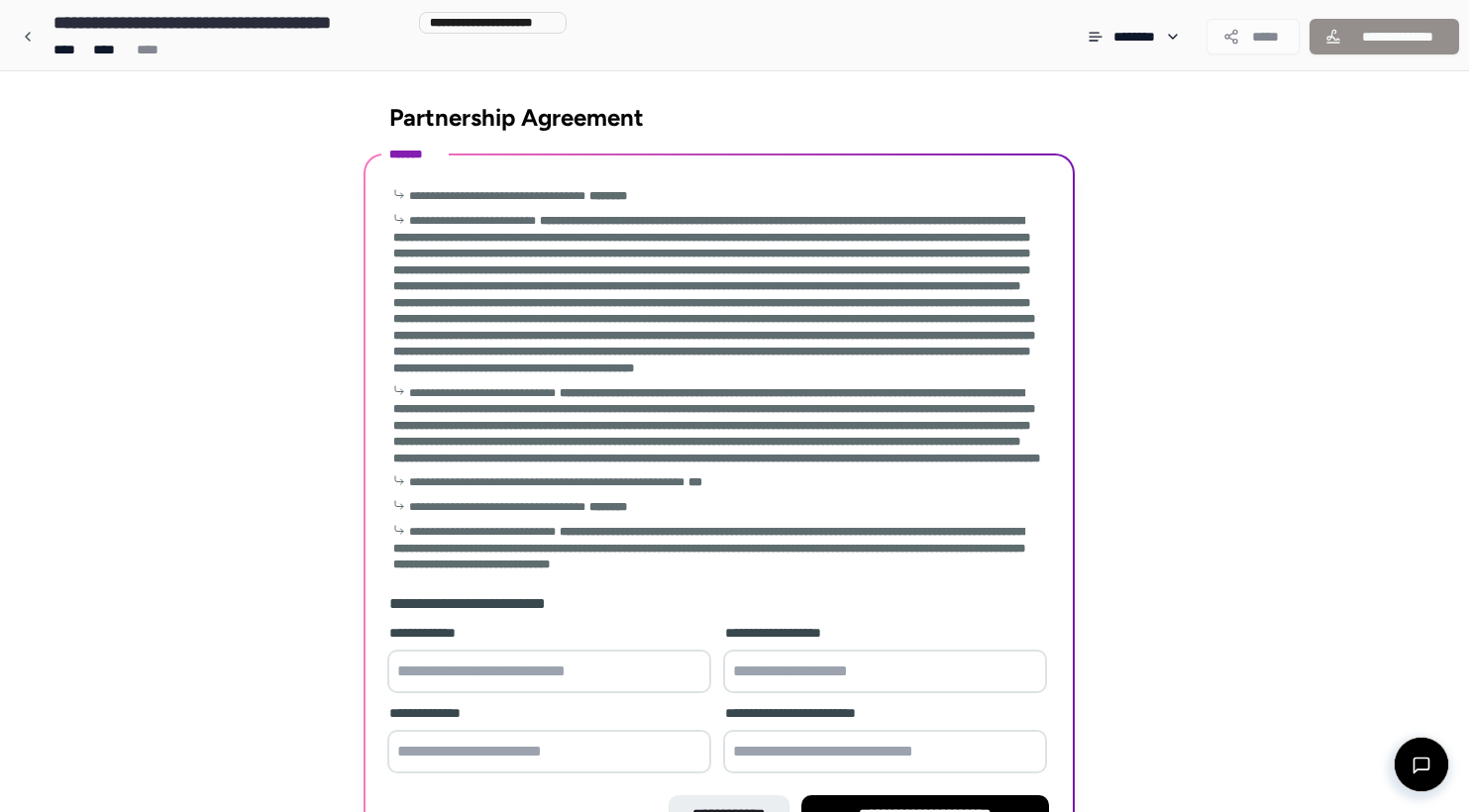 scroll, scrollTop: 151, scrollLeft: 0, axis: vertical 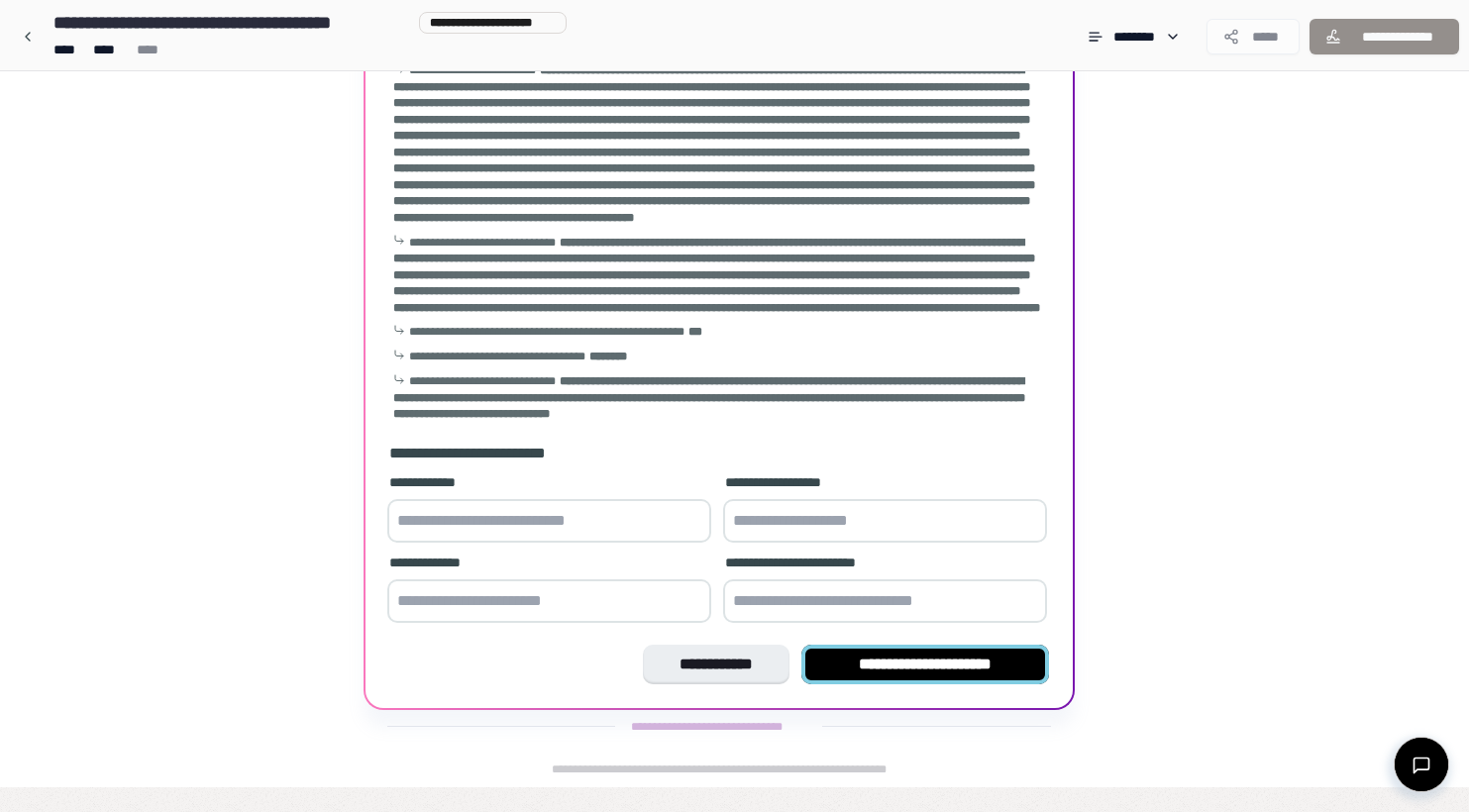 click on "**********" at bounding box center (925, 664) 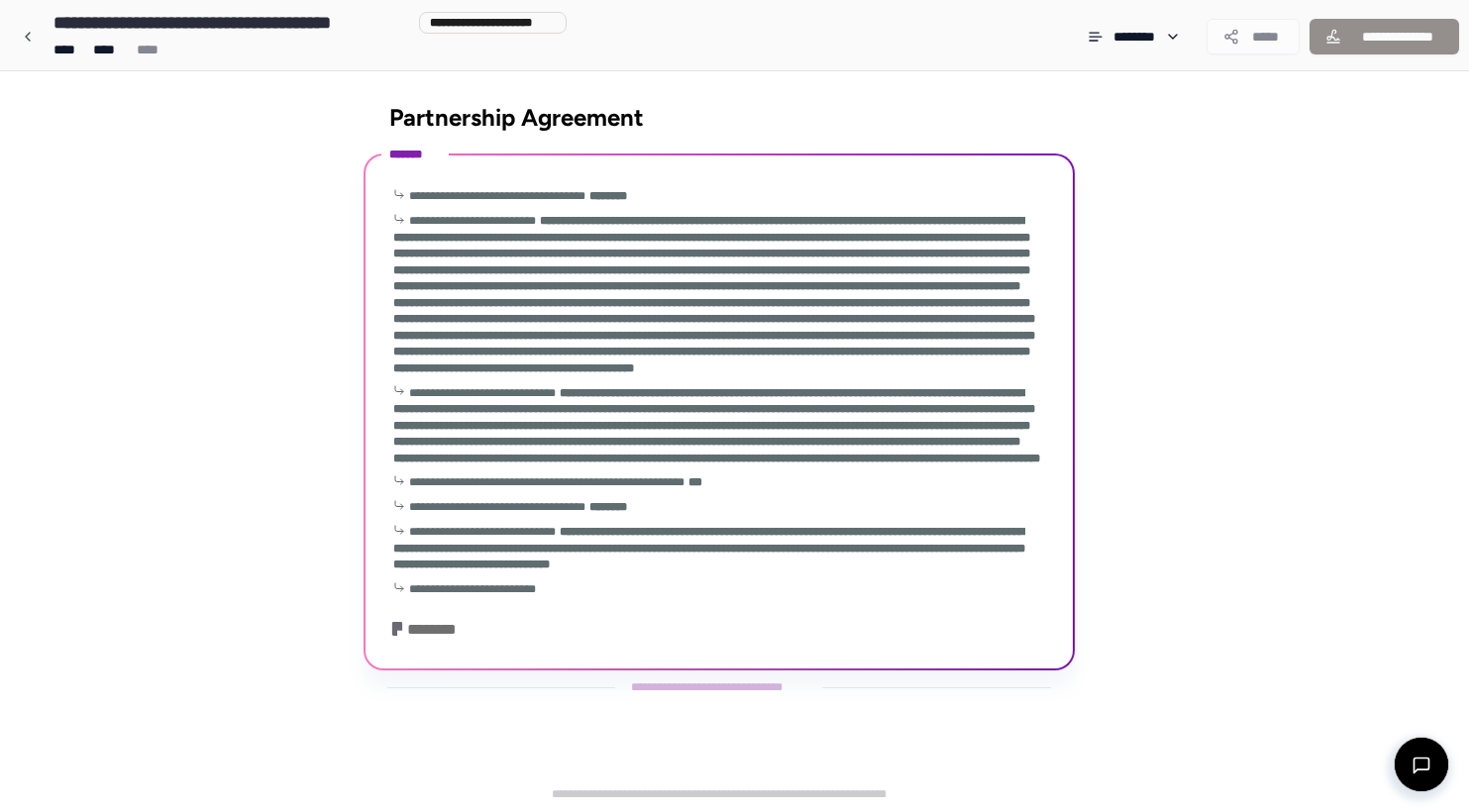 scroll, scrollTop: 3, scrollLeft: 0, axis: vertical 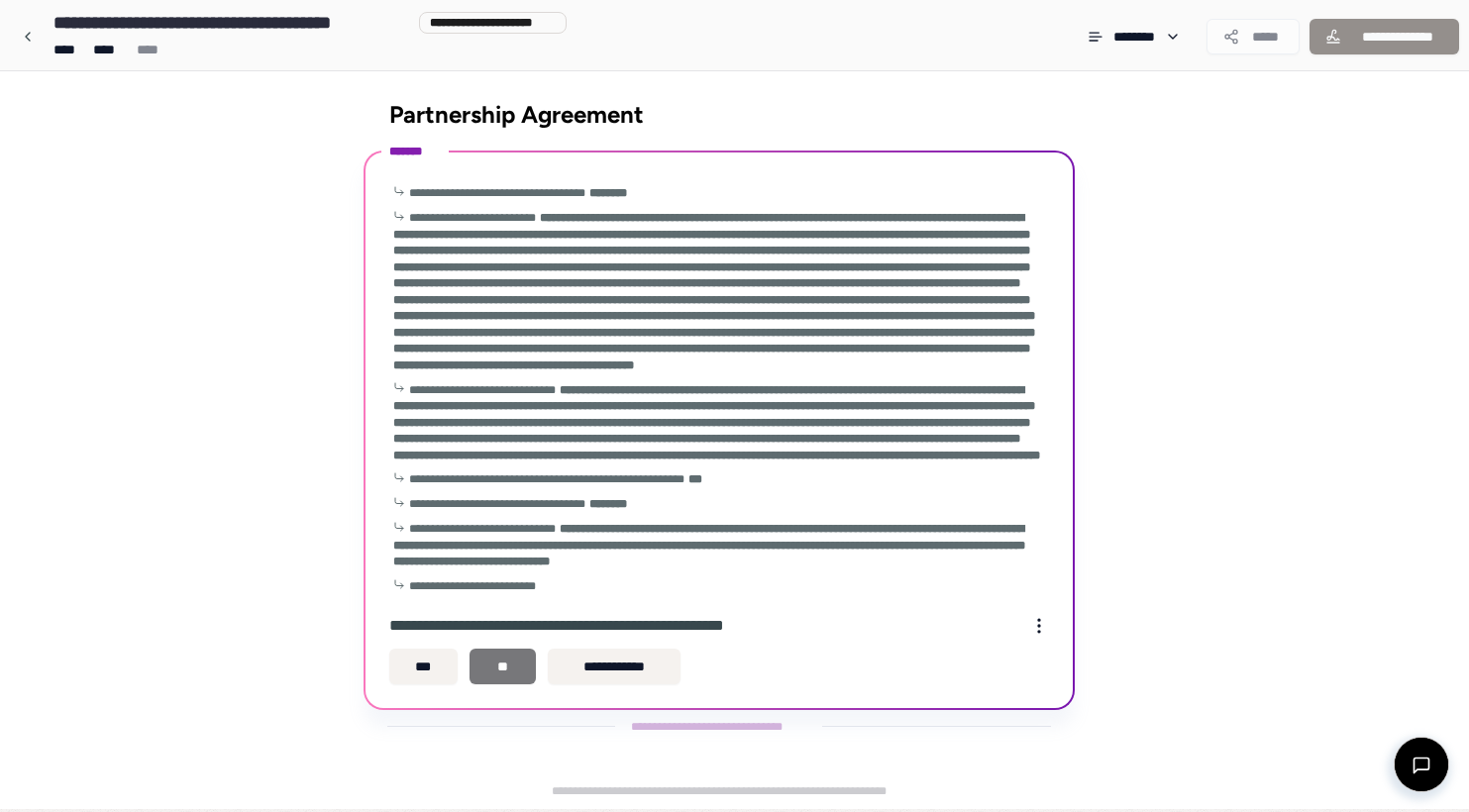 click on "**" at bounding box center (502, 666) 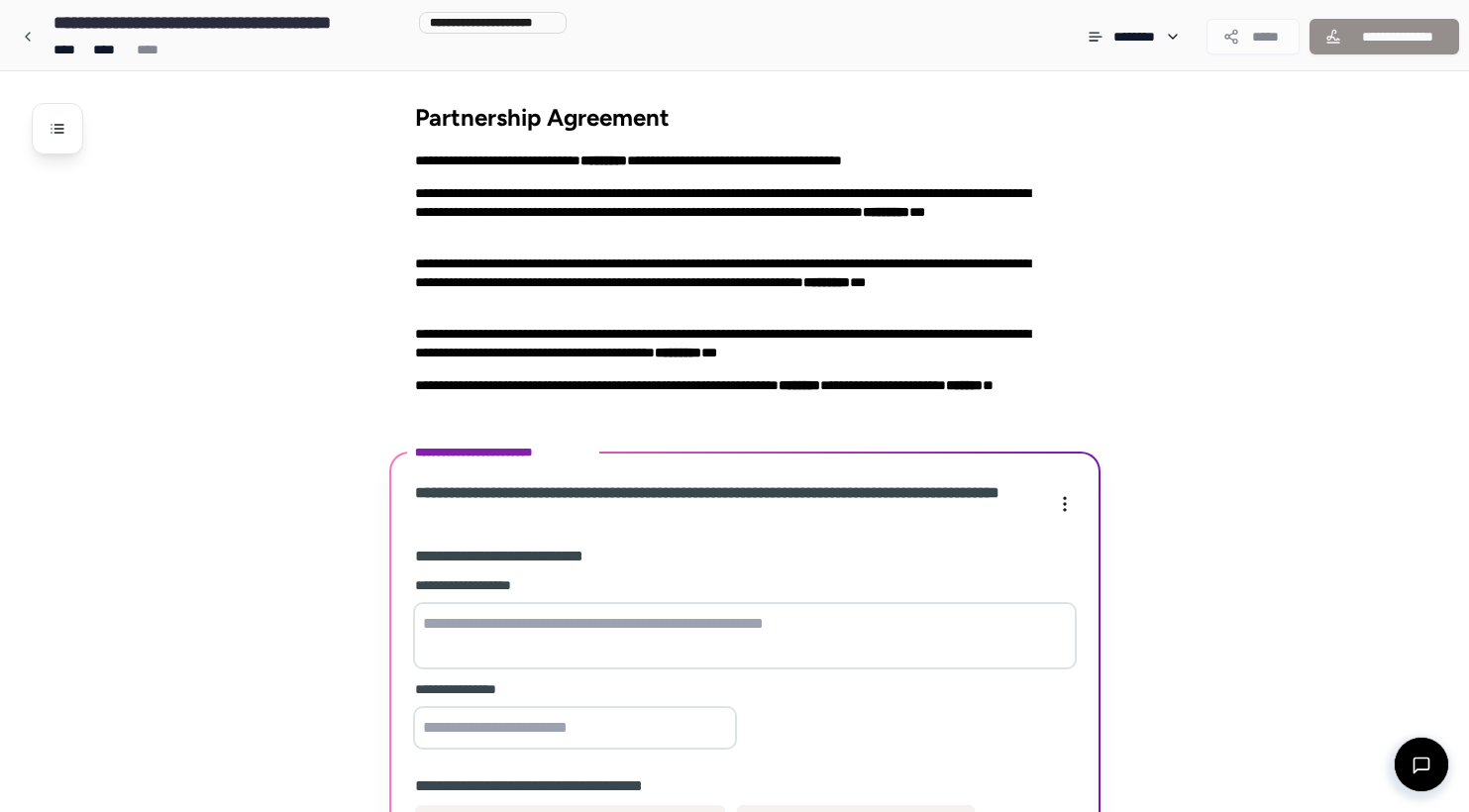 scroll, scrollTop: 338, scrollLeft: 0, axis: vertical 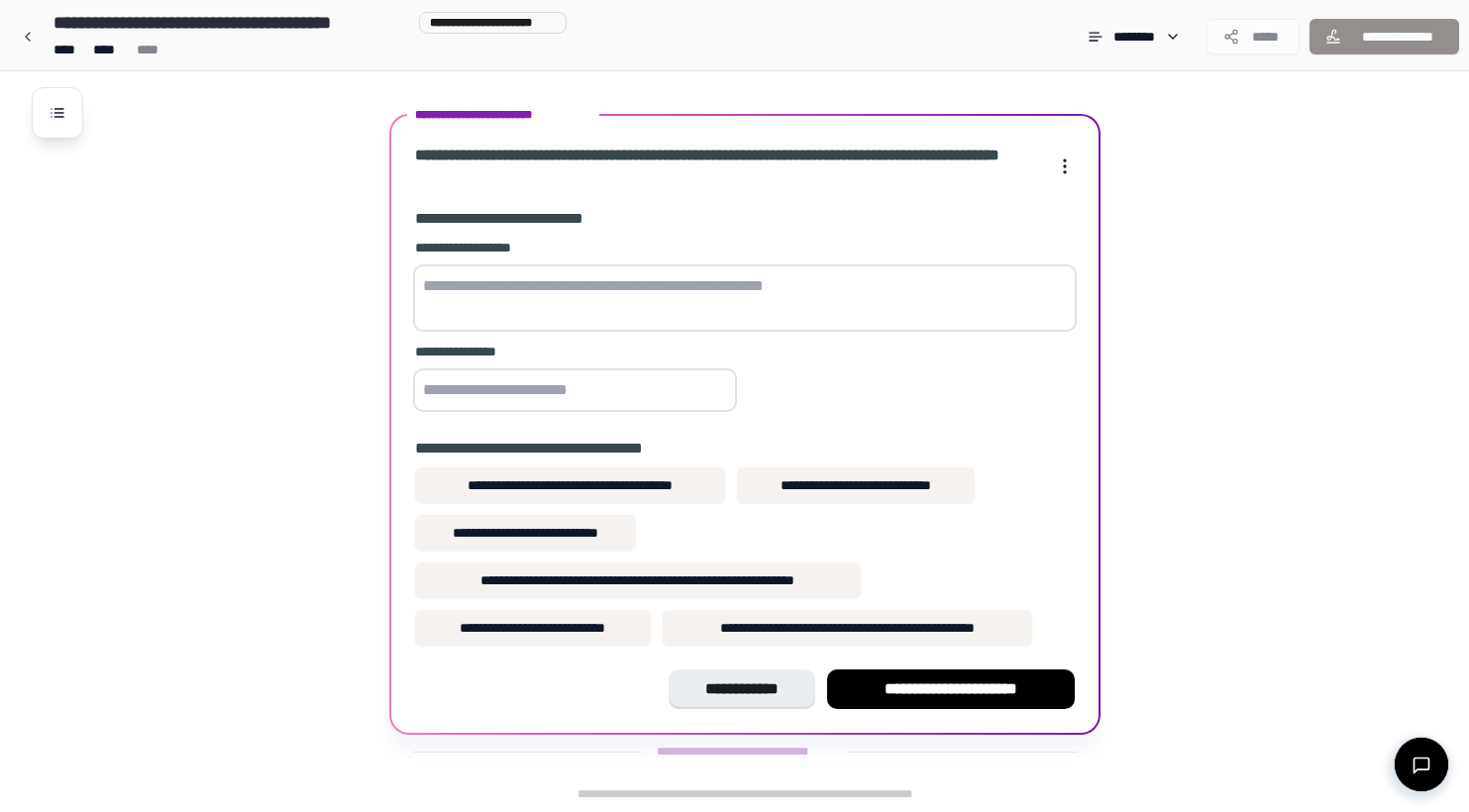 click at bounding box center (745, 298) 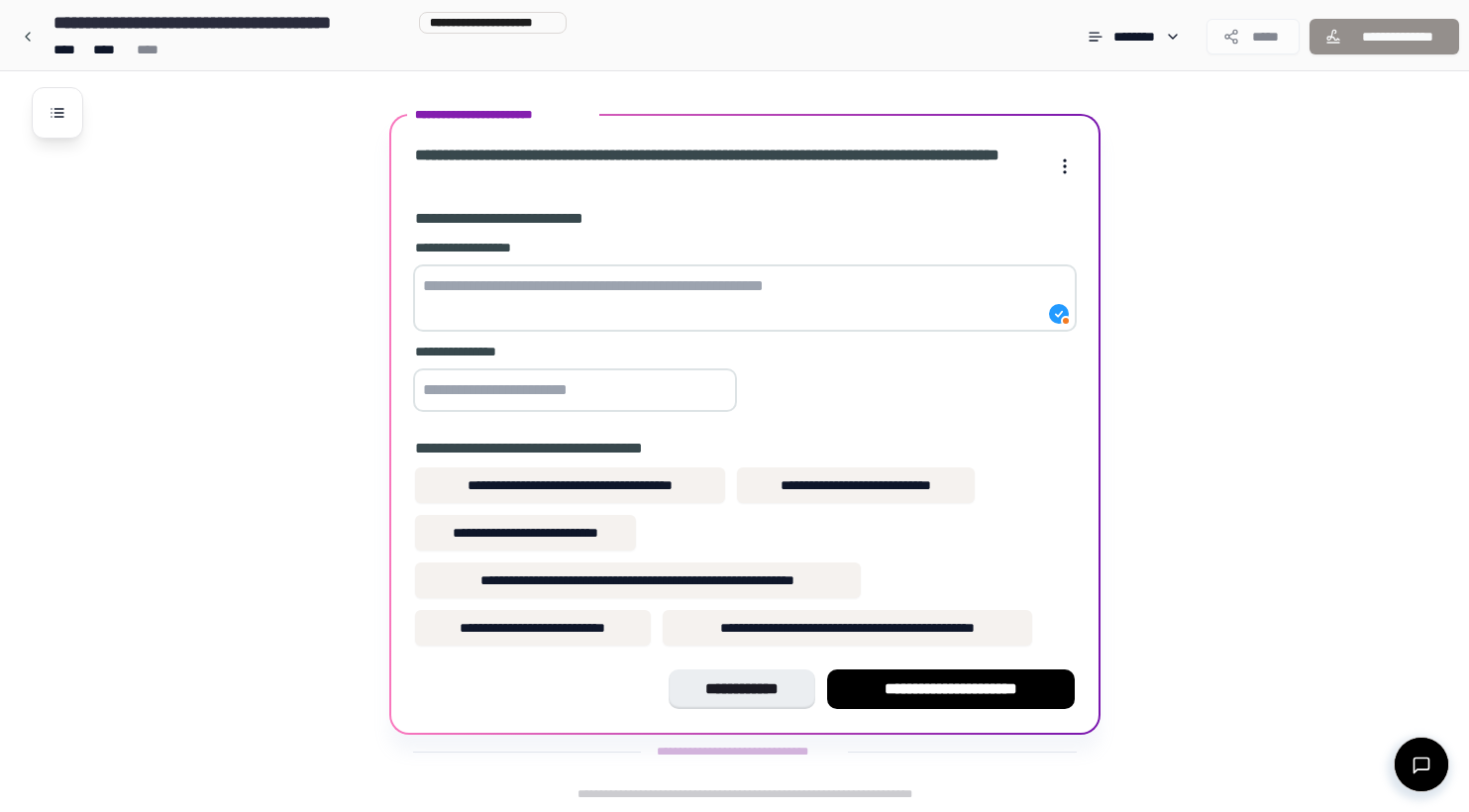 paste on "**********" 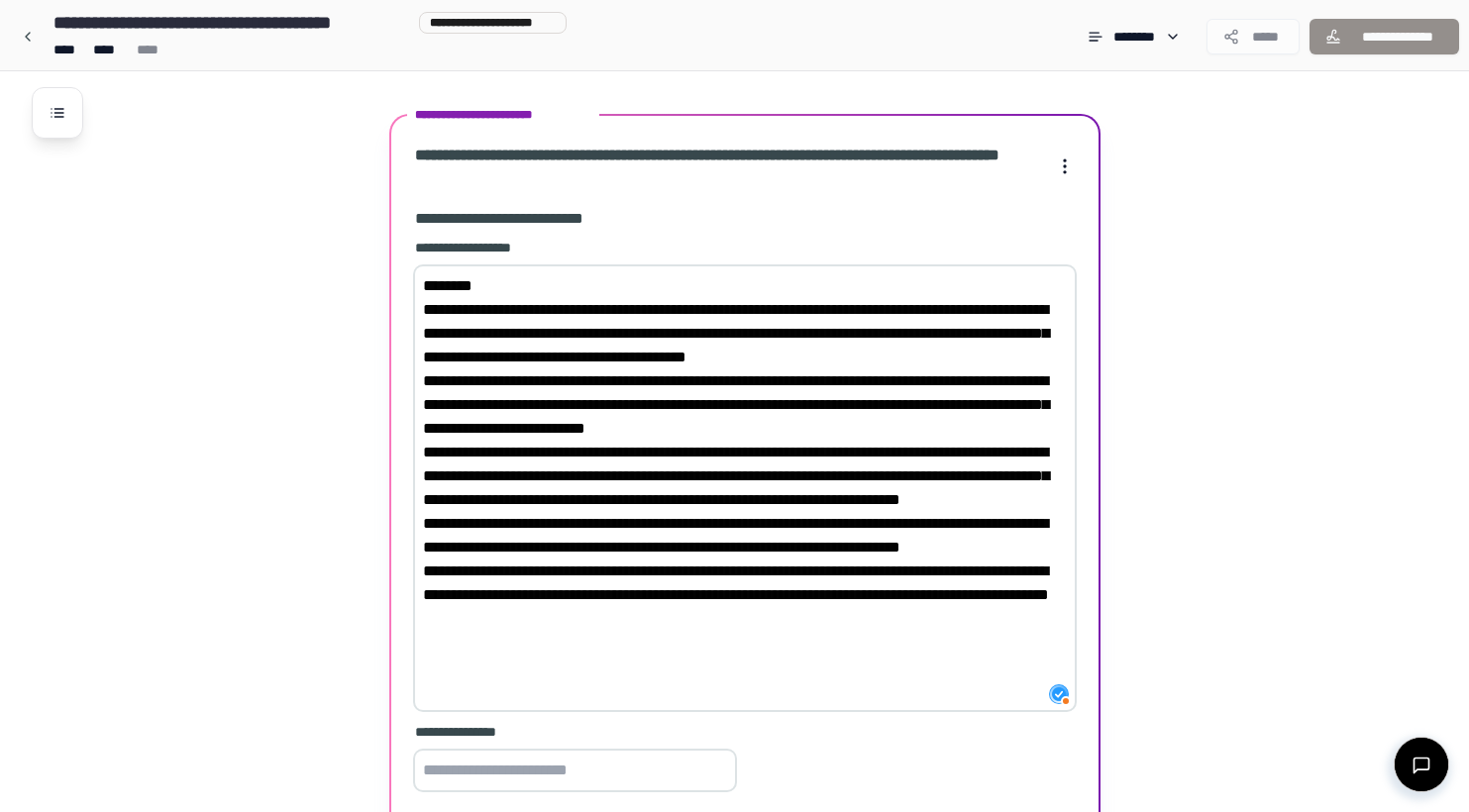 scroll, scrollTop: 718, scrollLeft: 0, axis: vertical 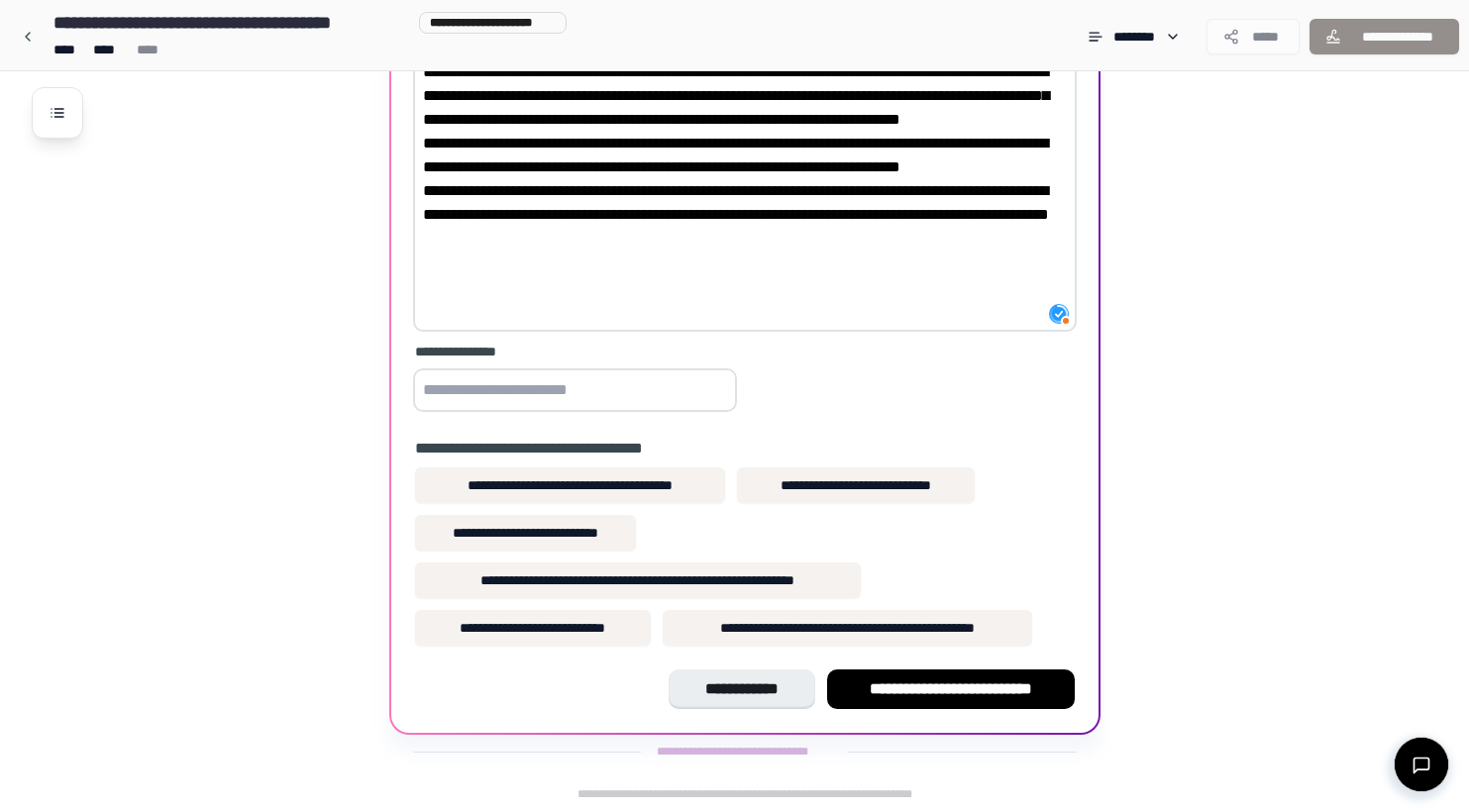 type on "**********" 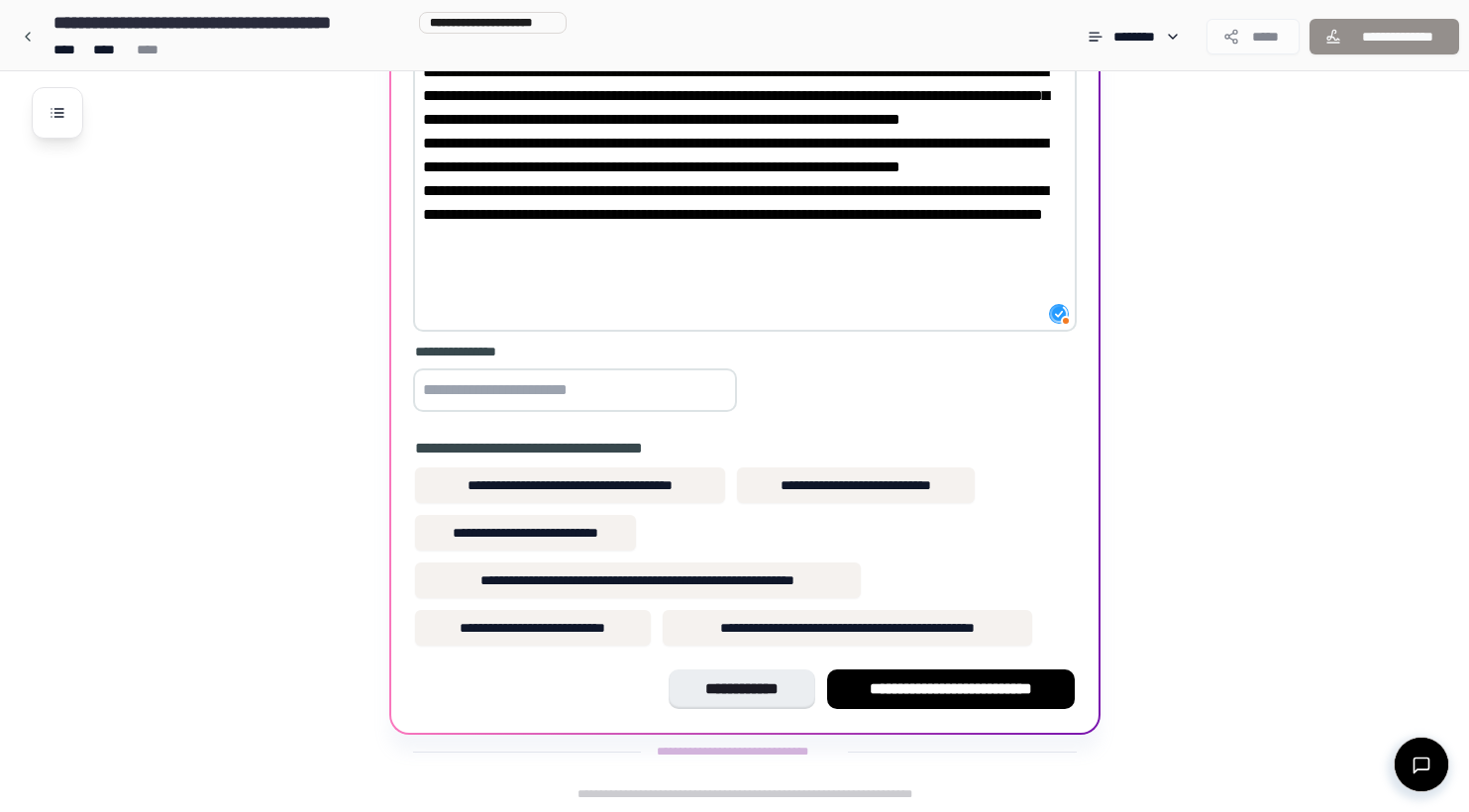 click at bounding box center [575, 390] 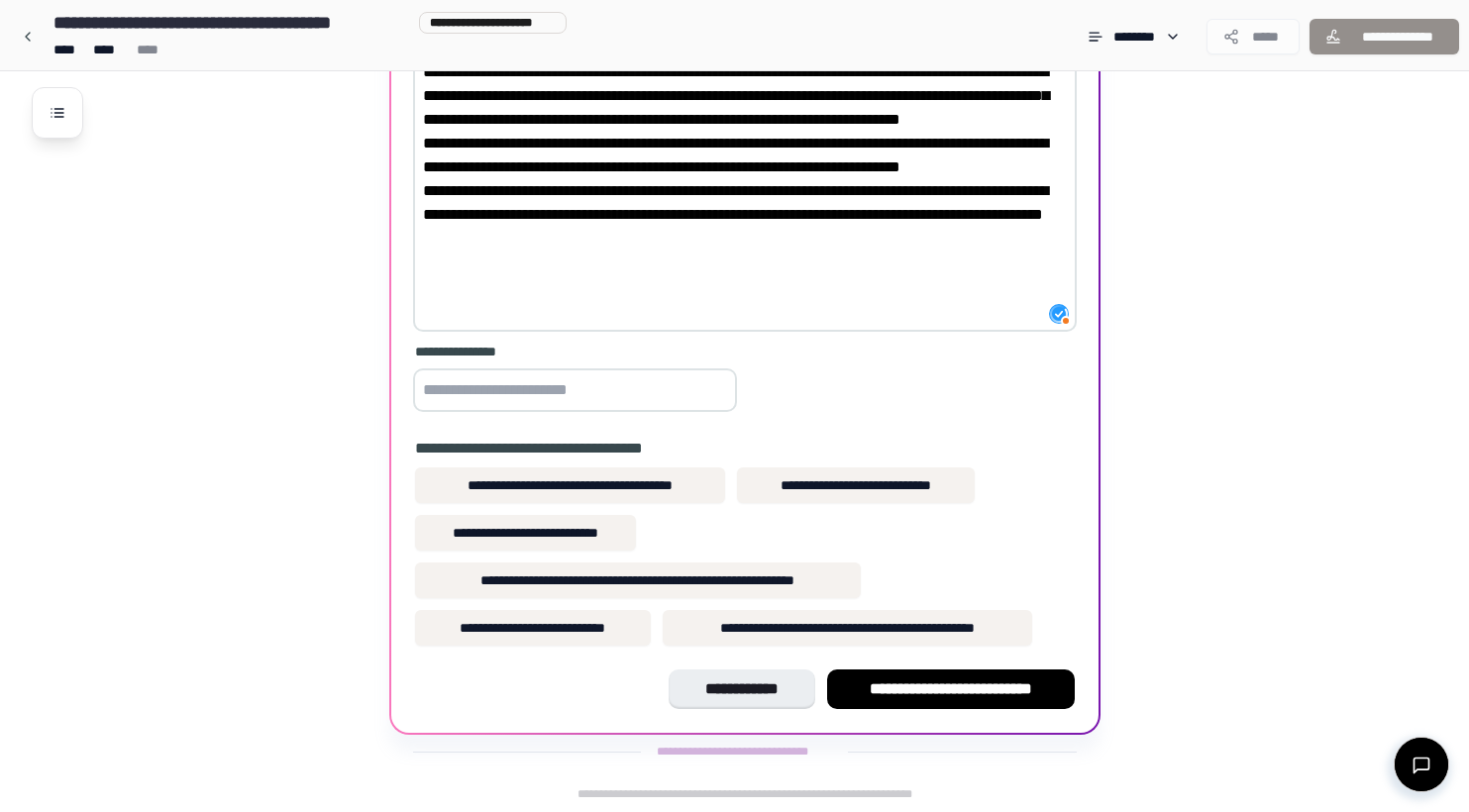 scroll, scrollTop: 694, scrollLeft: 0, axis: vertical 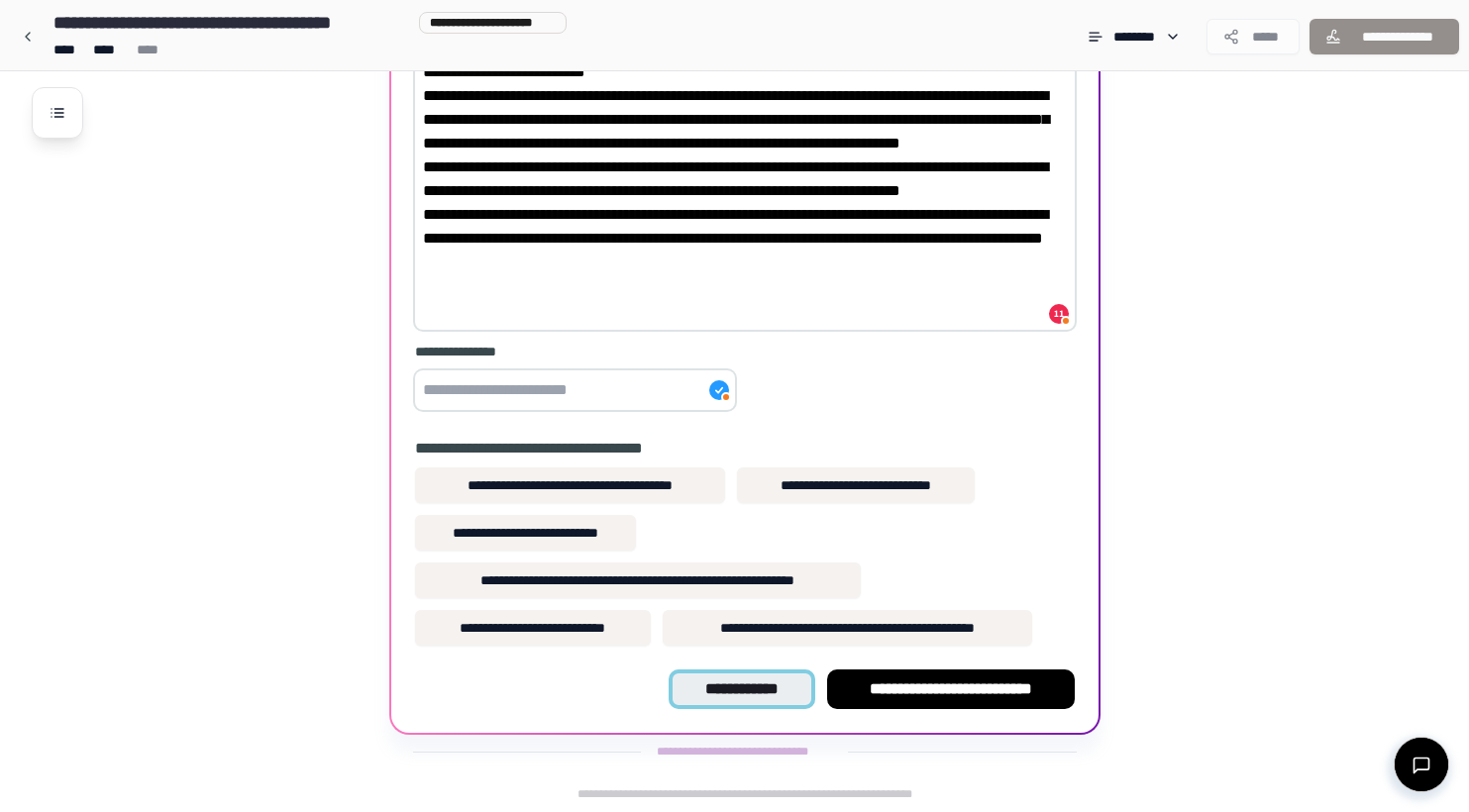 click on "**********" at bounding box center (741, 689) 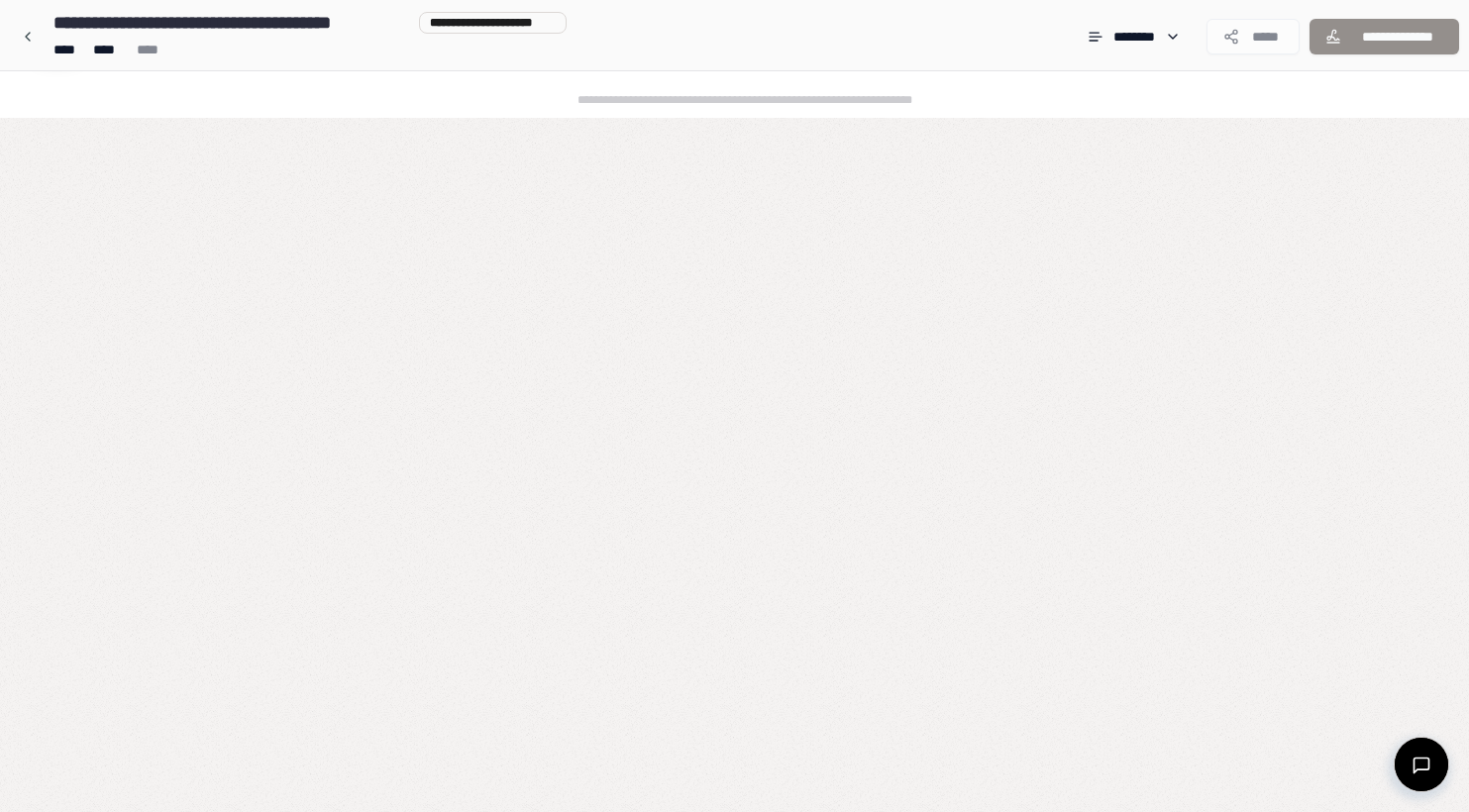 scroll, scrollTop: 0, scrollLeft: 0, axis: both 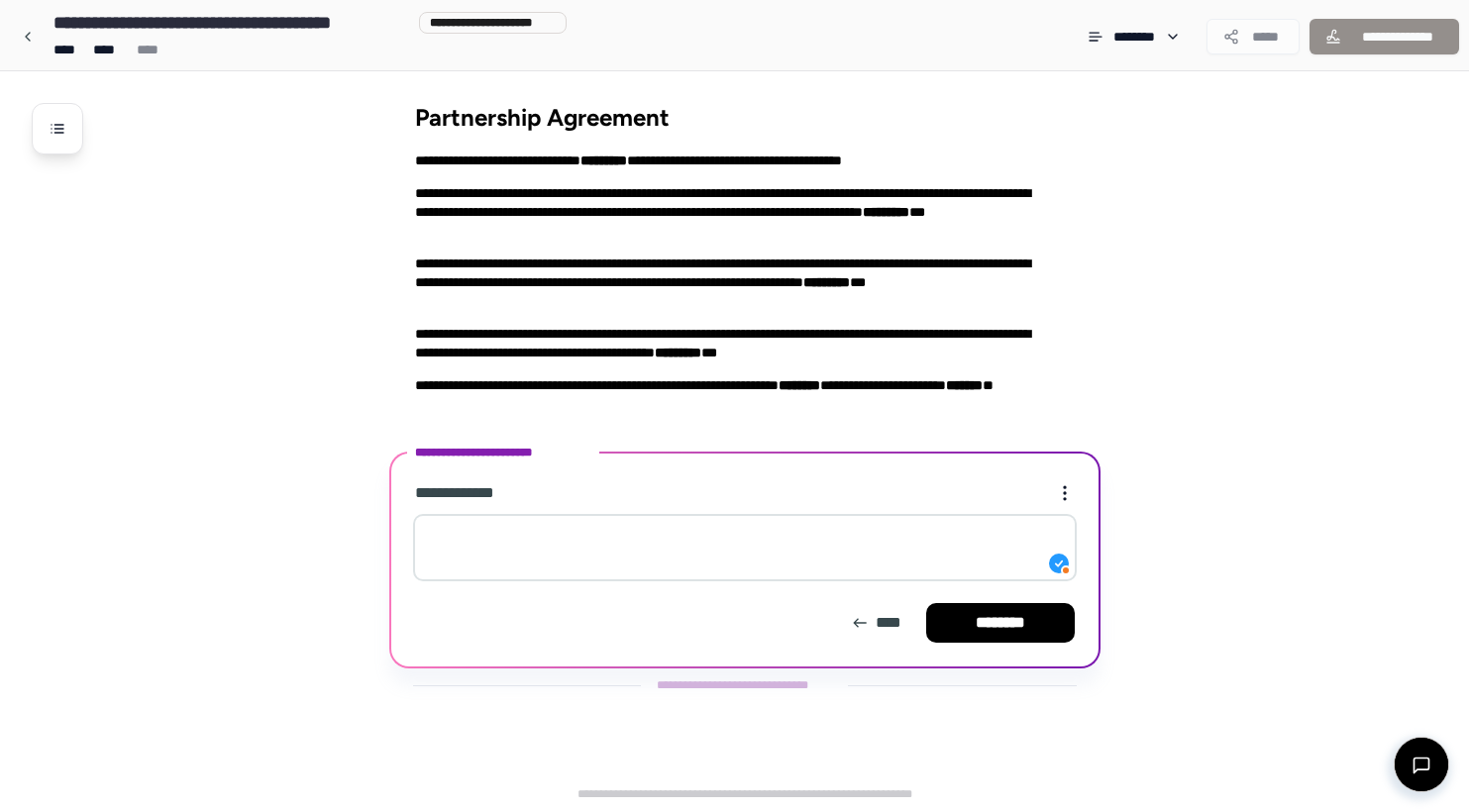 click at bounding box center (745, 548) 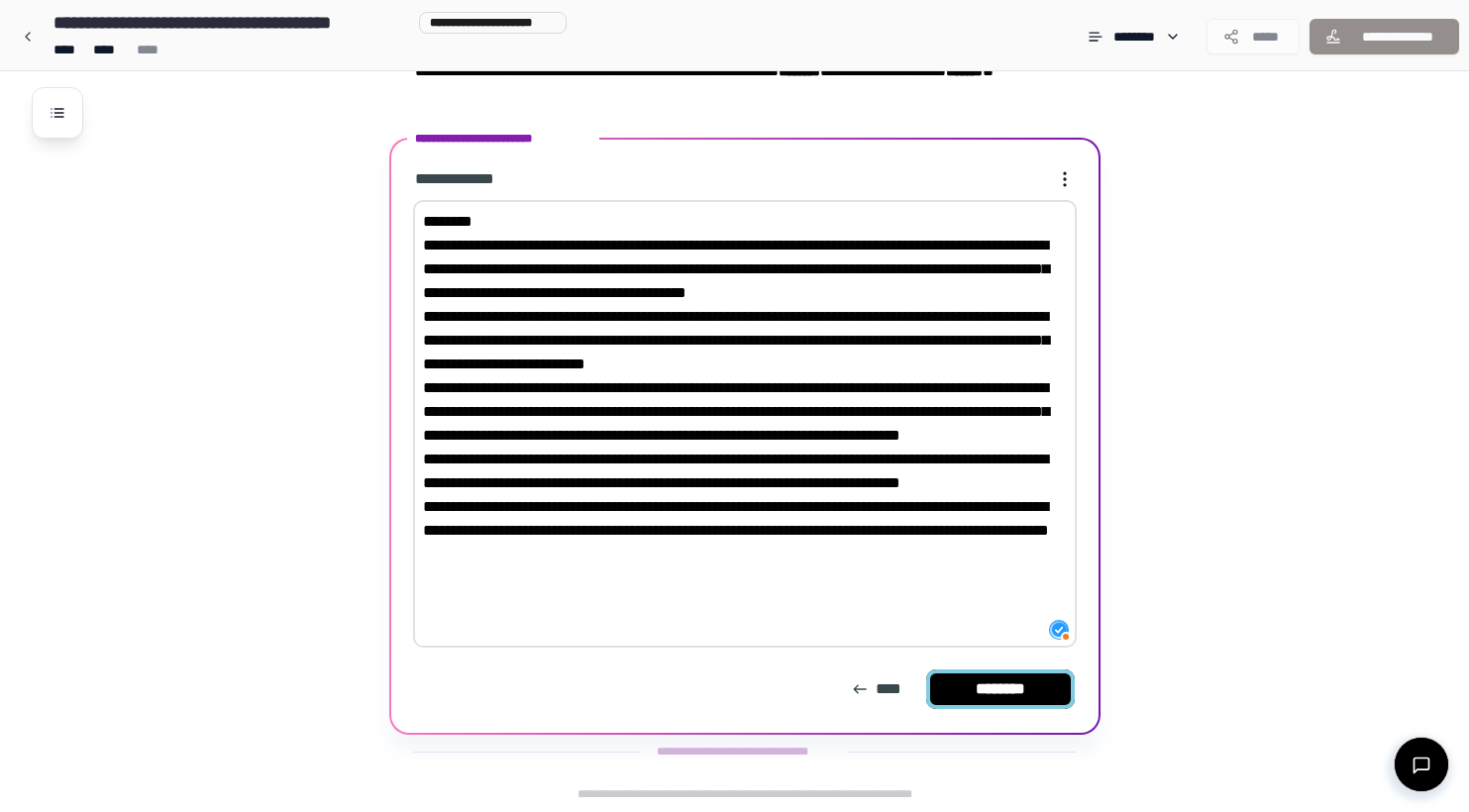 type on "**********" 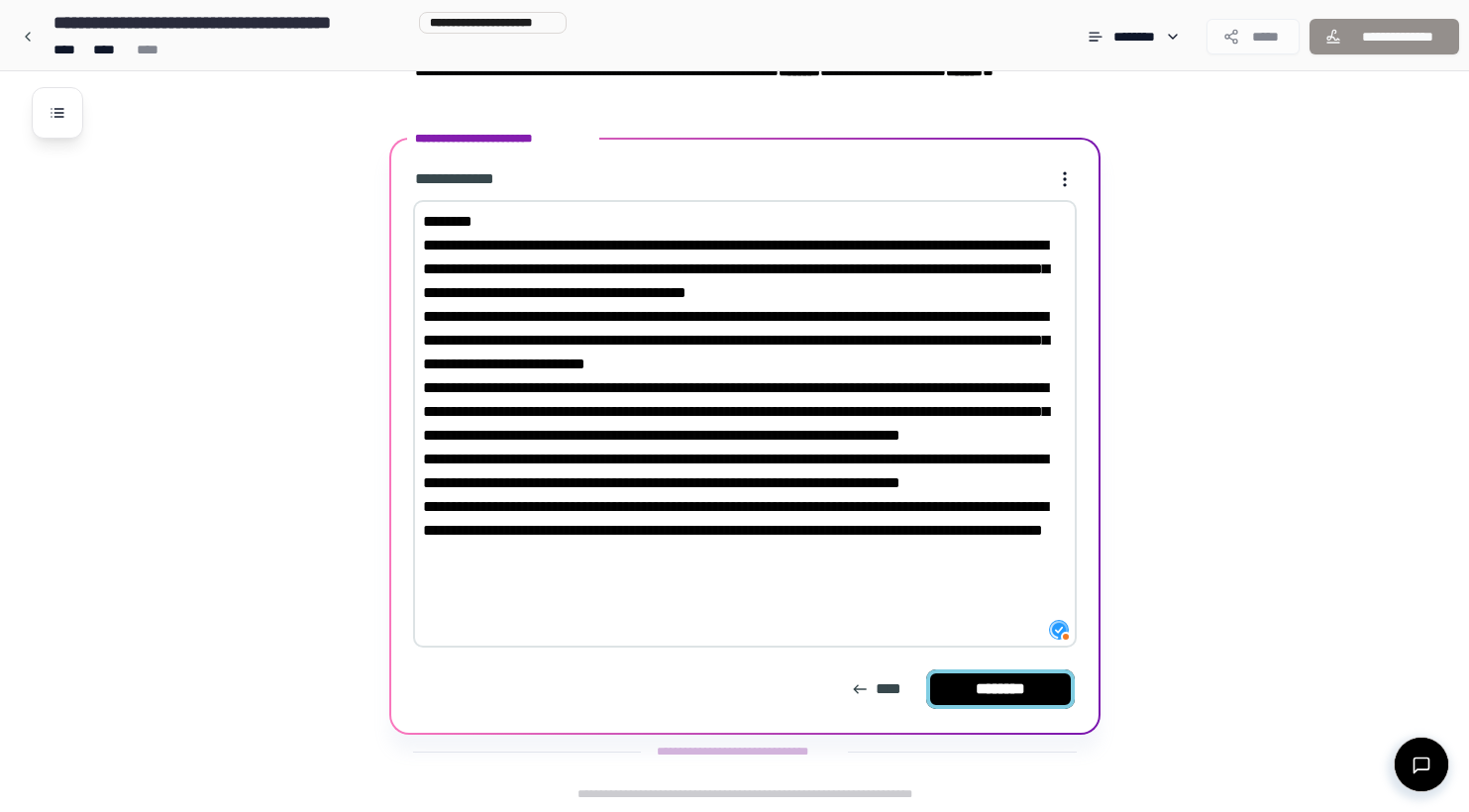 click on "********" at bounding box center (1000, 689) 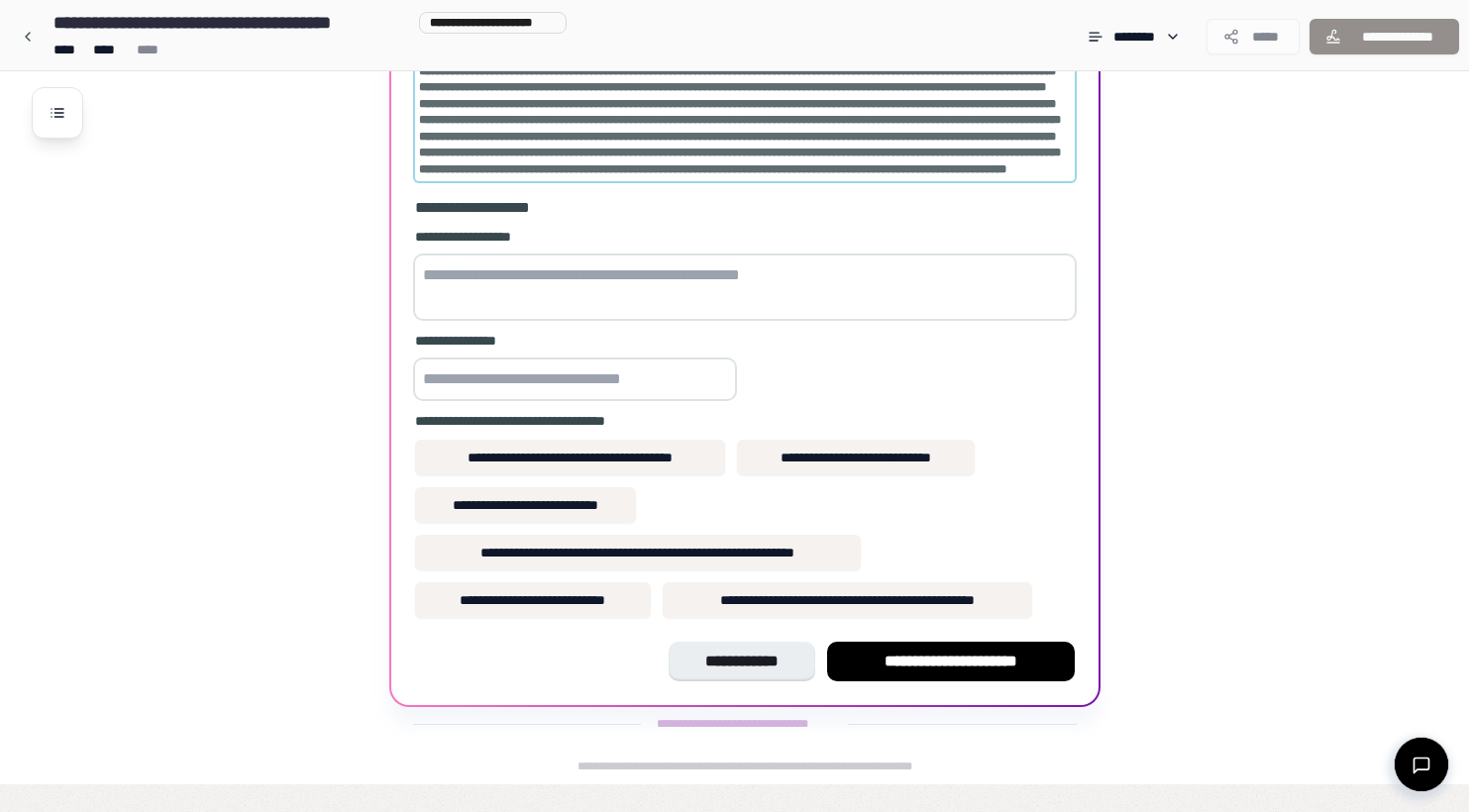 scroll, scrollTop: 472, scrollLeft: 0, axis: vertical 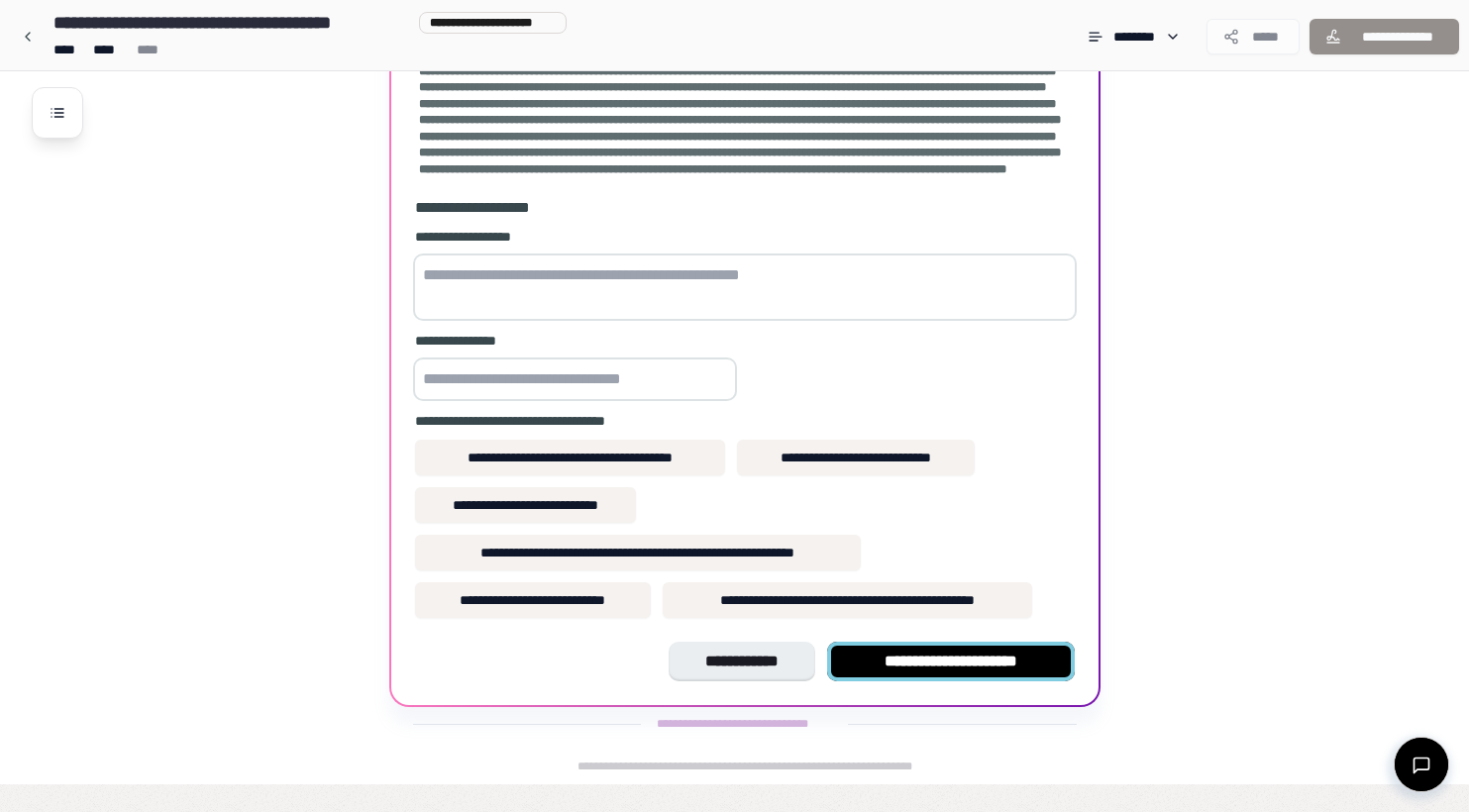 click on "**********" at bounding box center (951, 661) 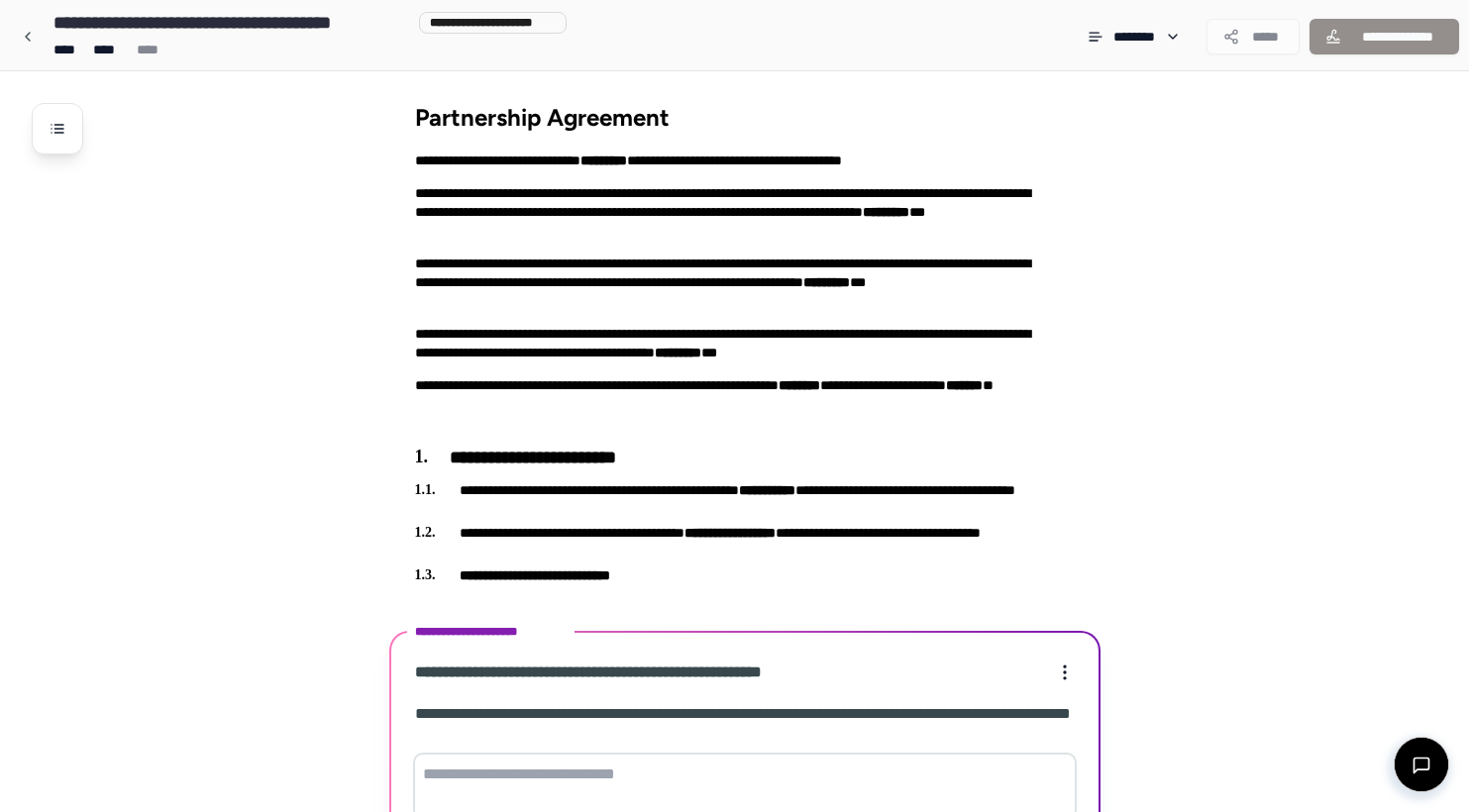 scroll, scrollTop: 457, scrollLeft: 0, axis: vertical 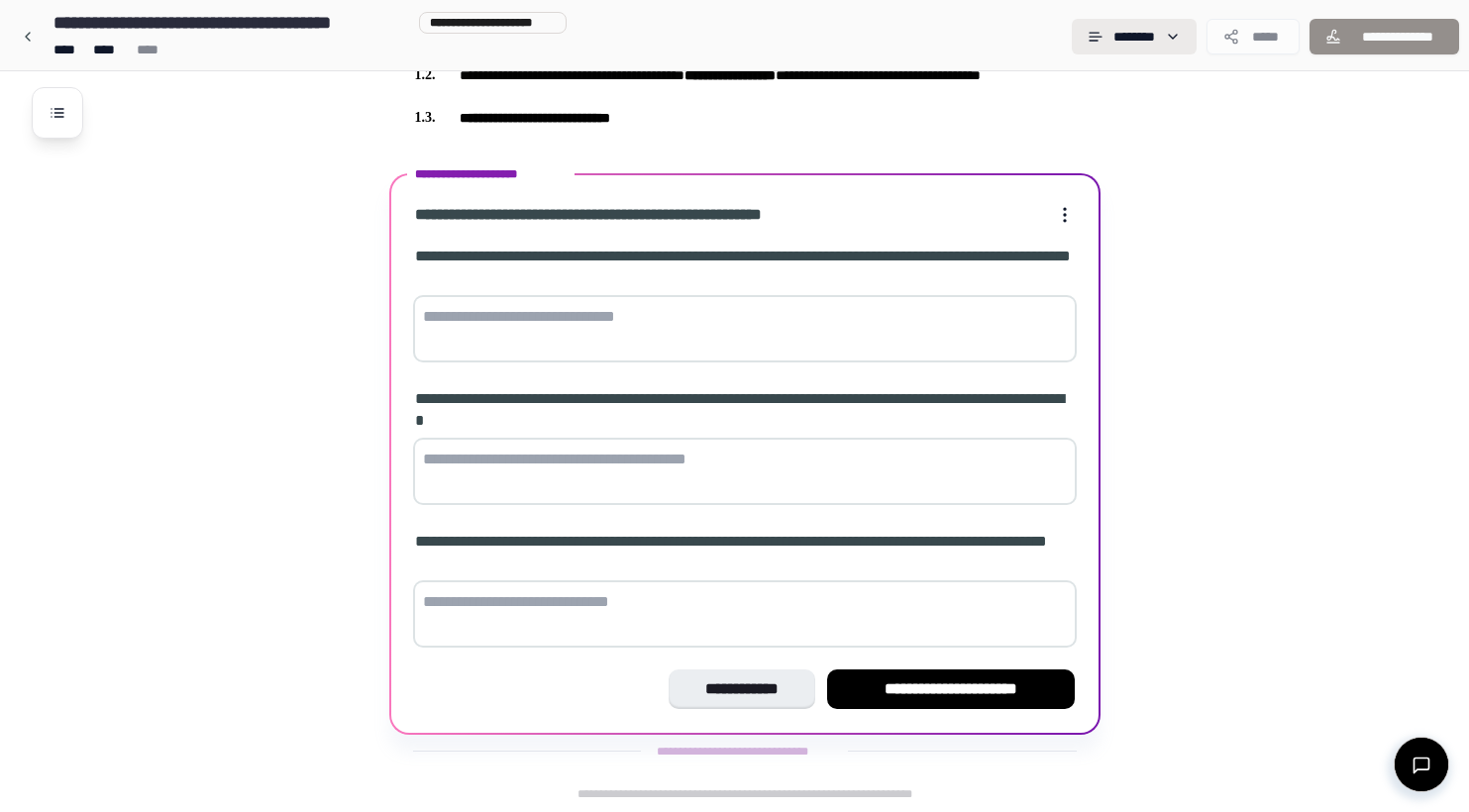 click on "**********" at bounding box center (734, 177) 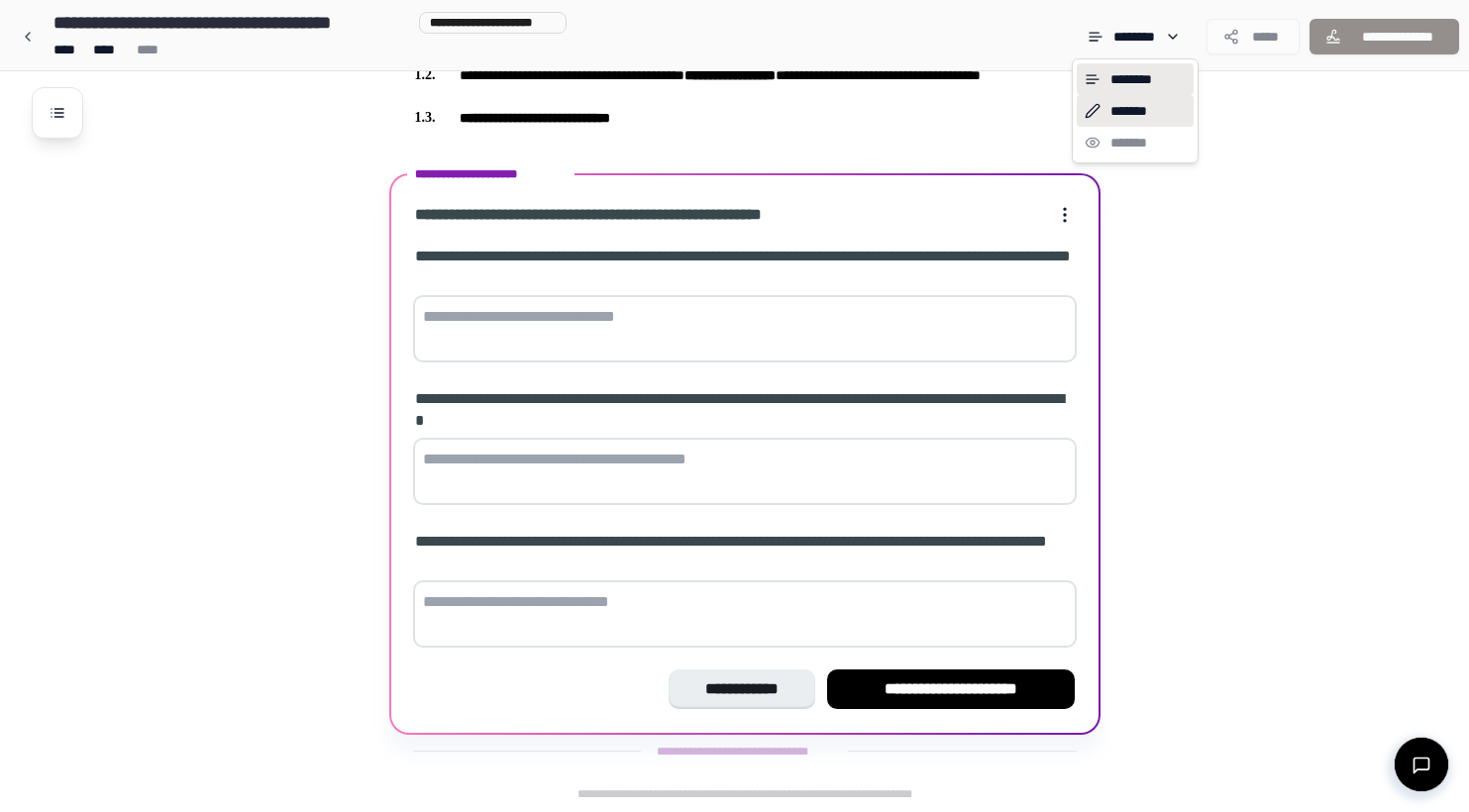 click on "*******" at bounding box center [1135, 111] 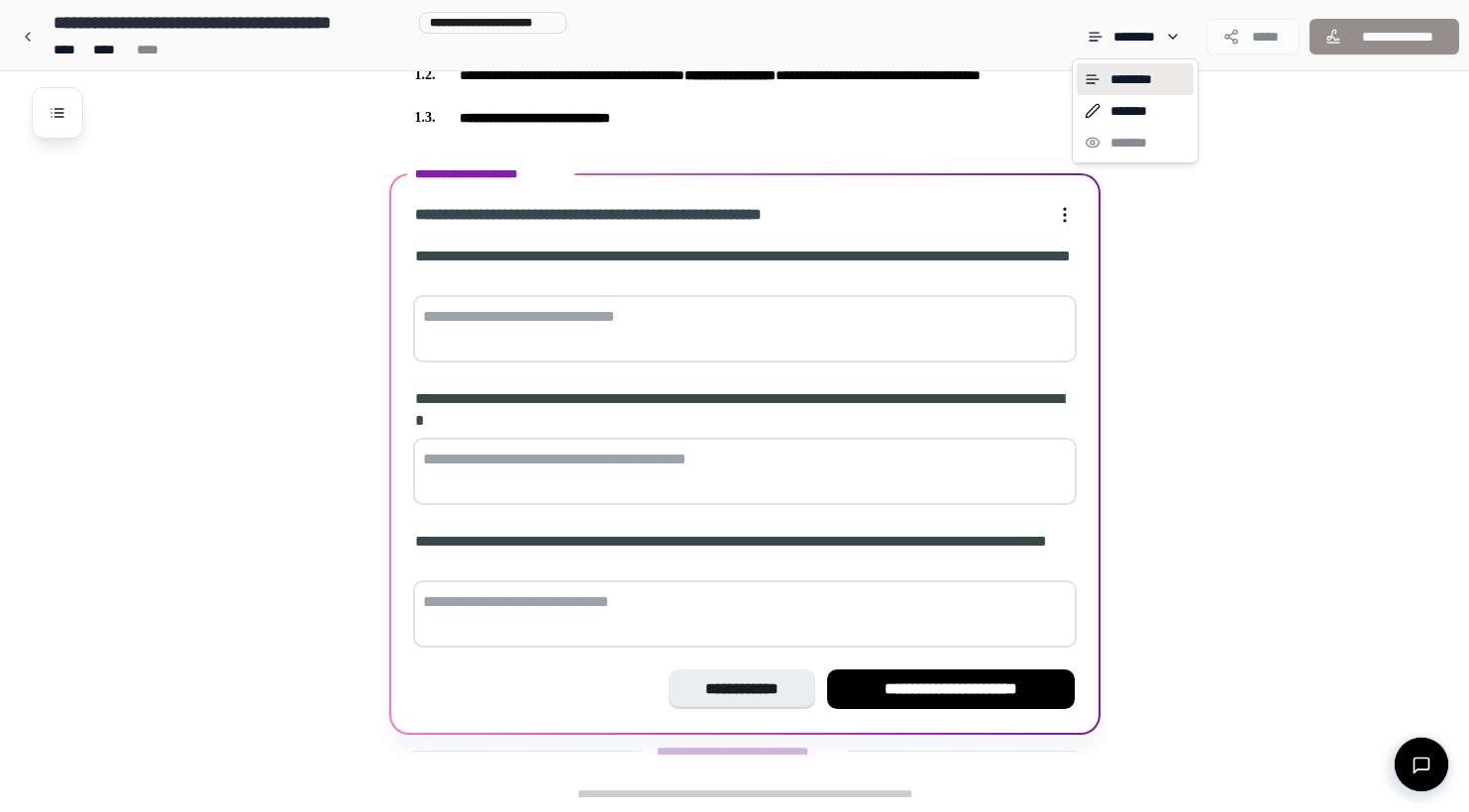 scroll, scrollTop: 0, scrollLeft: 0, axis: both 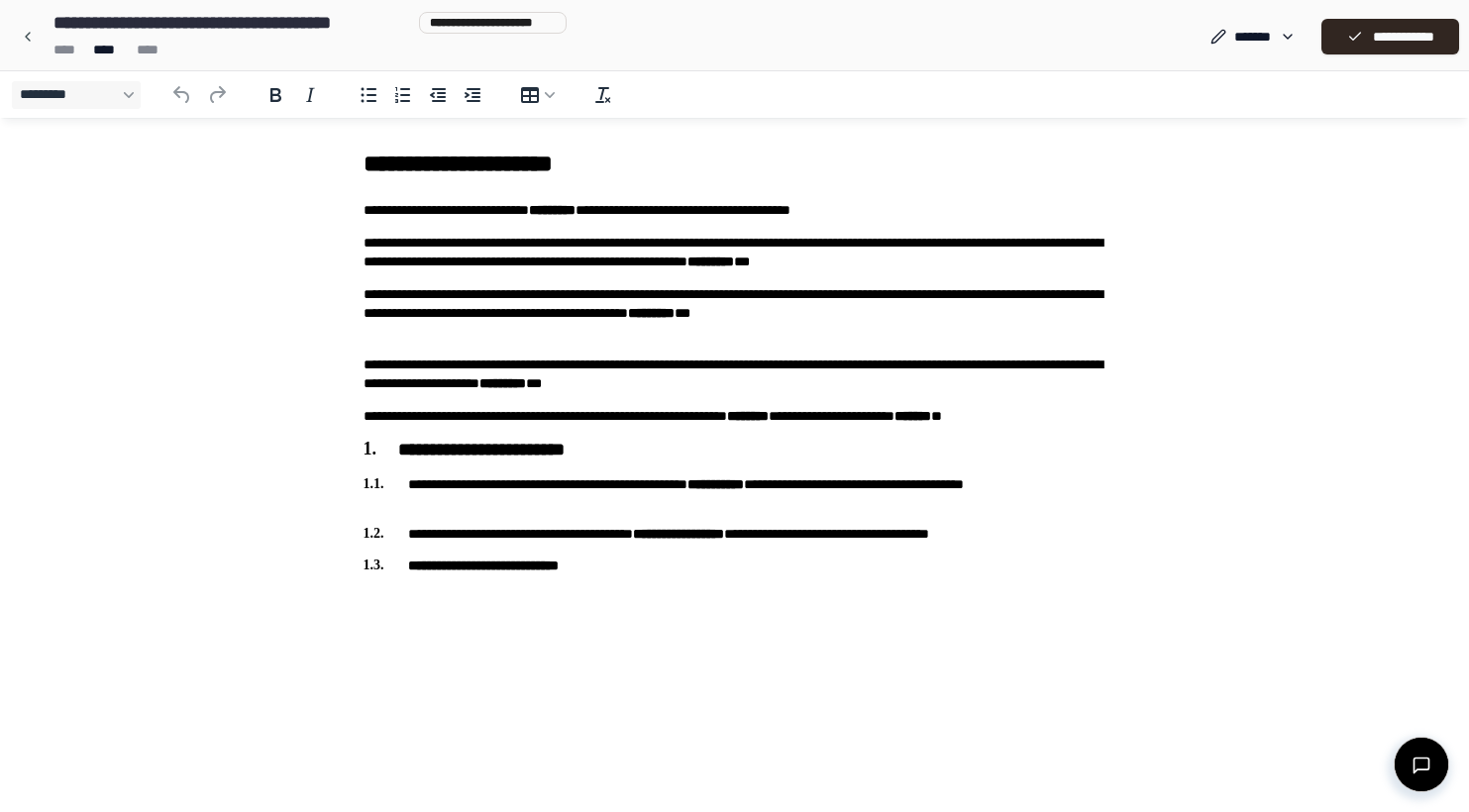 click on "**********" at bounding box center (231, 23) 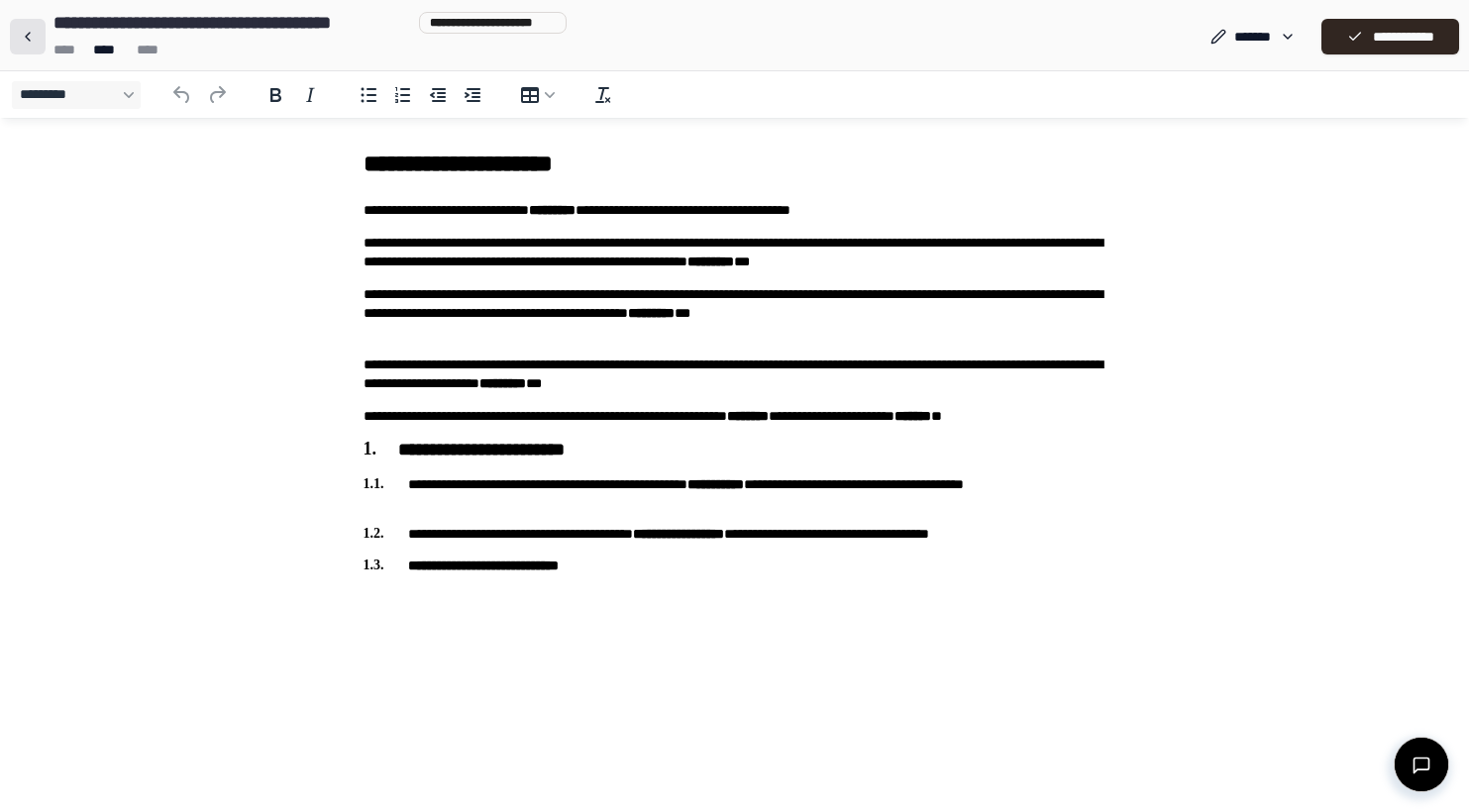 click at bounding box center [28, 37] 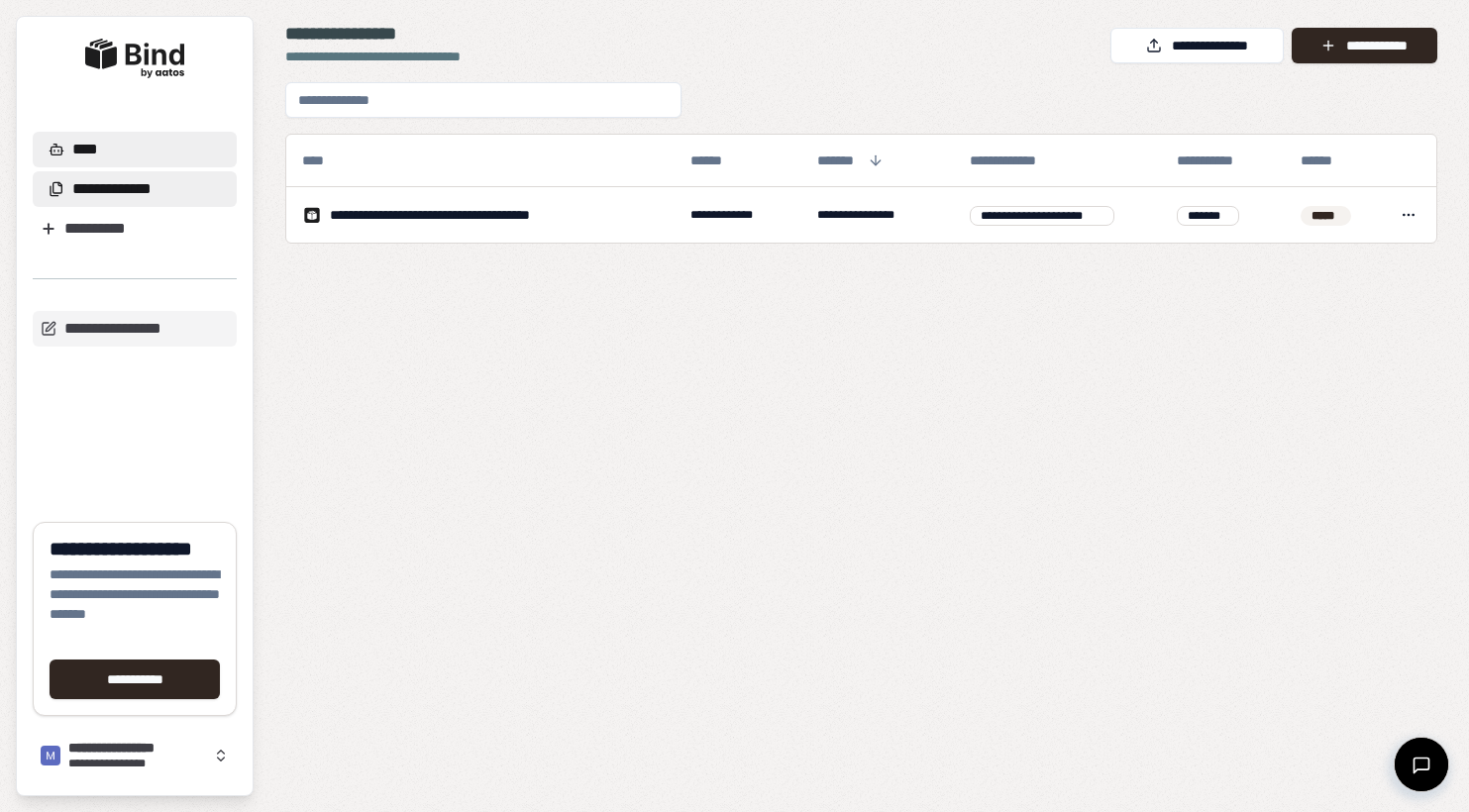 click on "****" at bounding box center [135, 150] 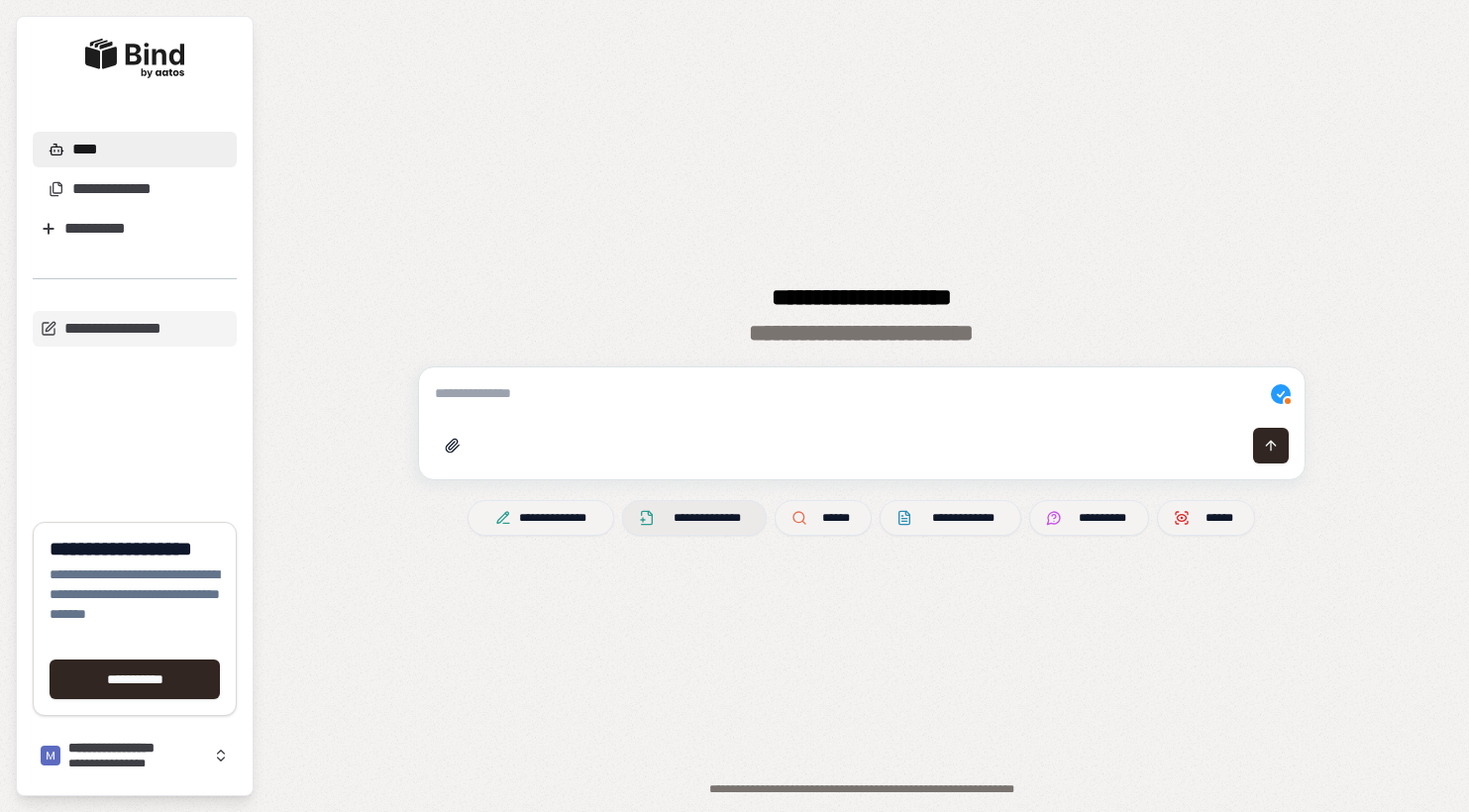 click on "**********" at bounding box center [694, 518] 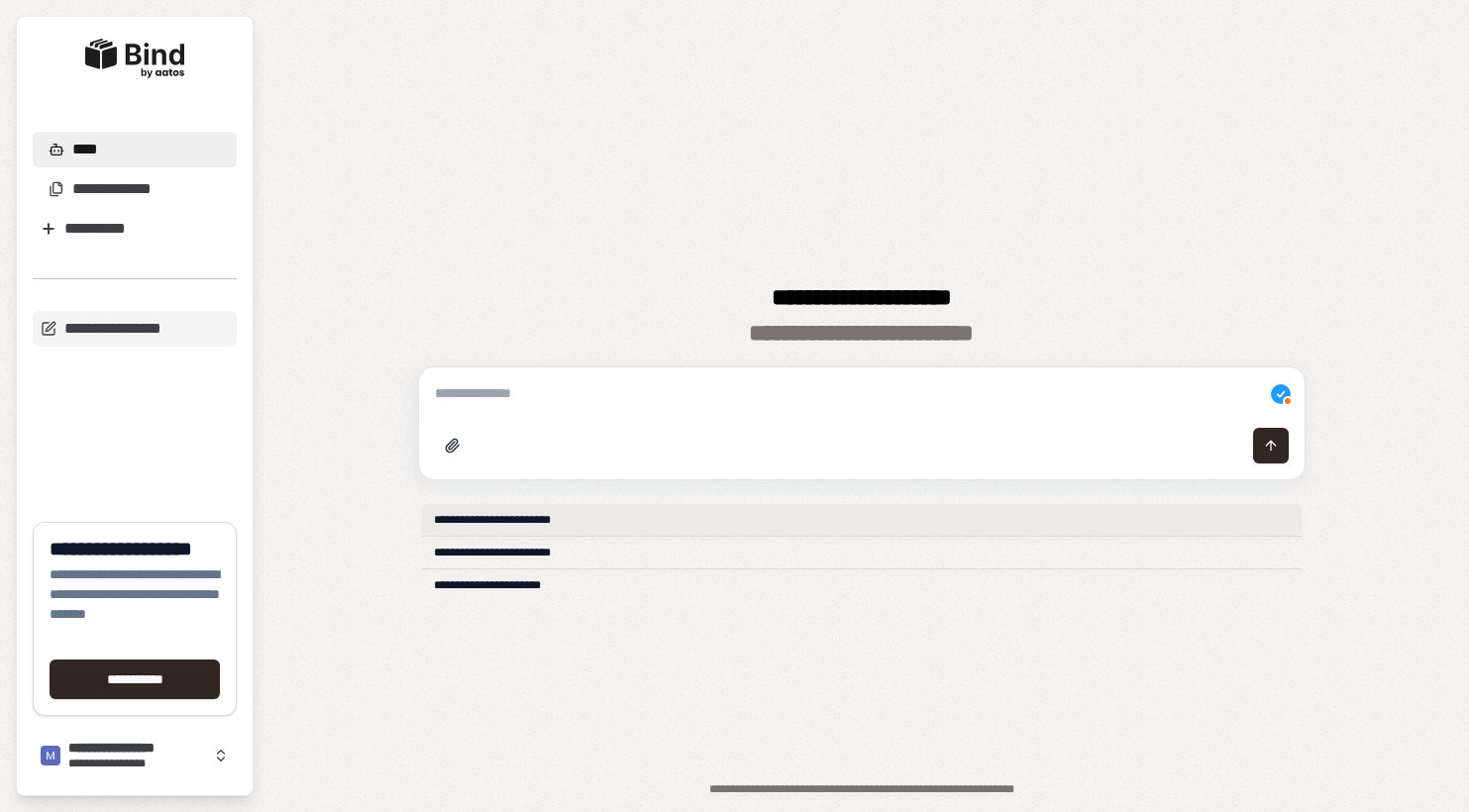 click on "**********" at bounding box center (862, 520) 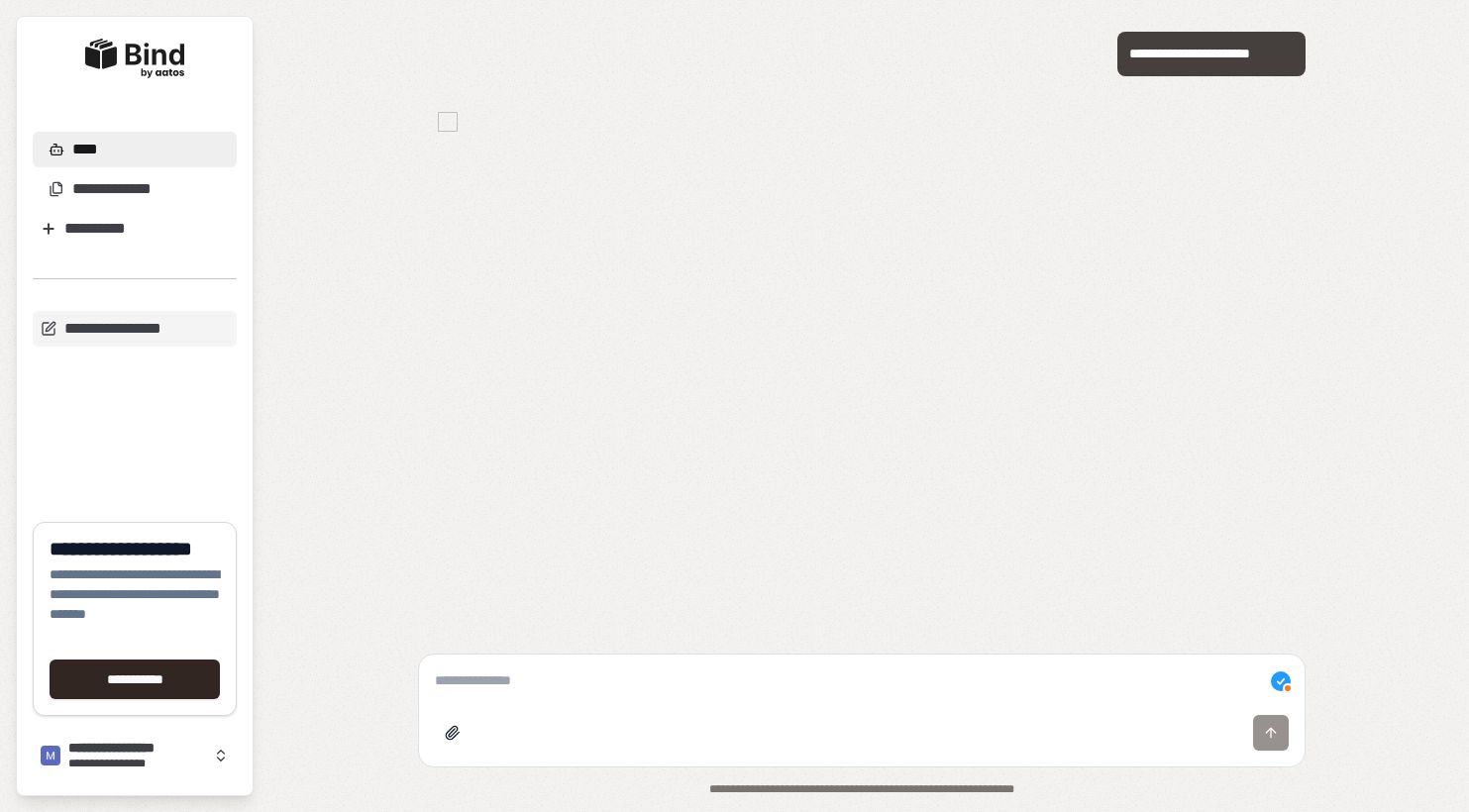 drag, startPoint x: 1077, startPoint y: 493, endPoint x: 1119, endPoint y: 304, distance: 193.61043 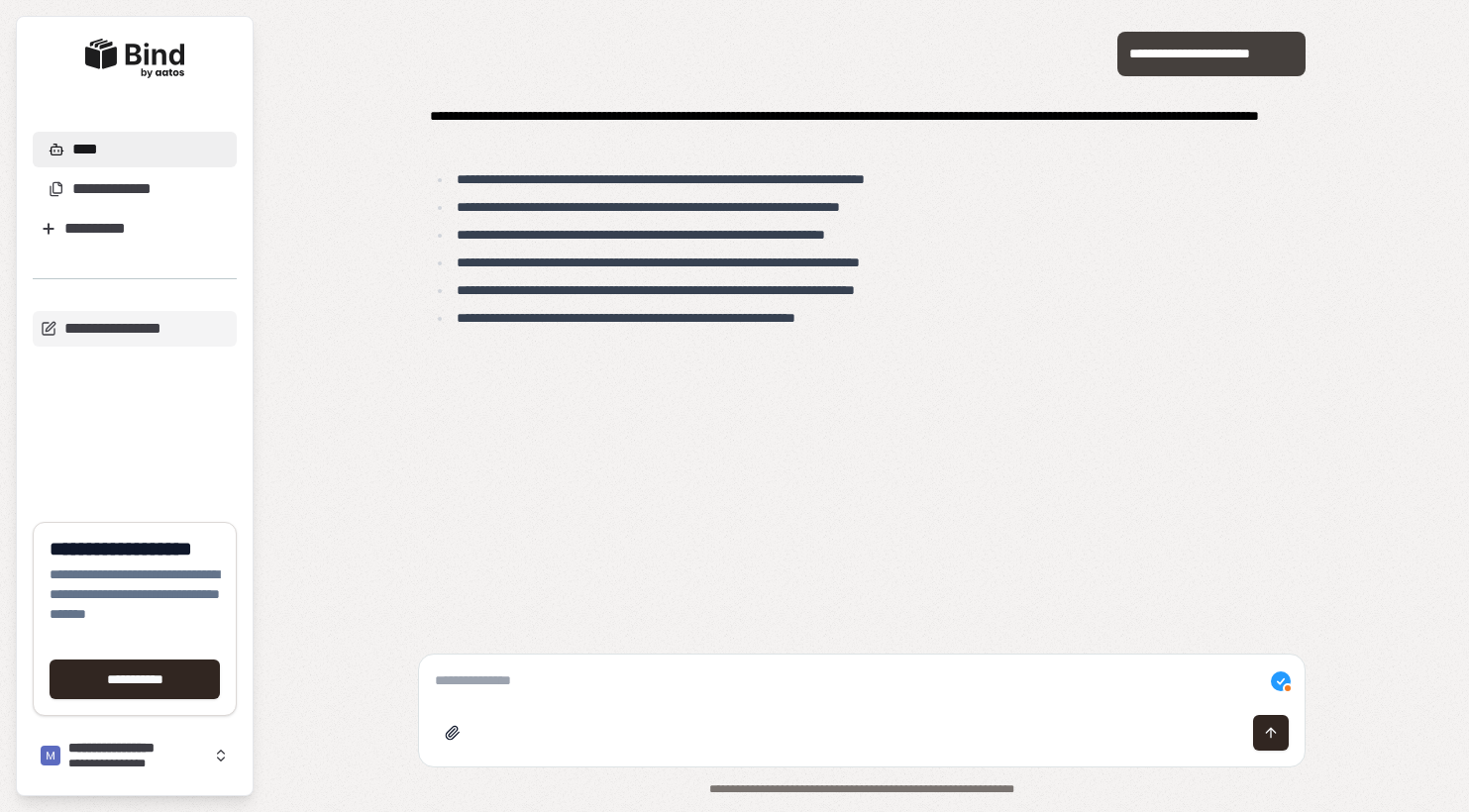 click at bounding box center [862, 710] 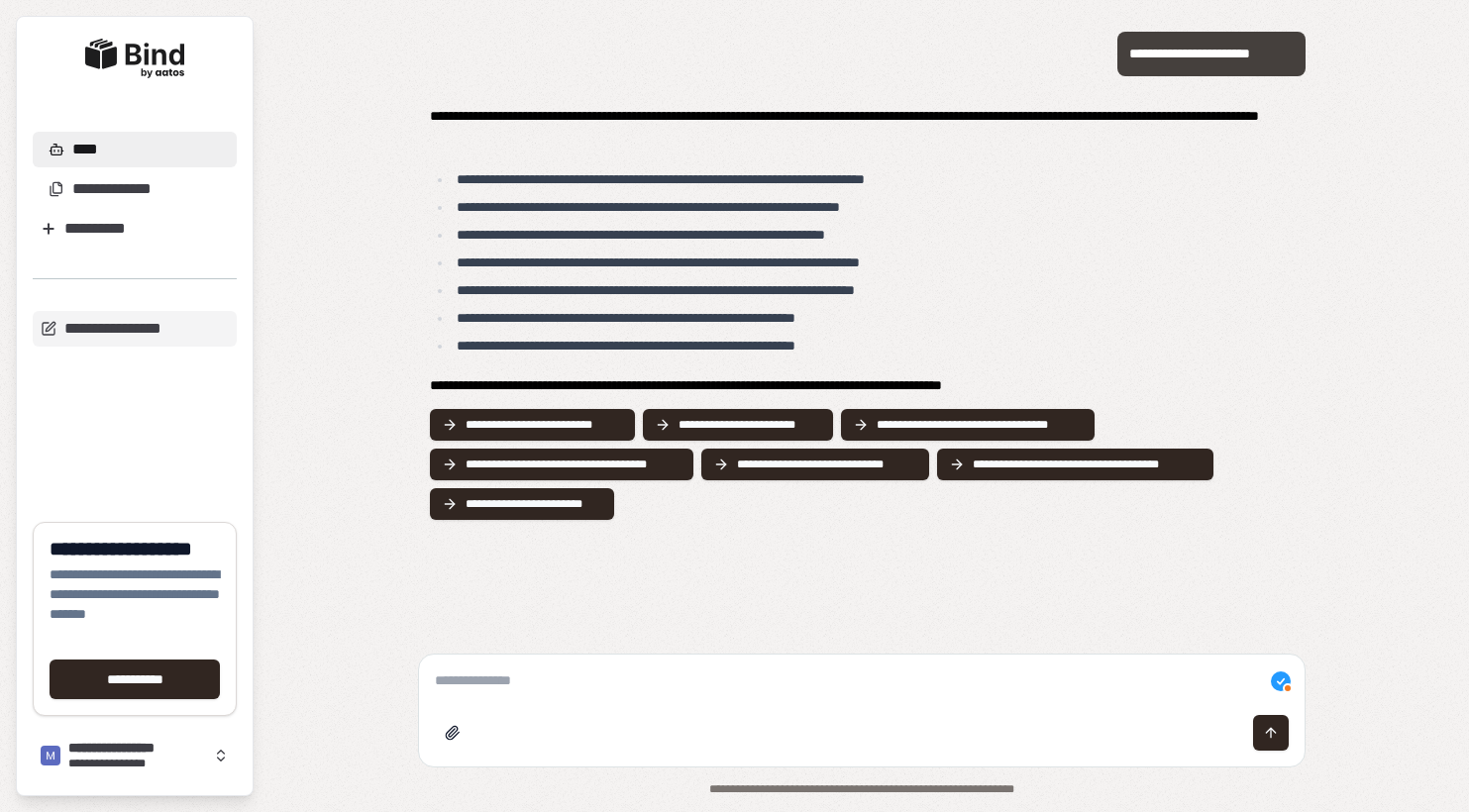 click at bounding box center (862, 680) 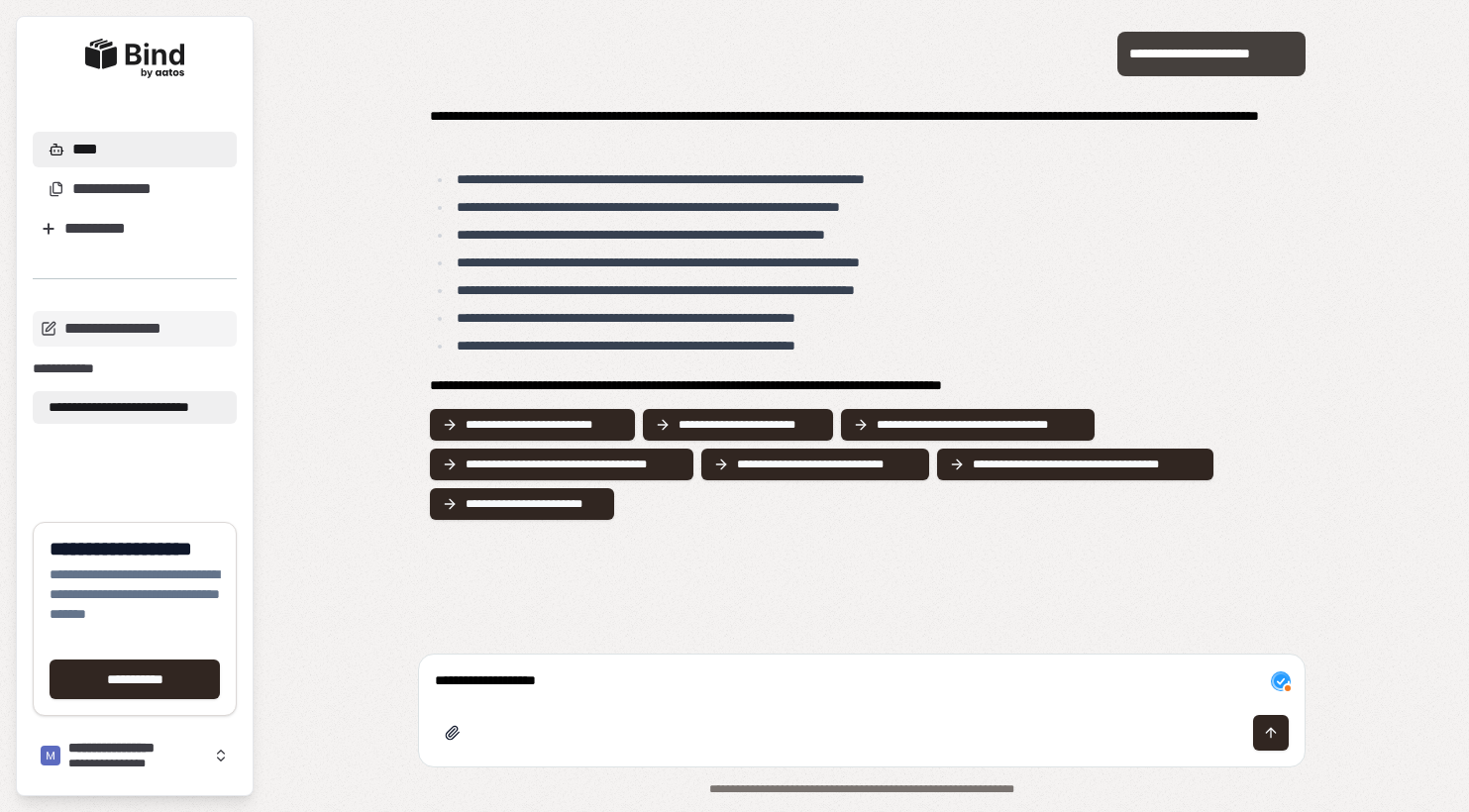 type on "**********" 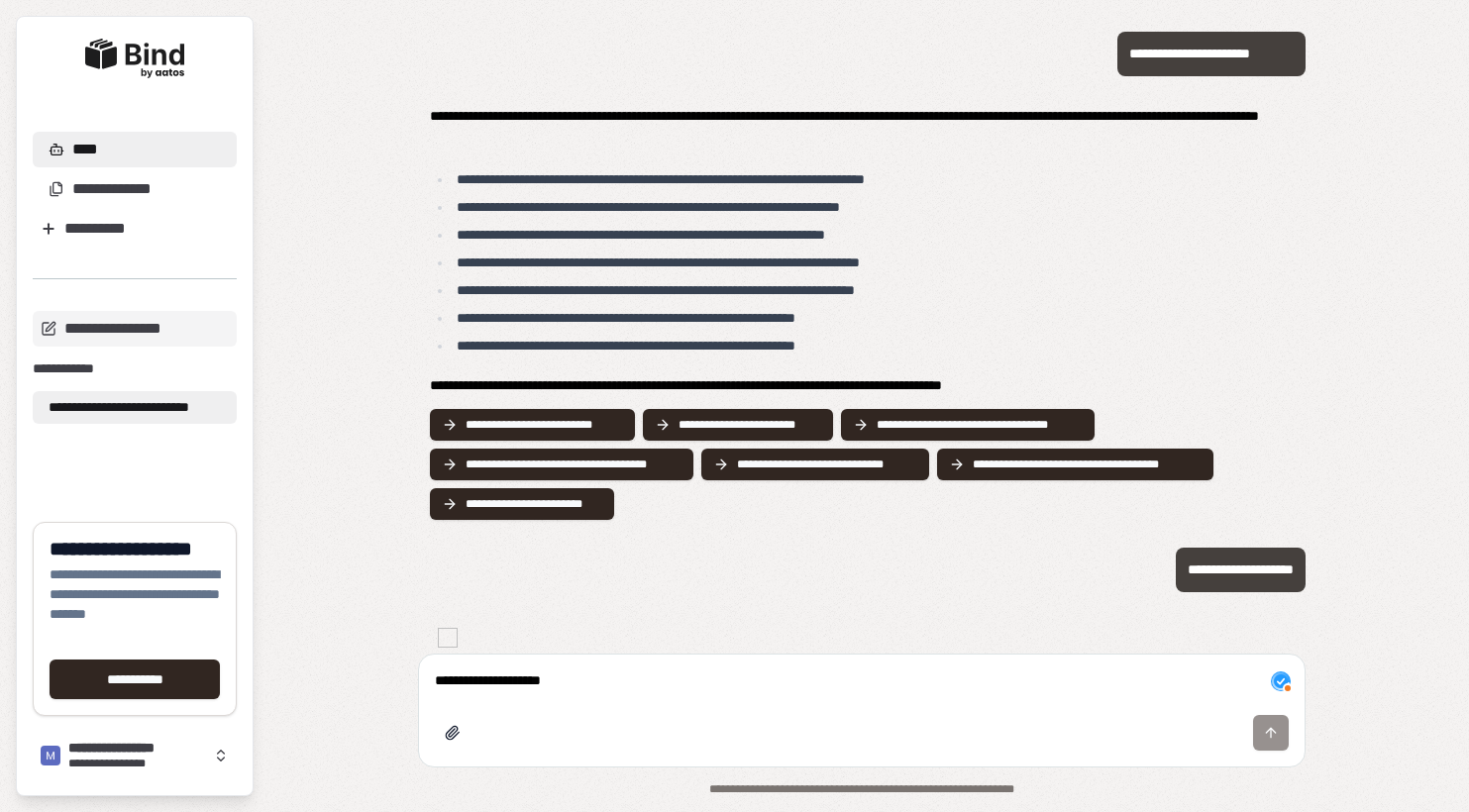 type 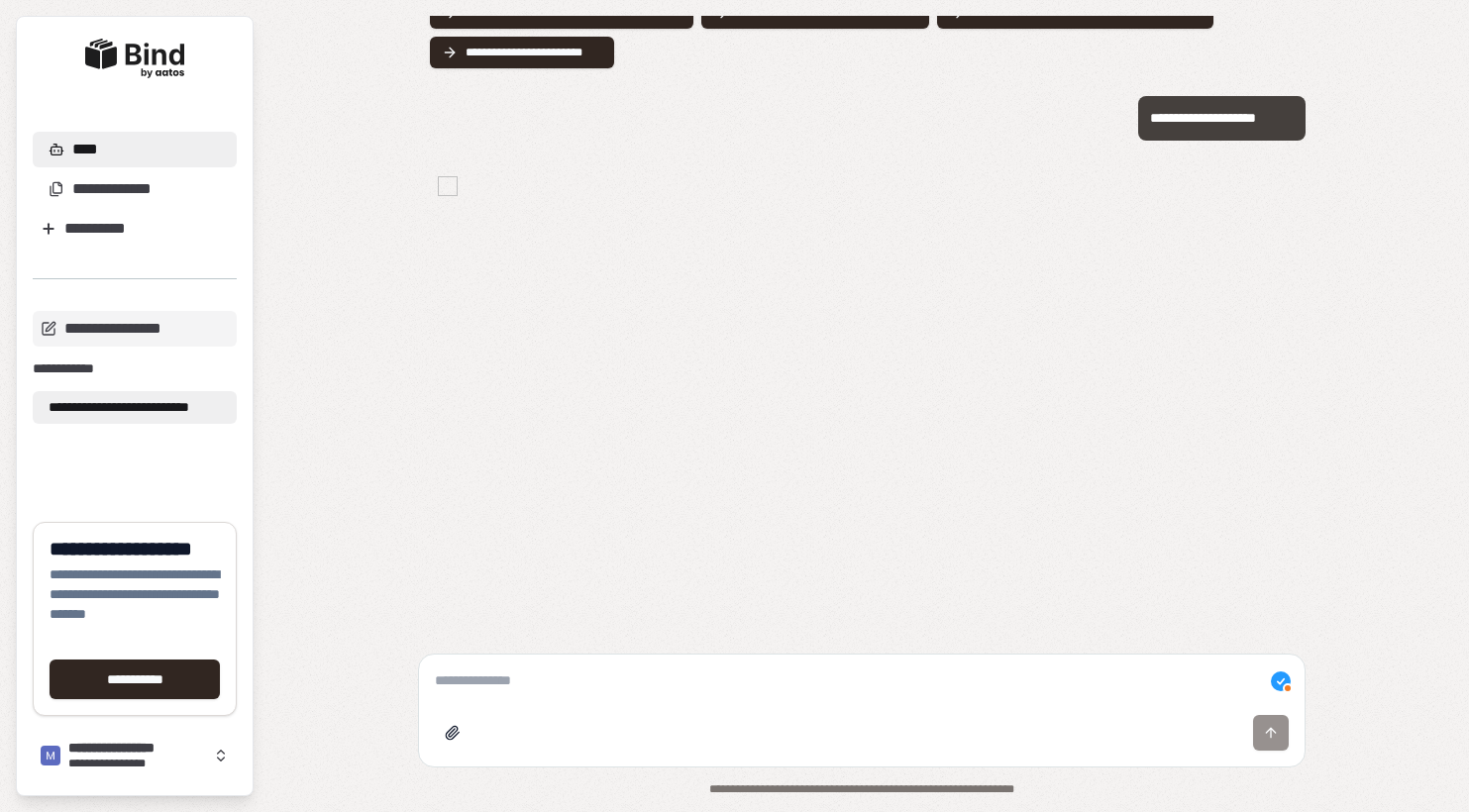 scroll, scrollTop: 516, scrollLeft: 0, axis: vertical 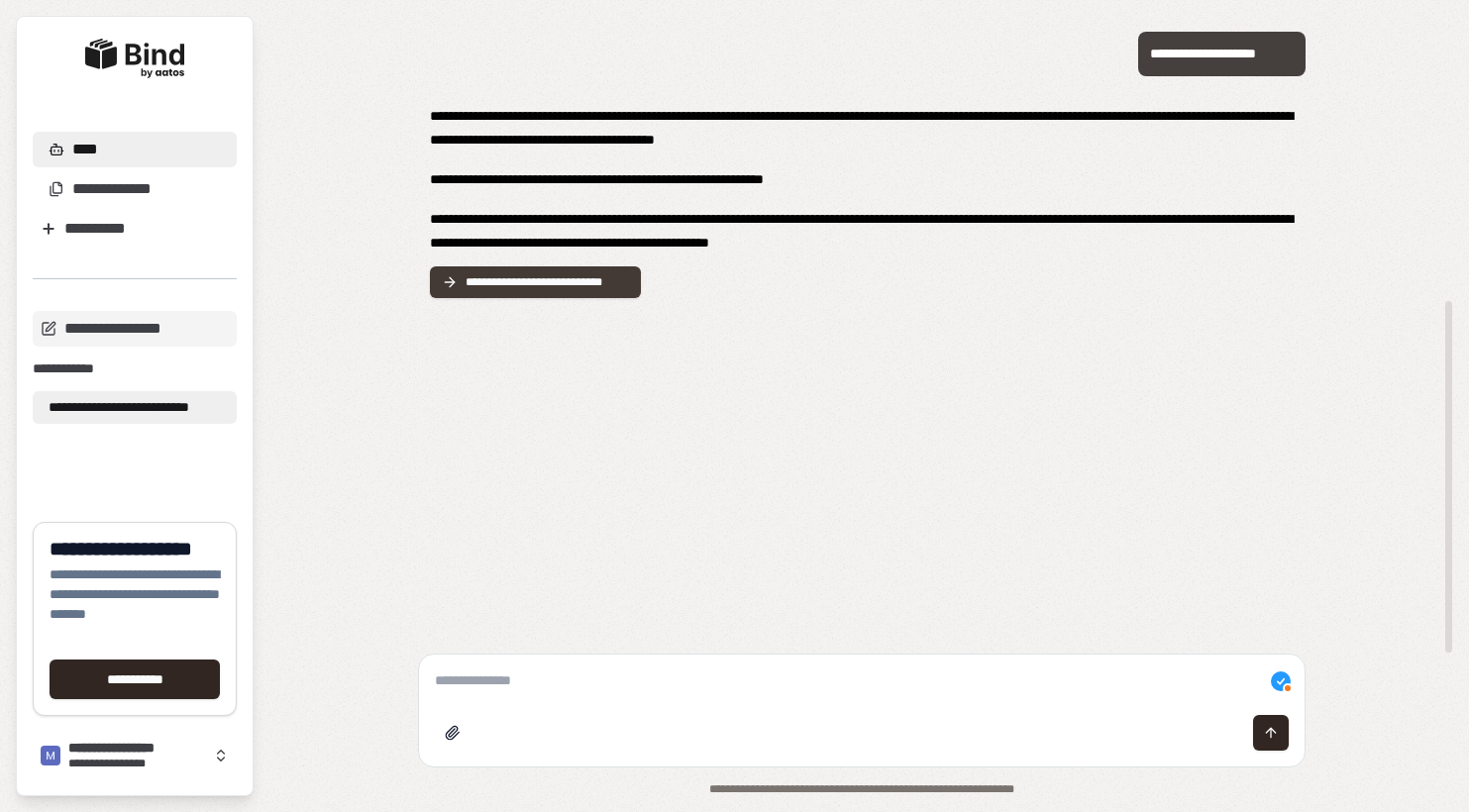 click on "**********" at bounding box center [547, 282] 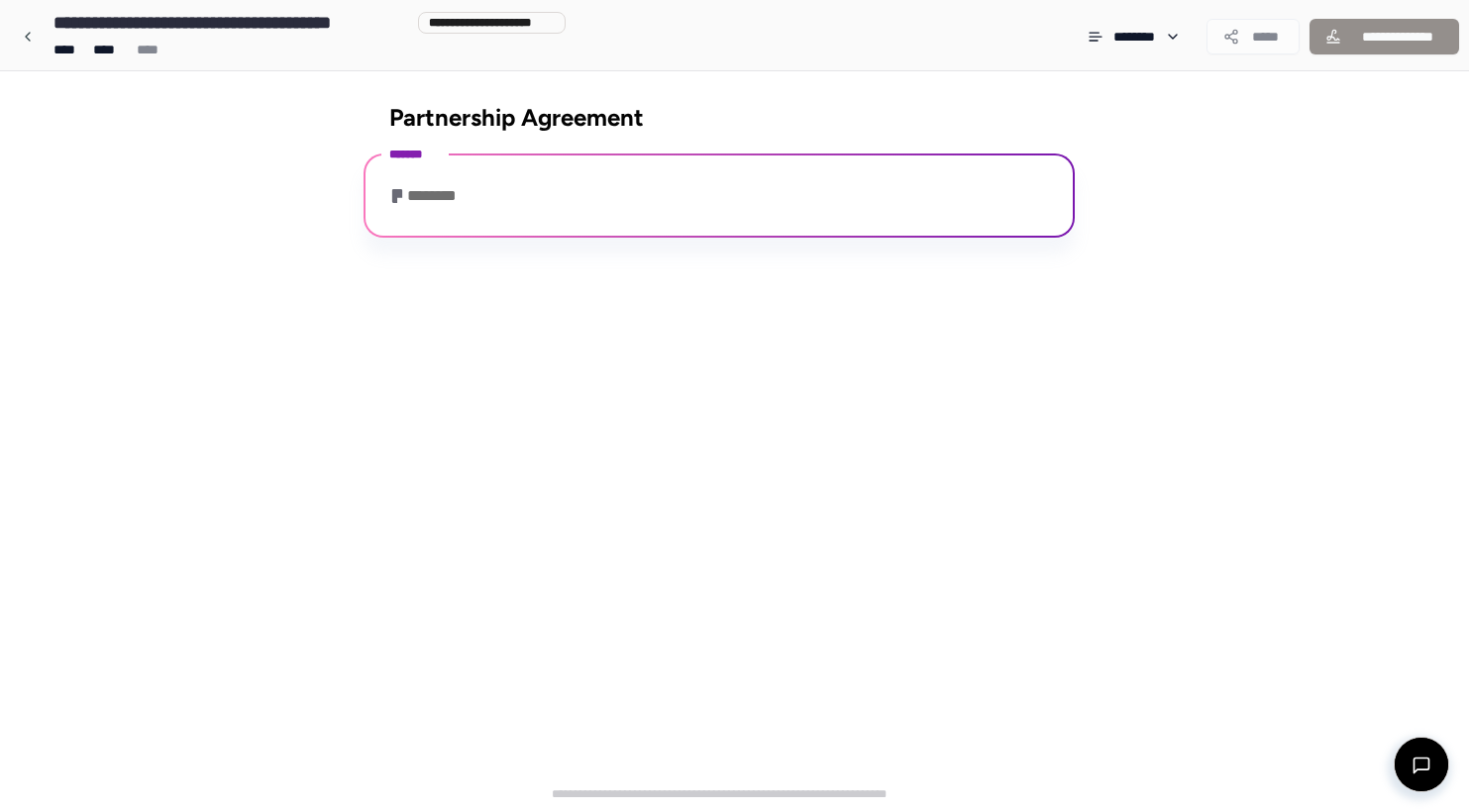 click on "**********" at bounding box center [734, 442] 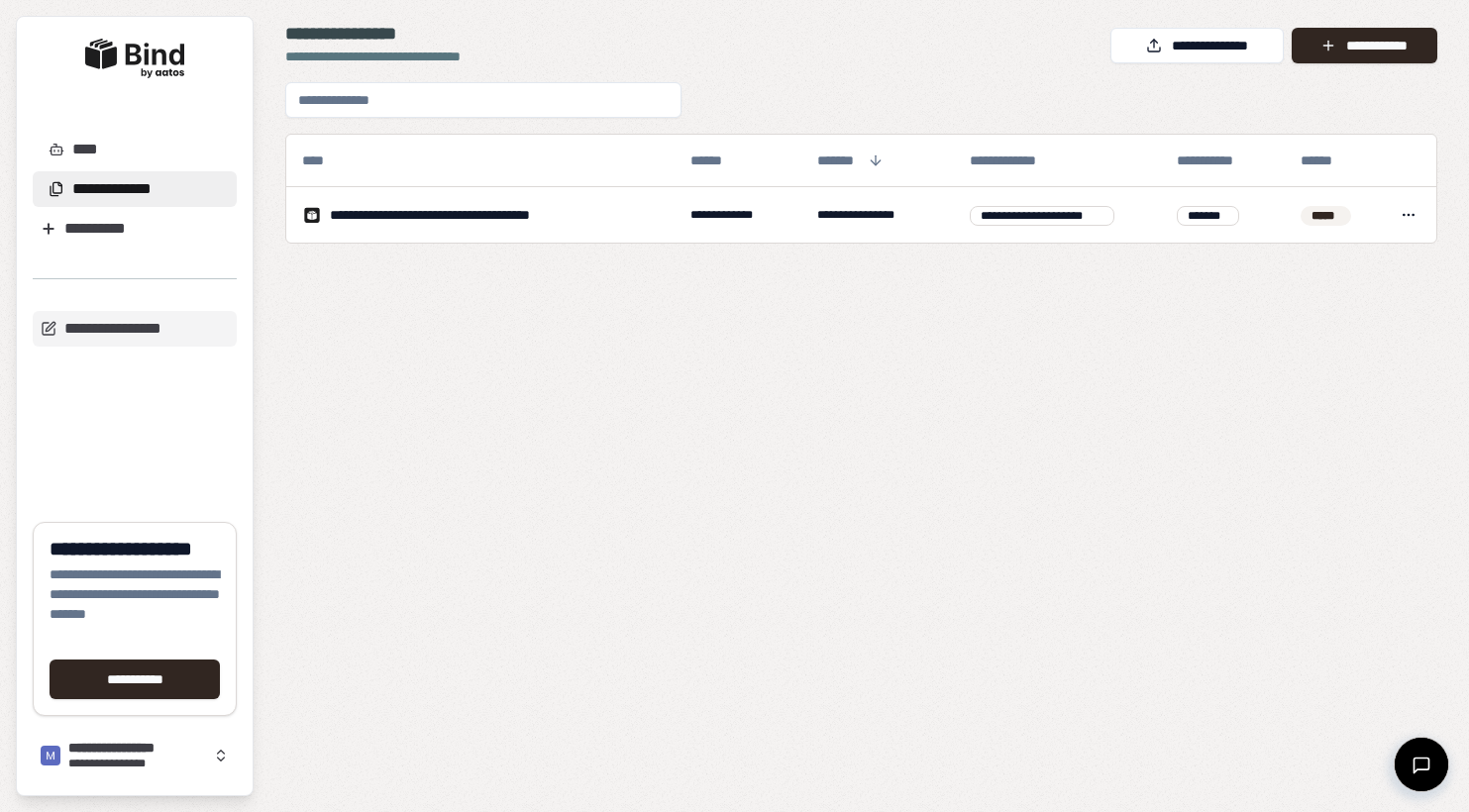scroll, scrollTop: 0, scrollLeft: 0, axis: both 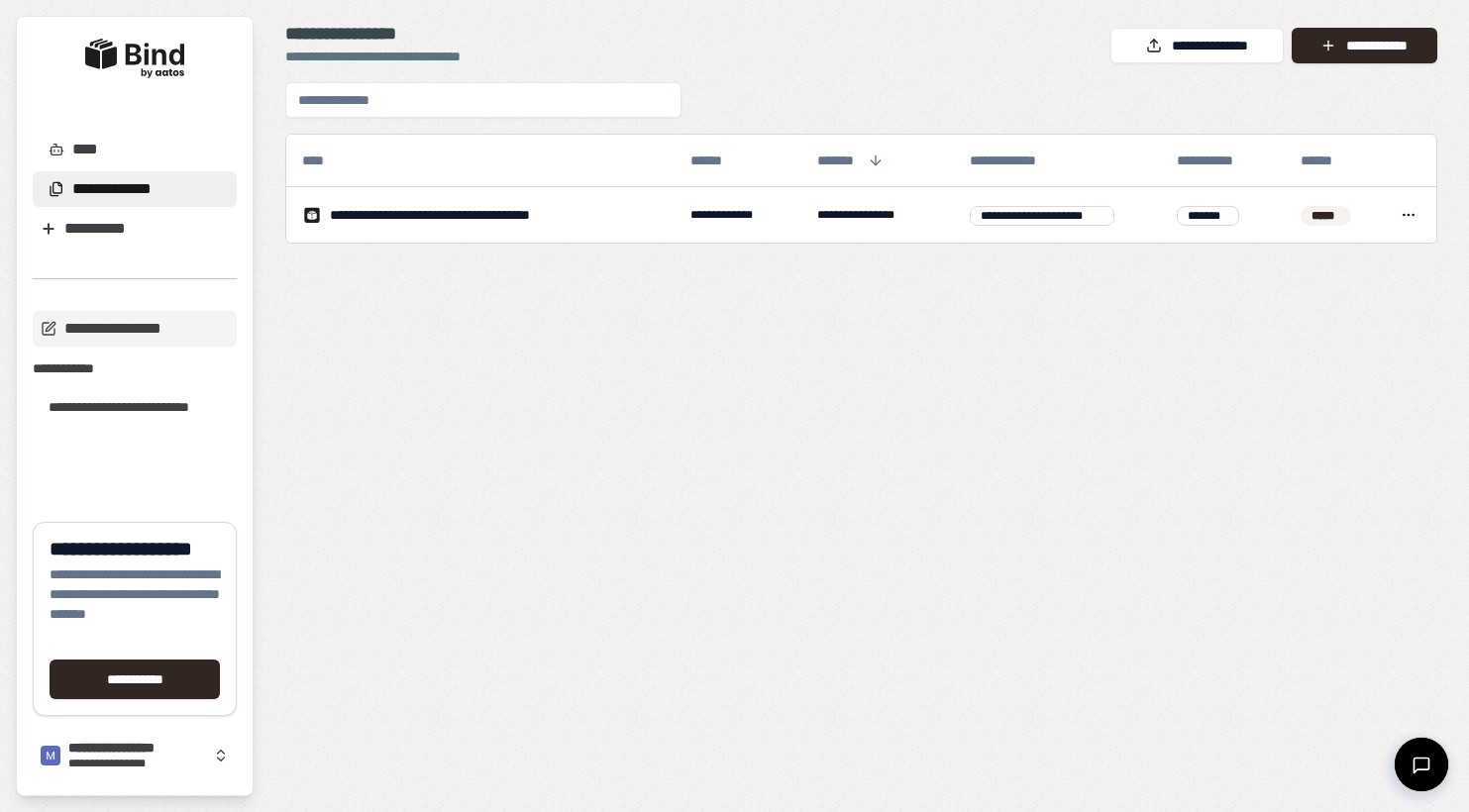 click on "**********" at bounding box center [861, 431] 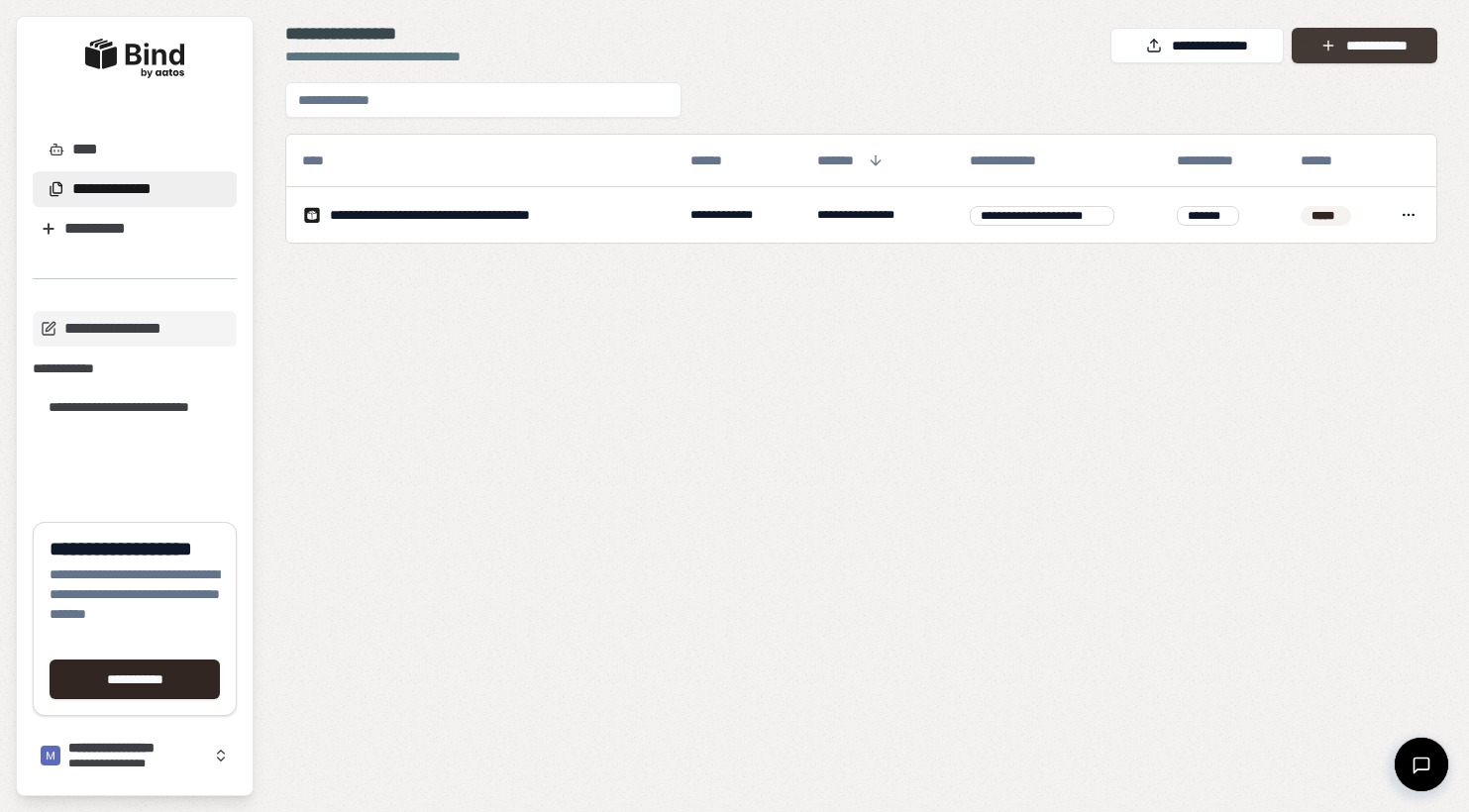 click on "**********" at bounding box center [1364, 46] 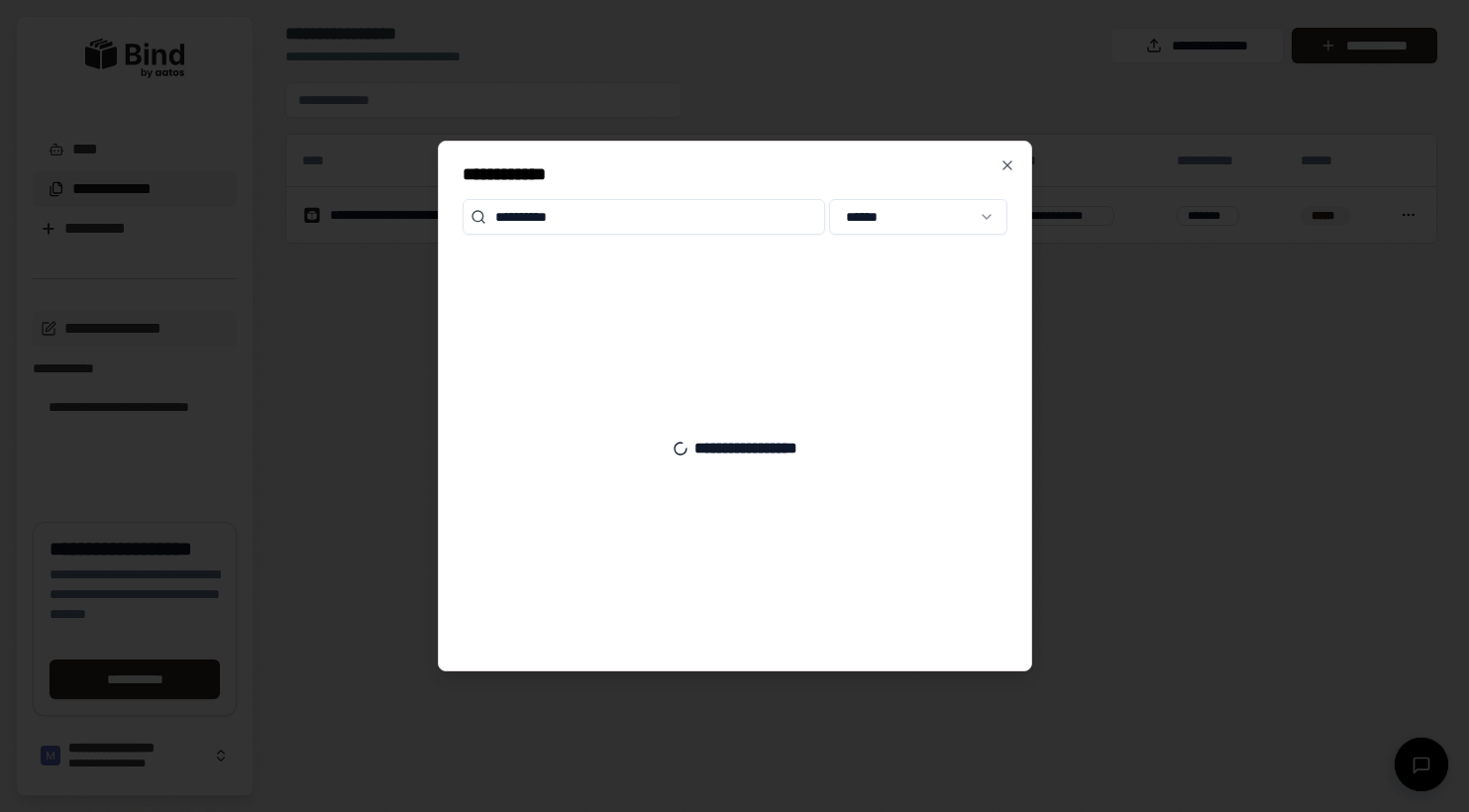 type on "**********" 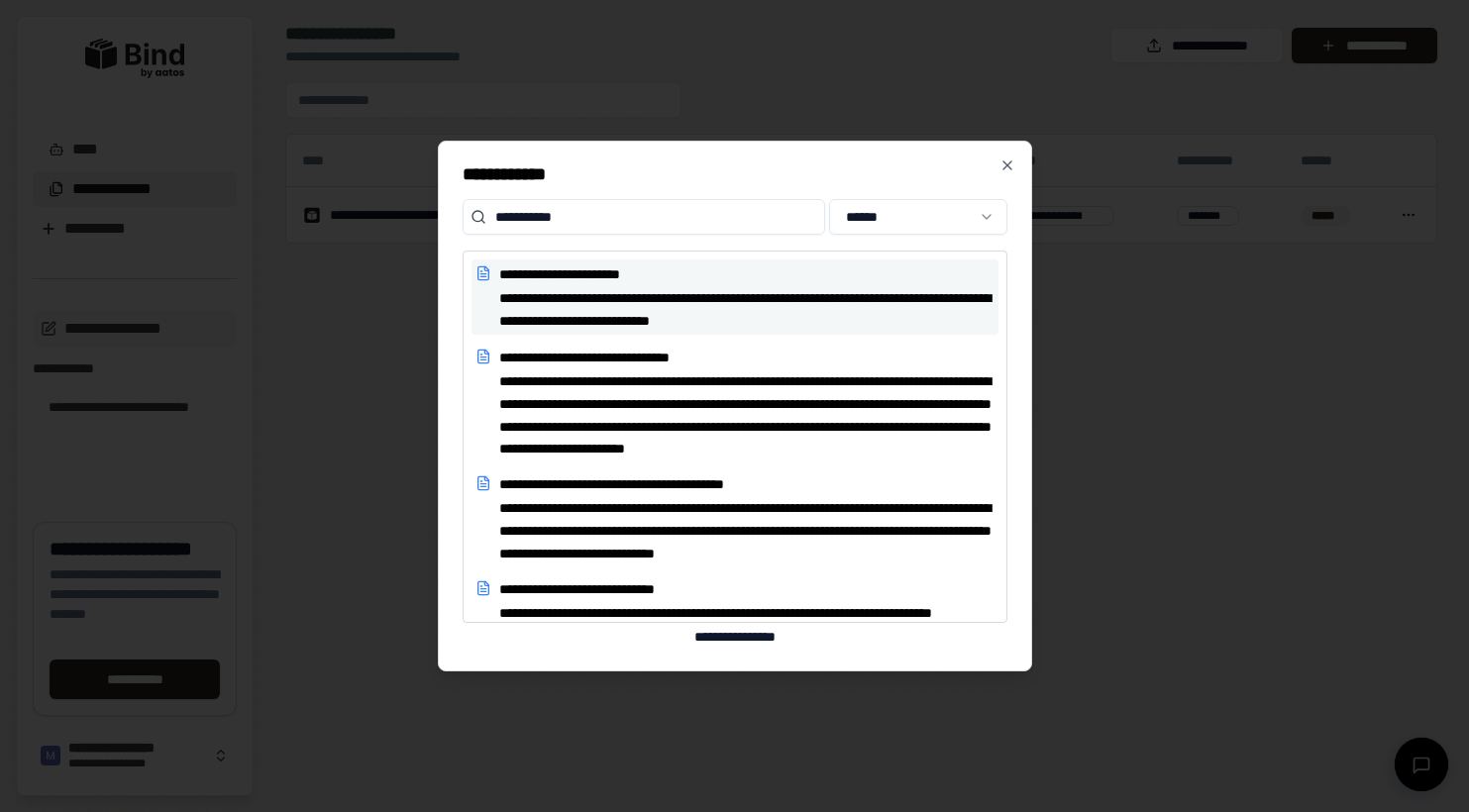 click on "**********" at bounding box center [747, 309] 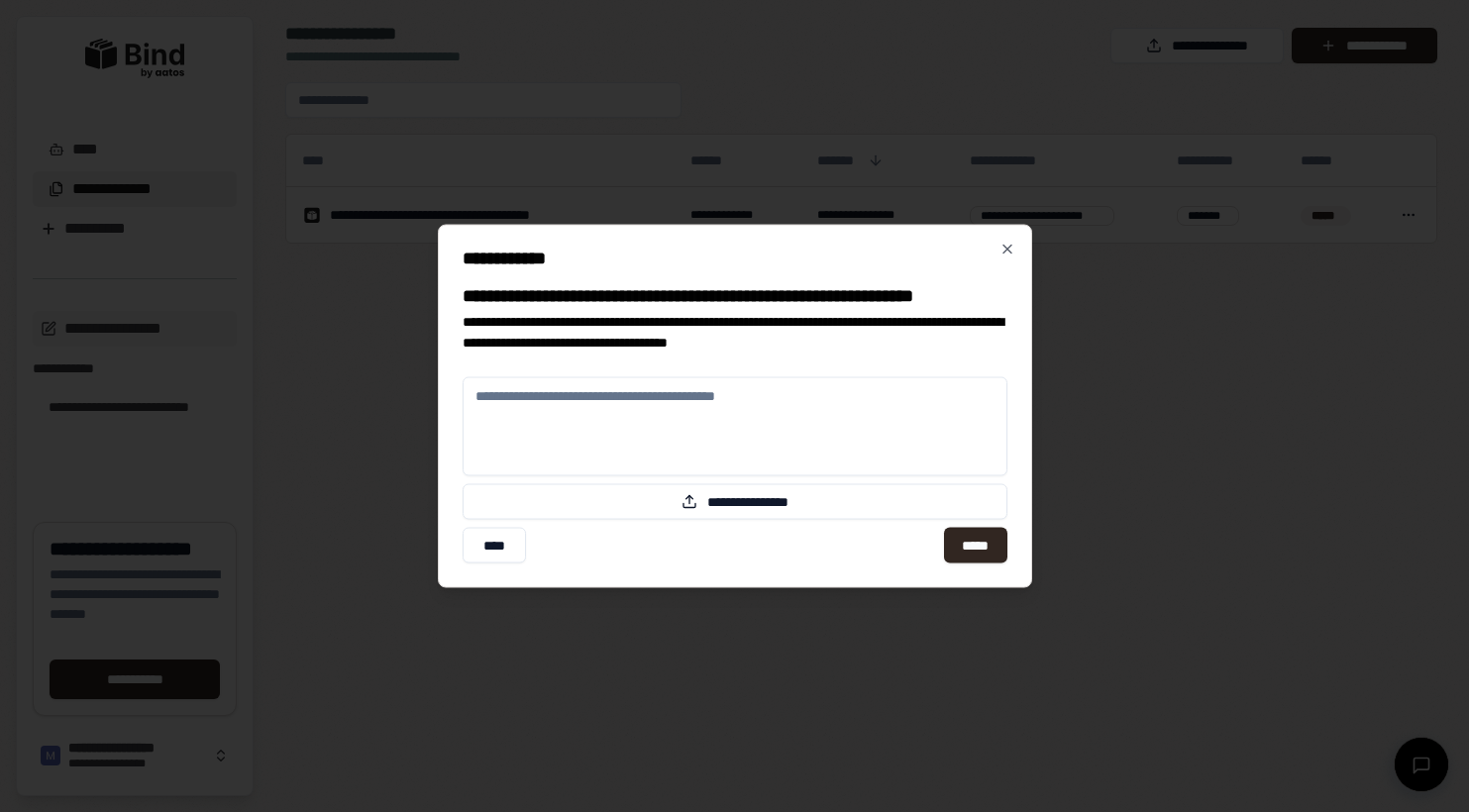 click at bounding box center [735, 427] 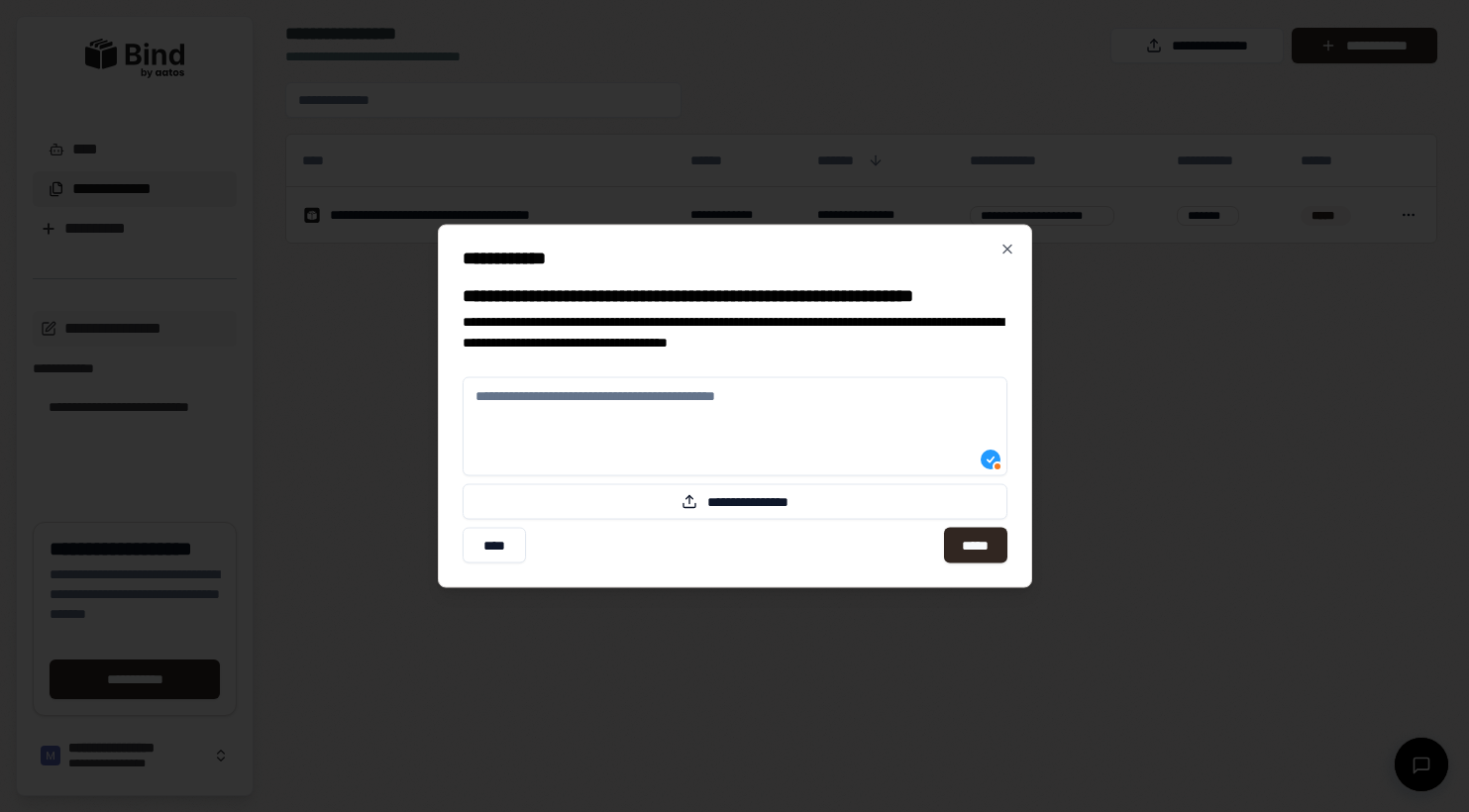 paste on "**********" 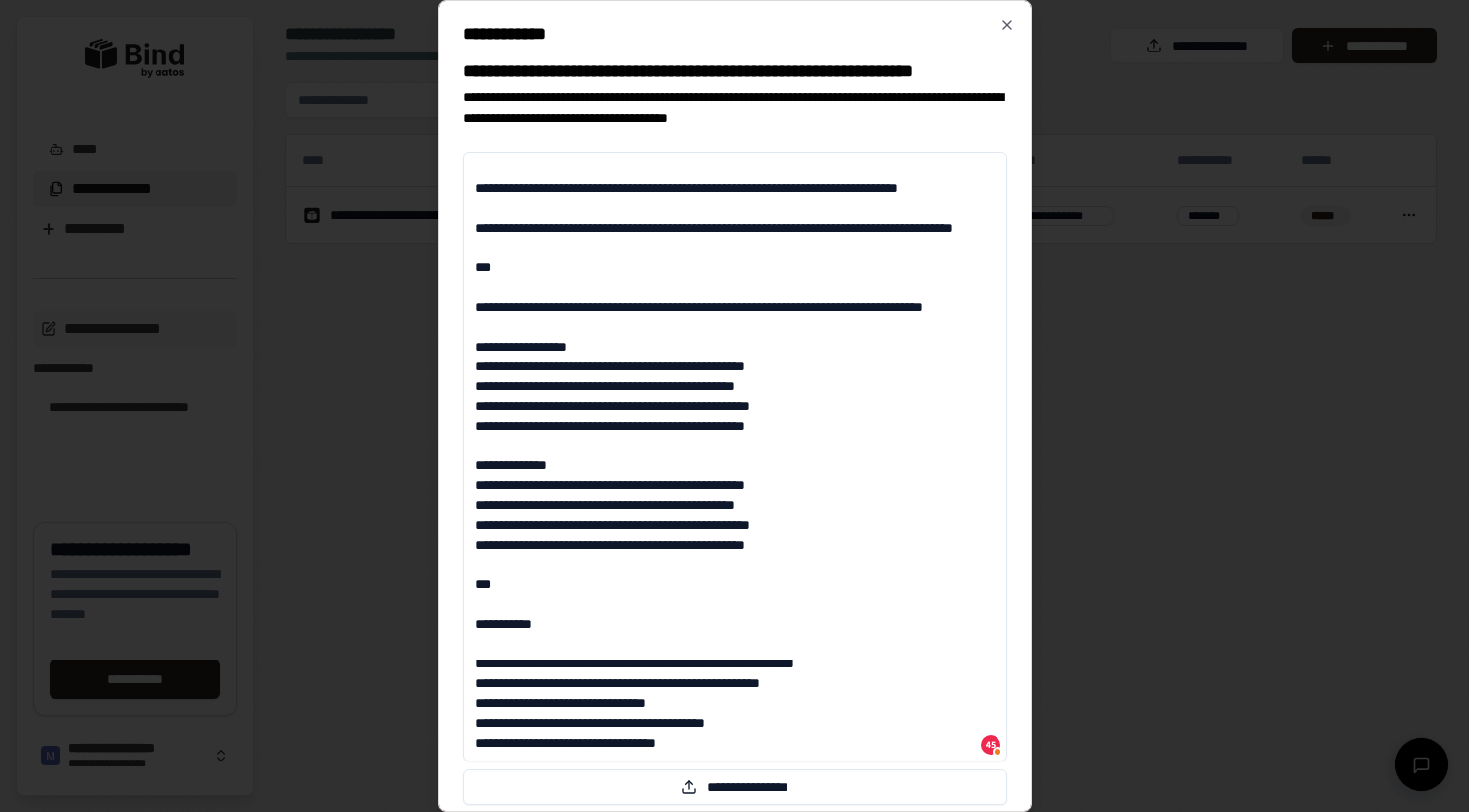 scroll, scrollTop: 4419, scrollLeft: 0, axis: vertical 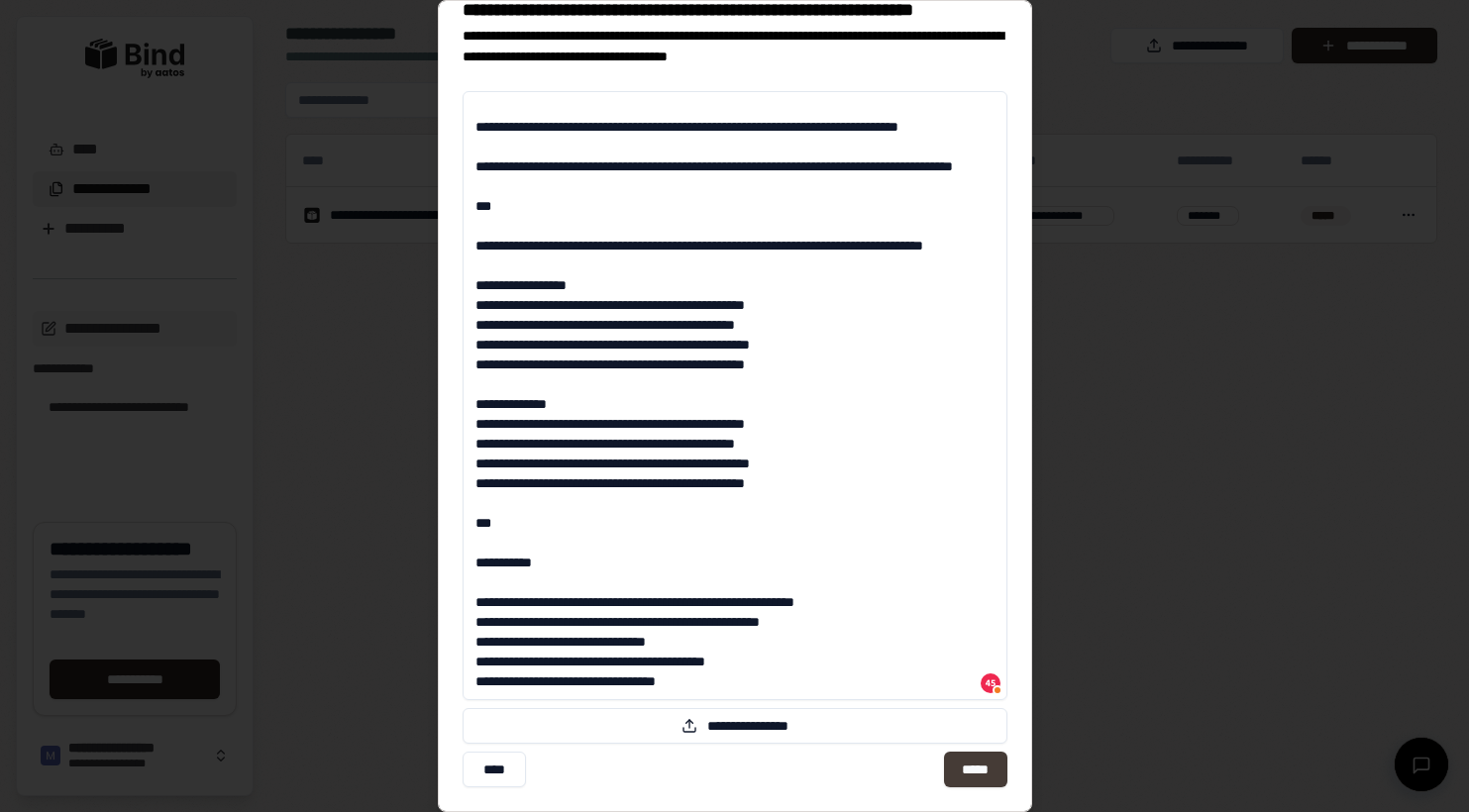 type on "**********" 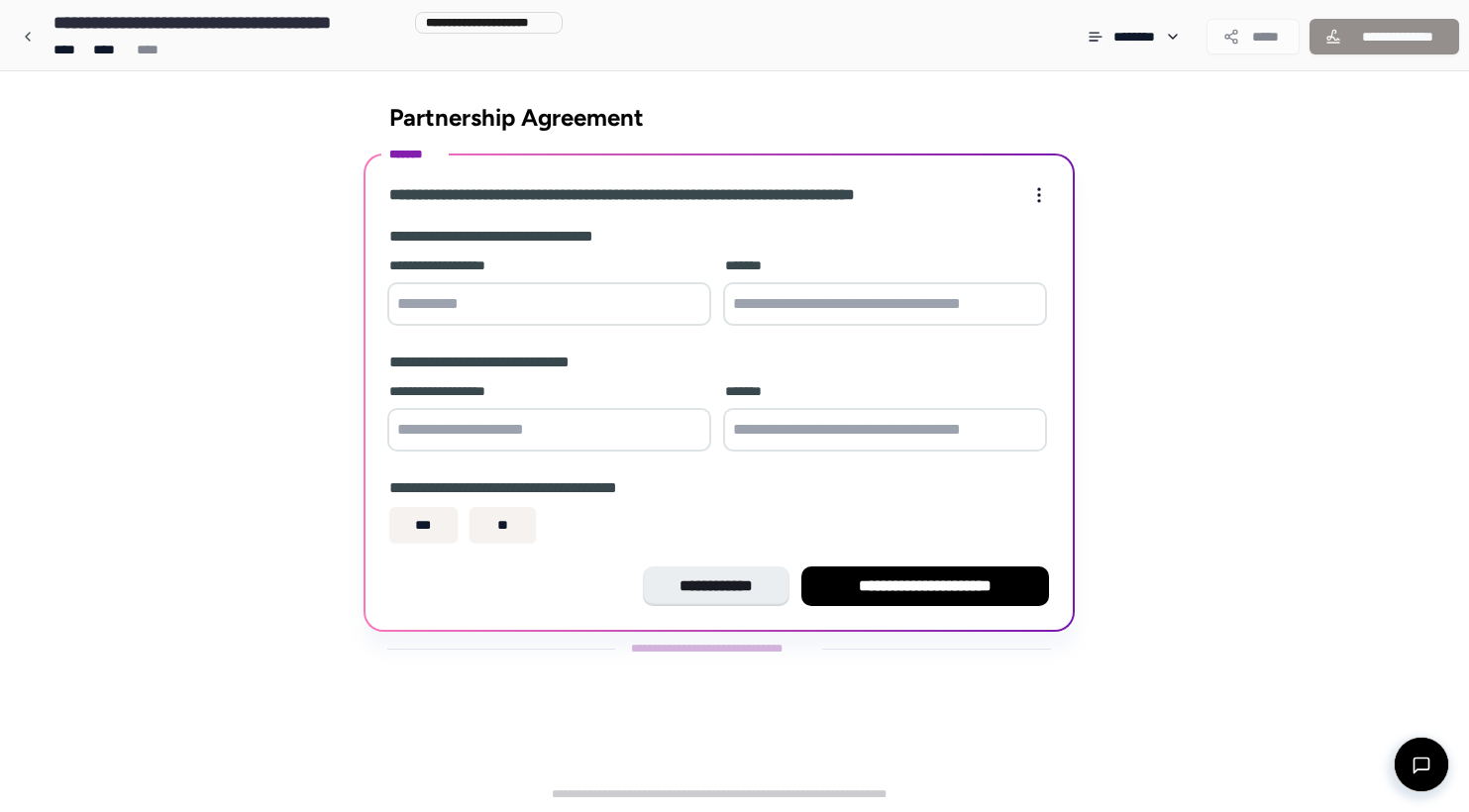 click at bounding box center [885, 304] 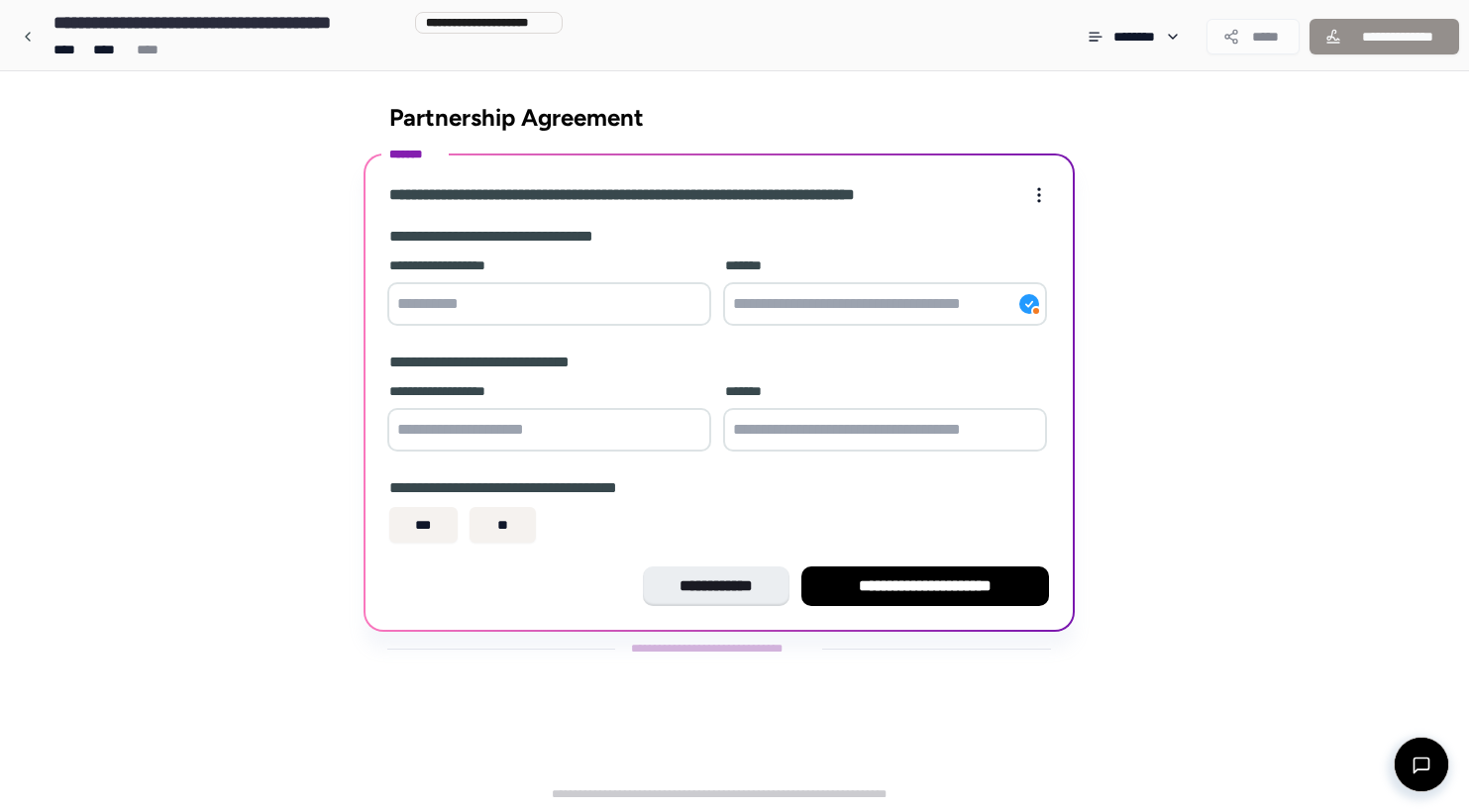 paste on "**********" 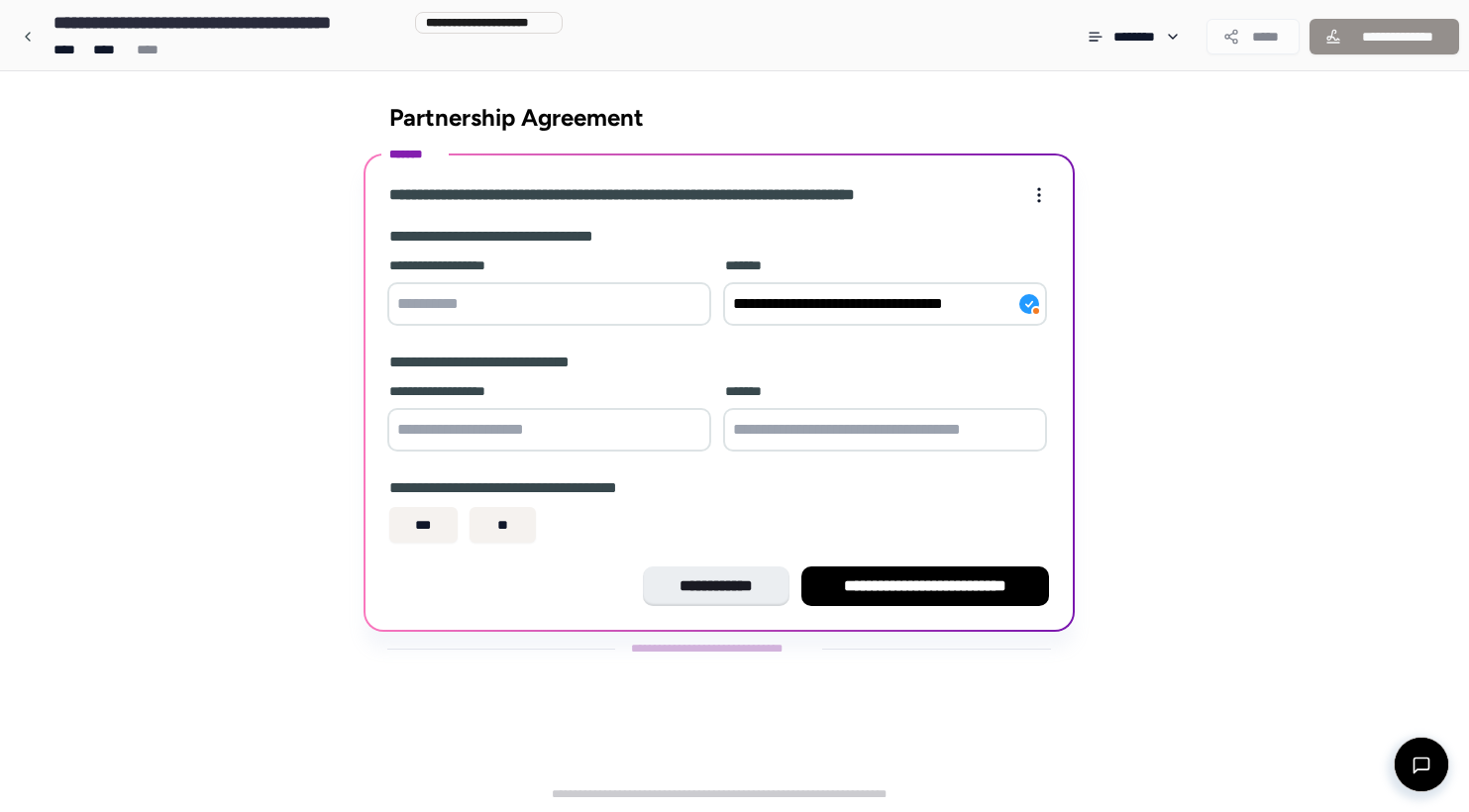 type on "**********" 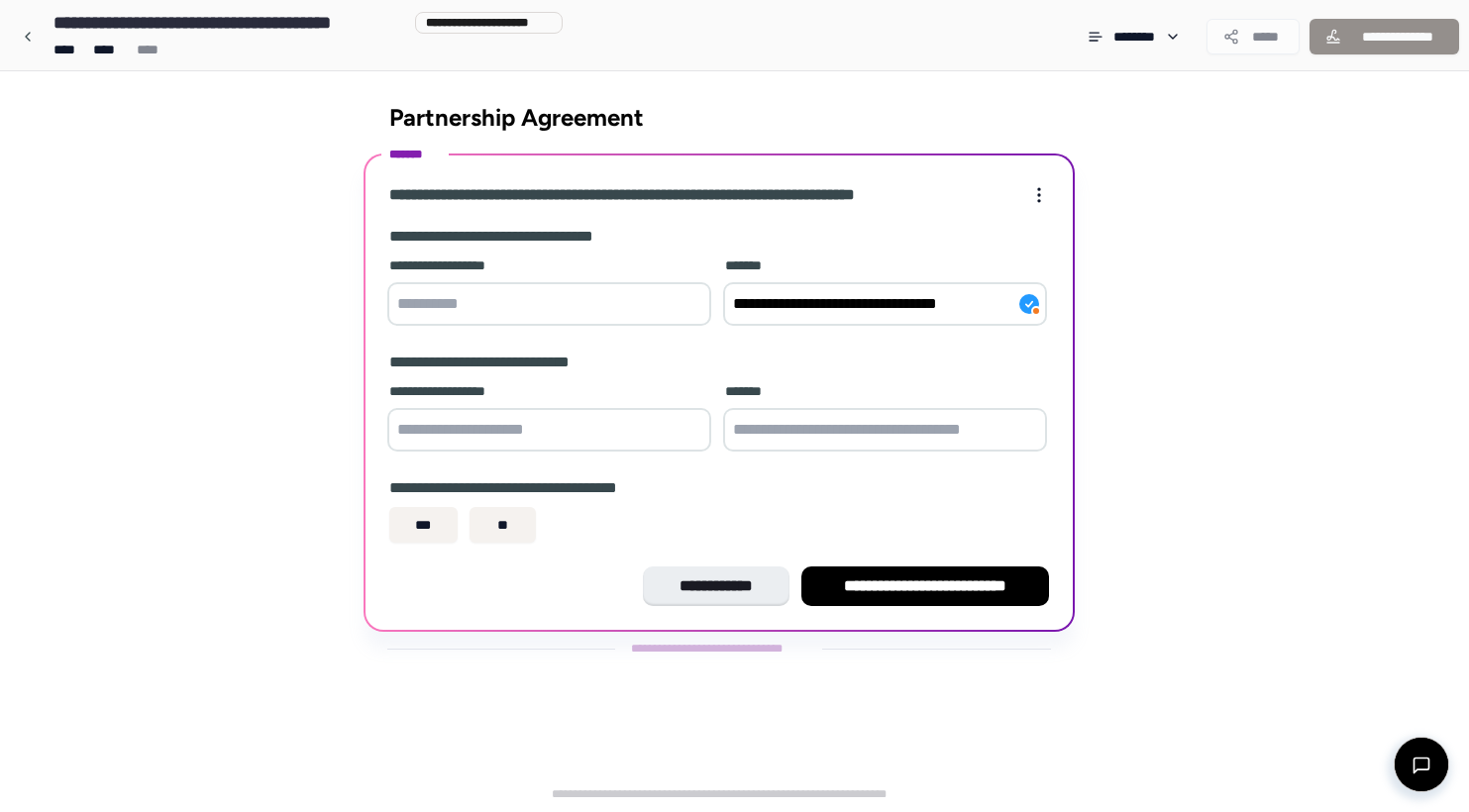 click at bounding box center (885, 430) 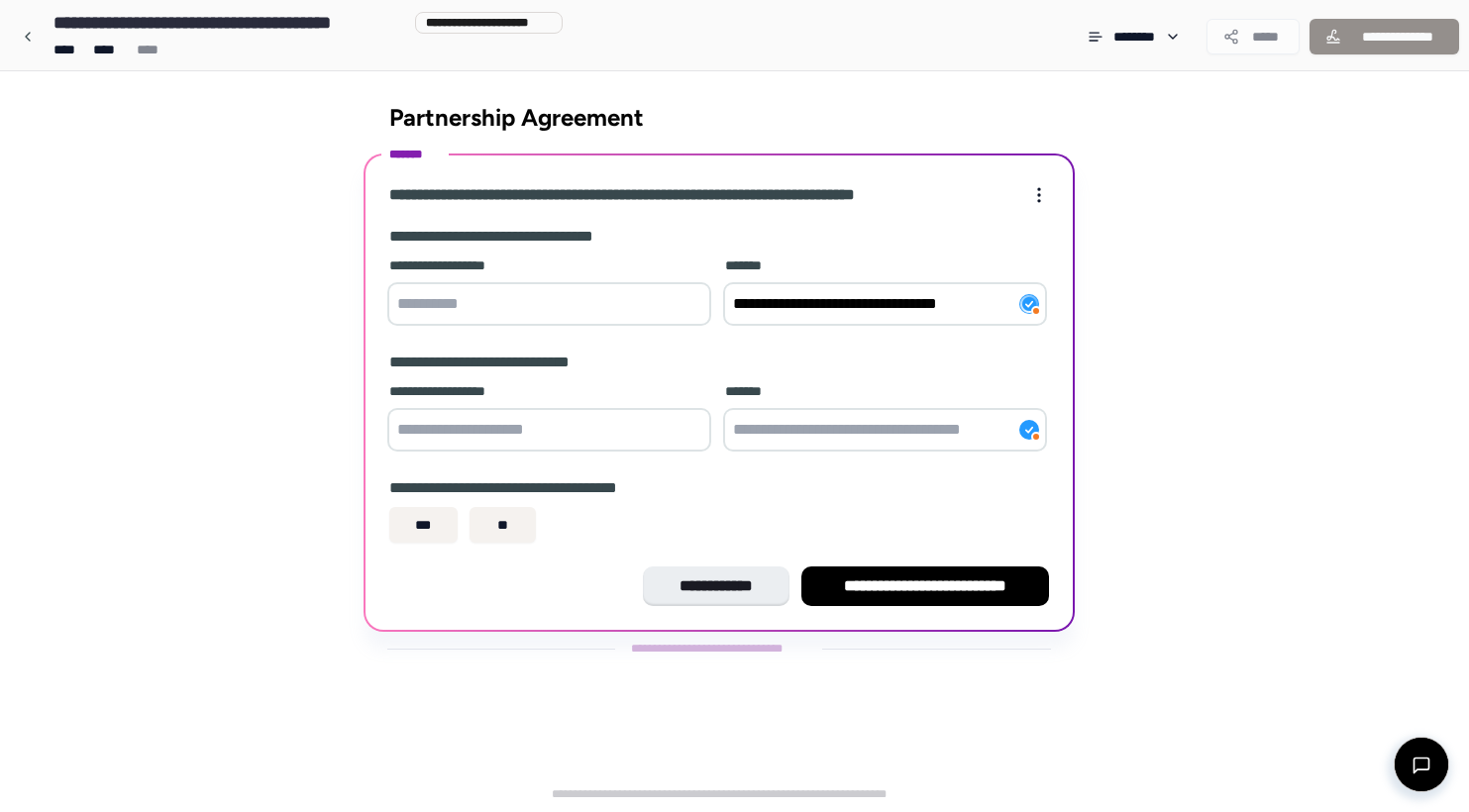 paste on "**********" 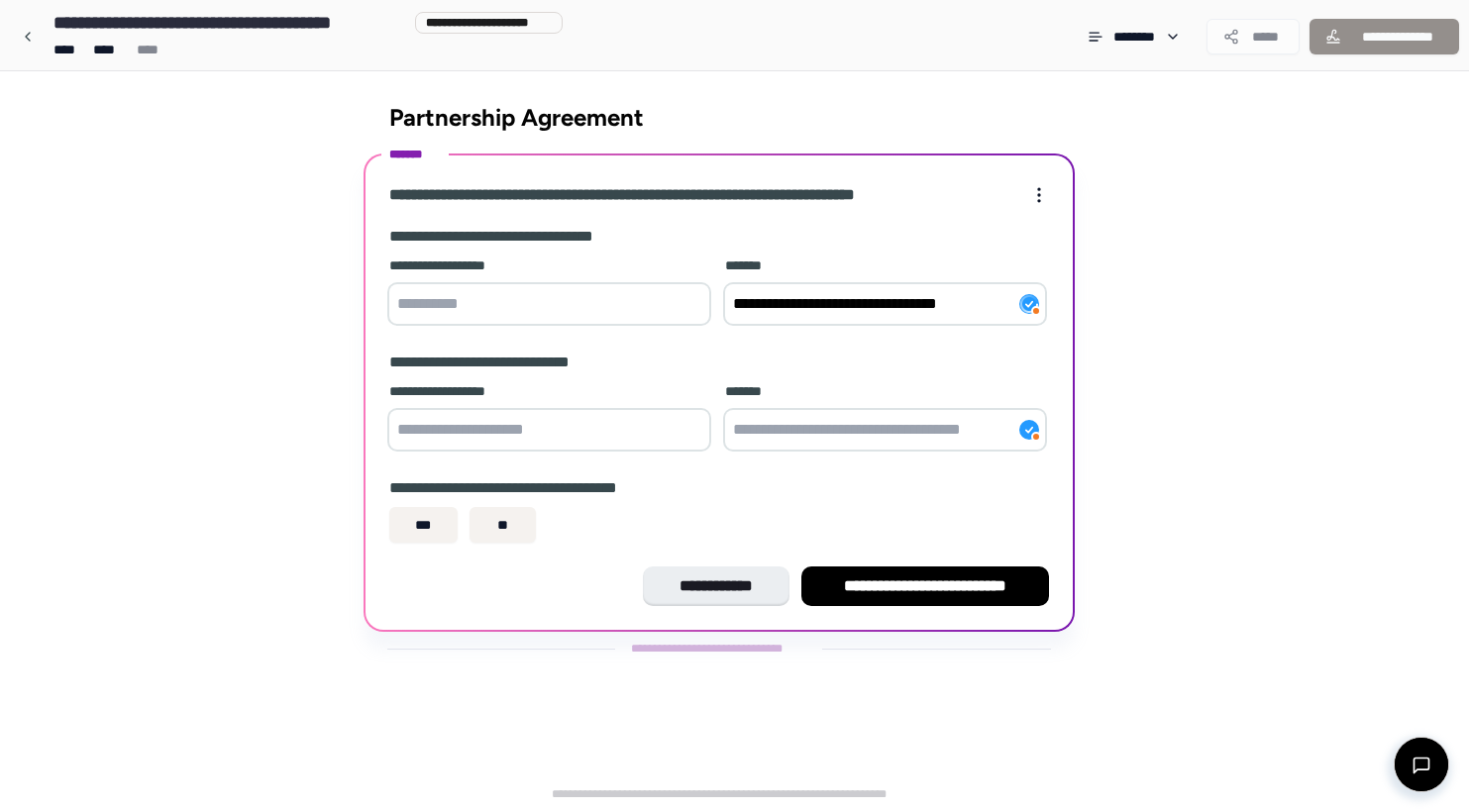 type on "**********" 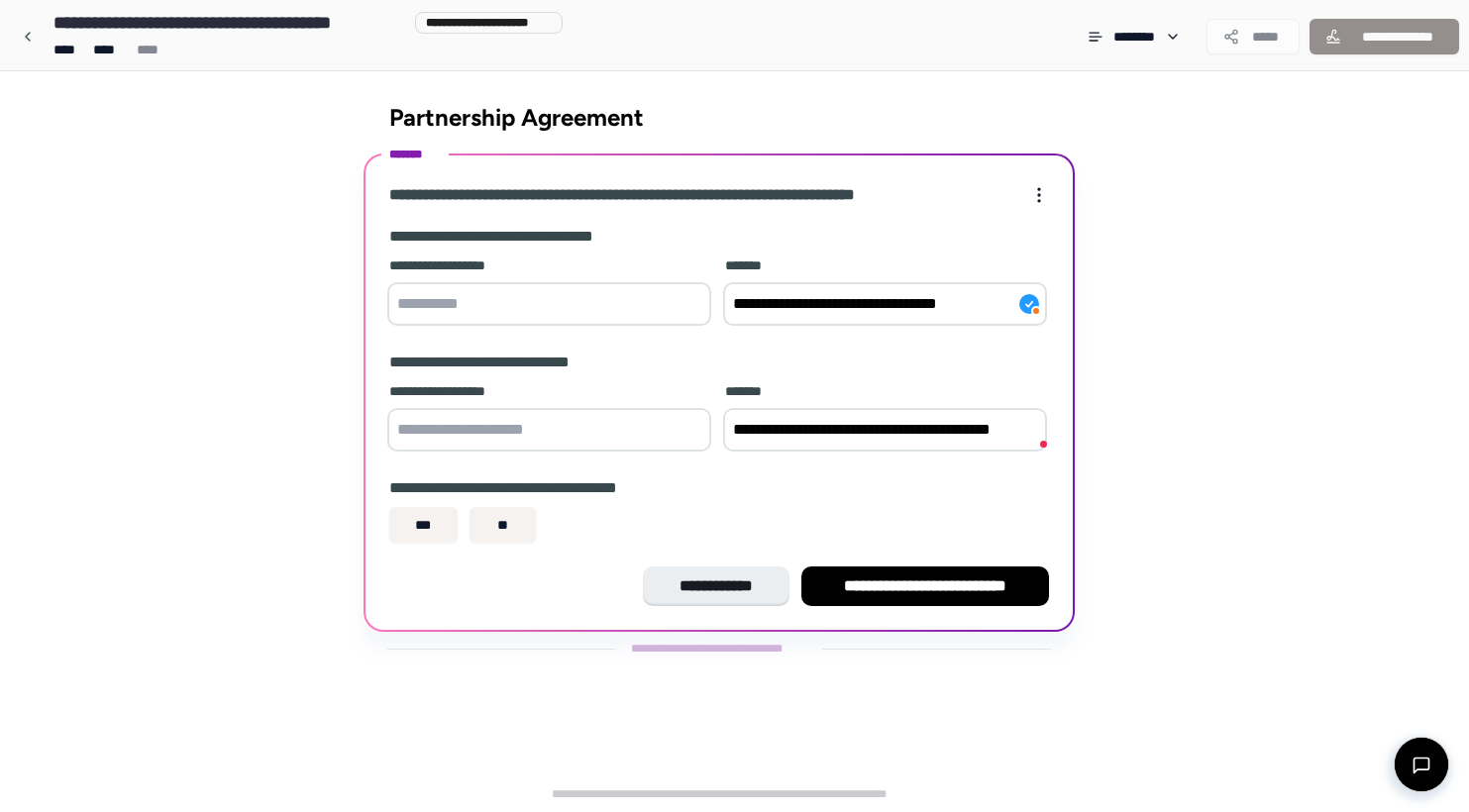 click on "**********" at bounding box center (885, 430) 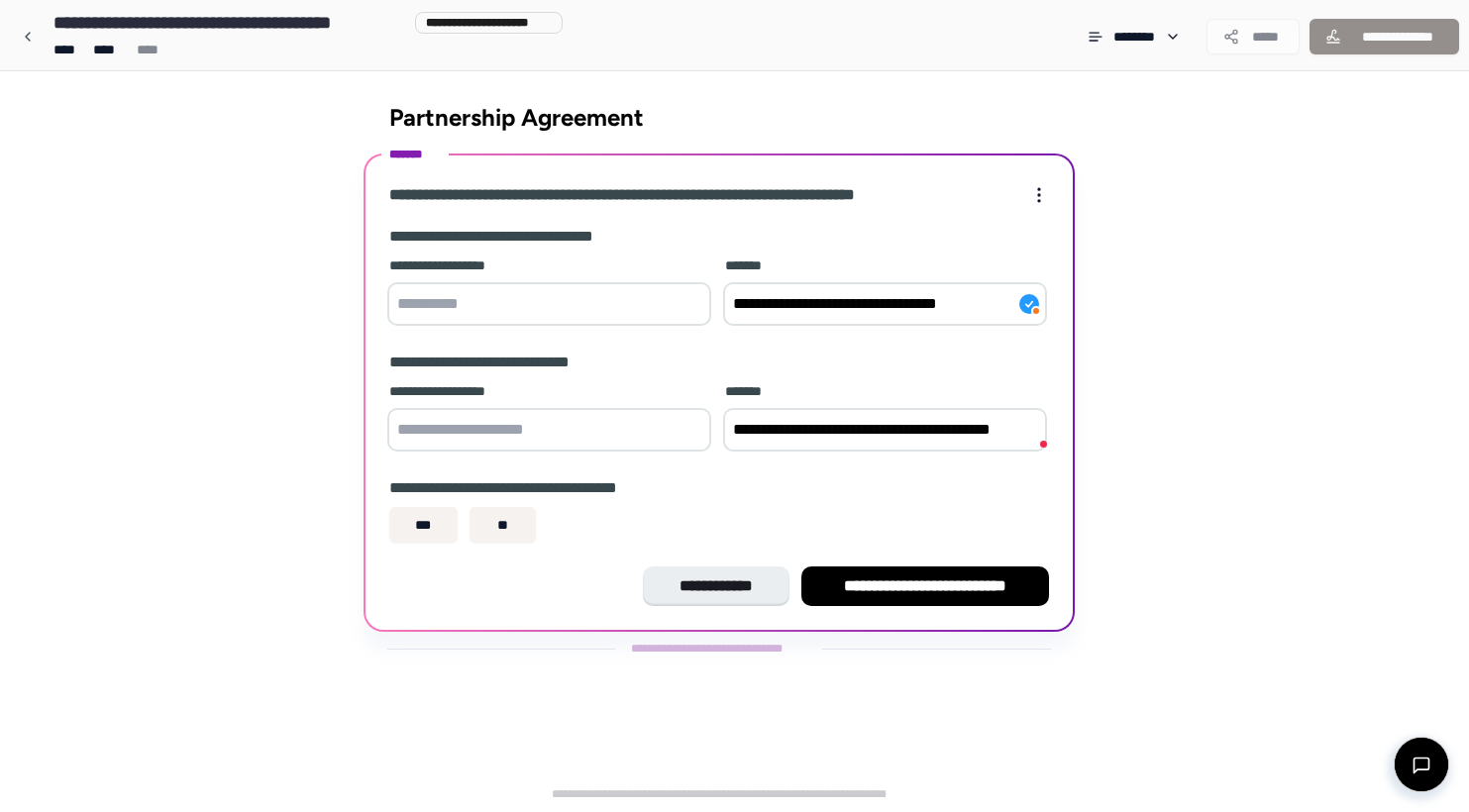 drag, startPoint x: 734, startPoint y: 430, endPoint x: 1198, endPoint y: 433, distance: 464.0097 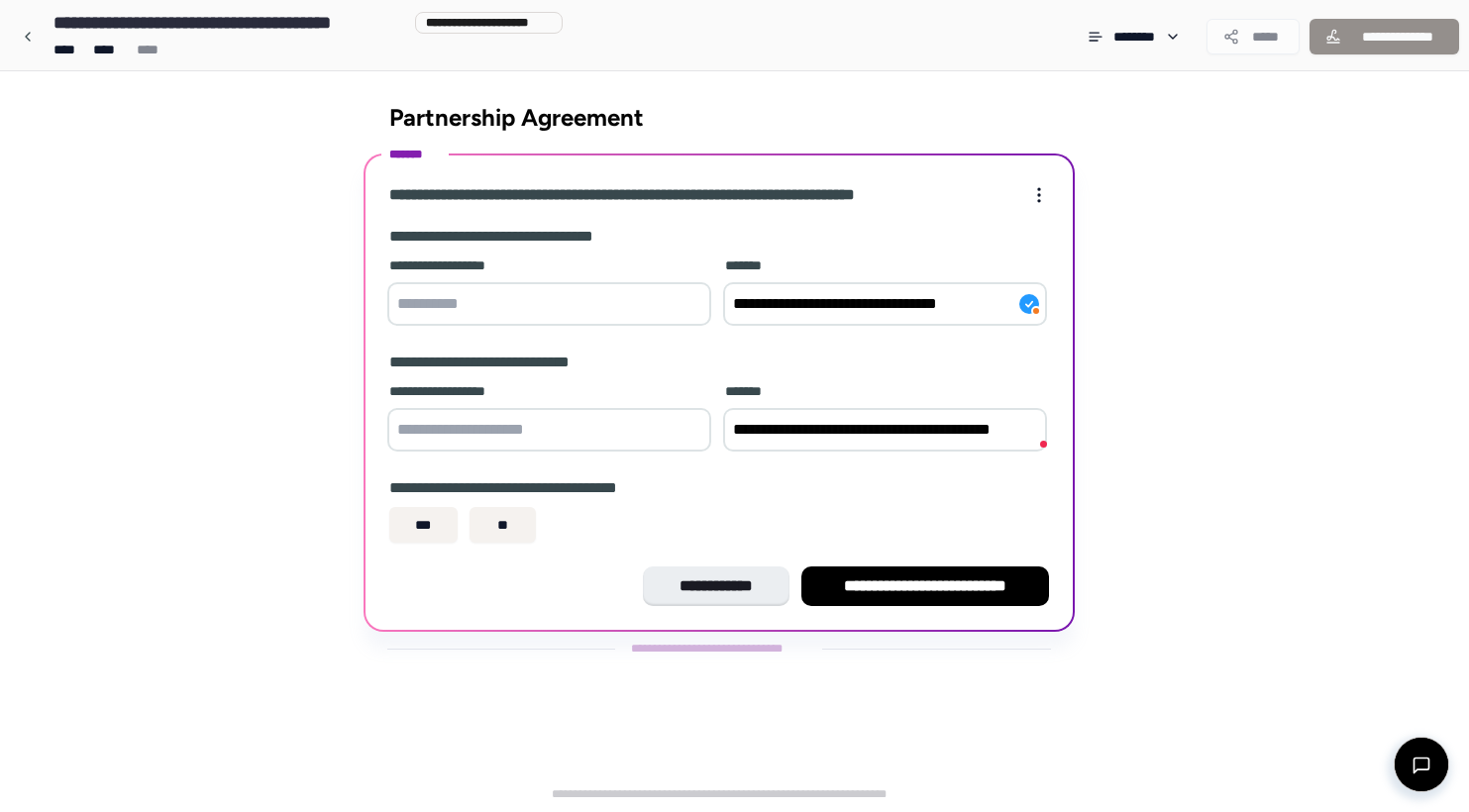 click on "**********" at bounding box center (734, 390) 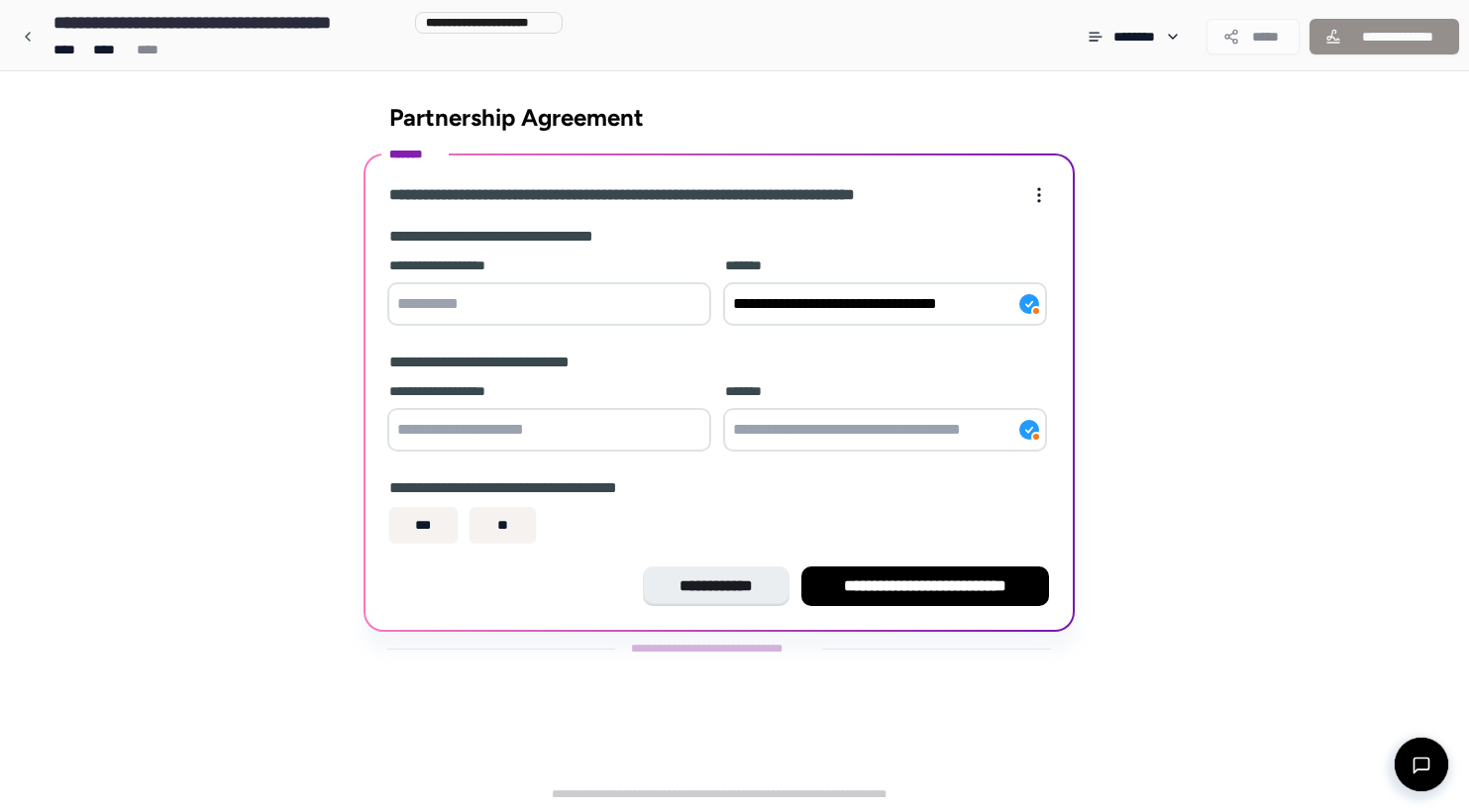 paste on "**********" 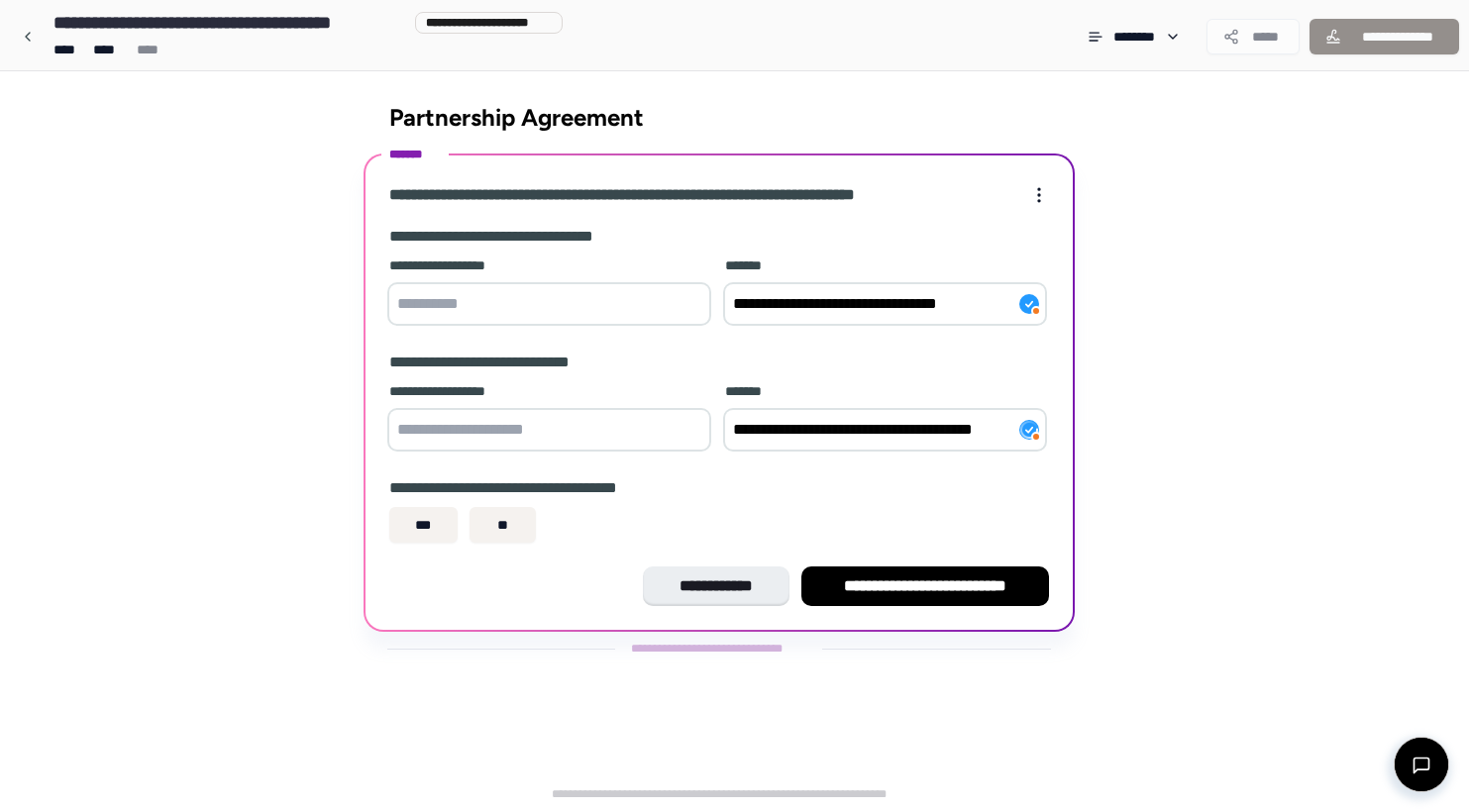 type on "**********" 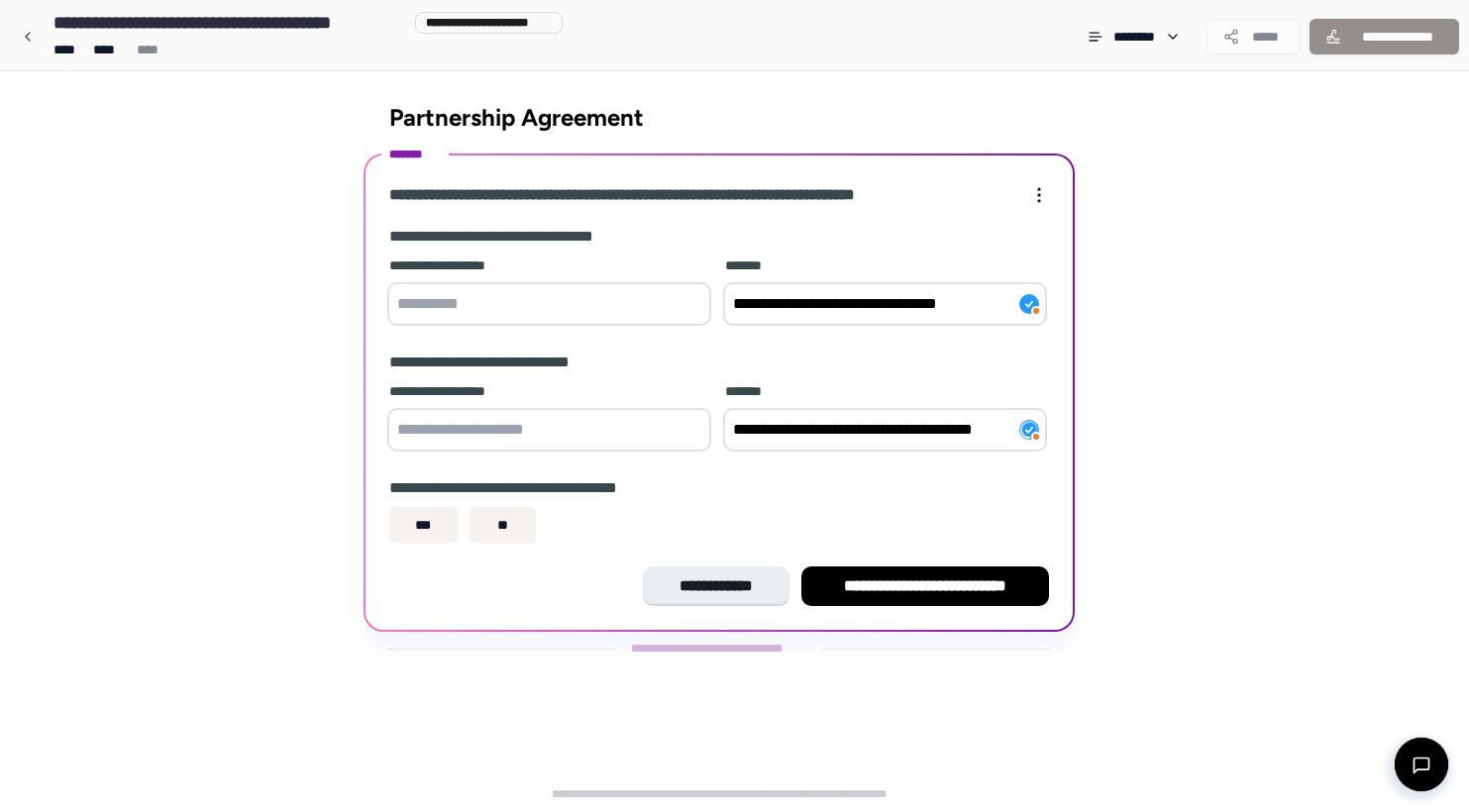 click on "*** **" at bounding box center [719, 525] 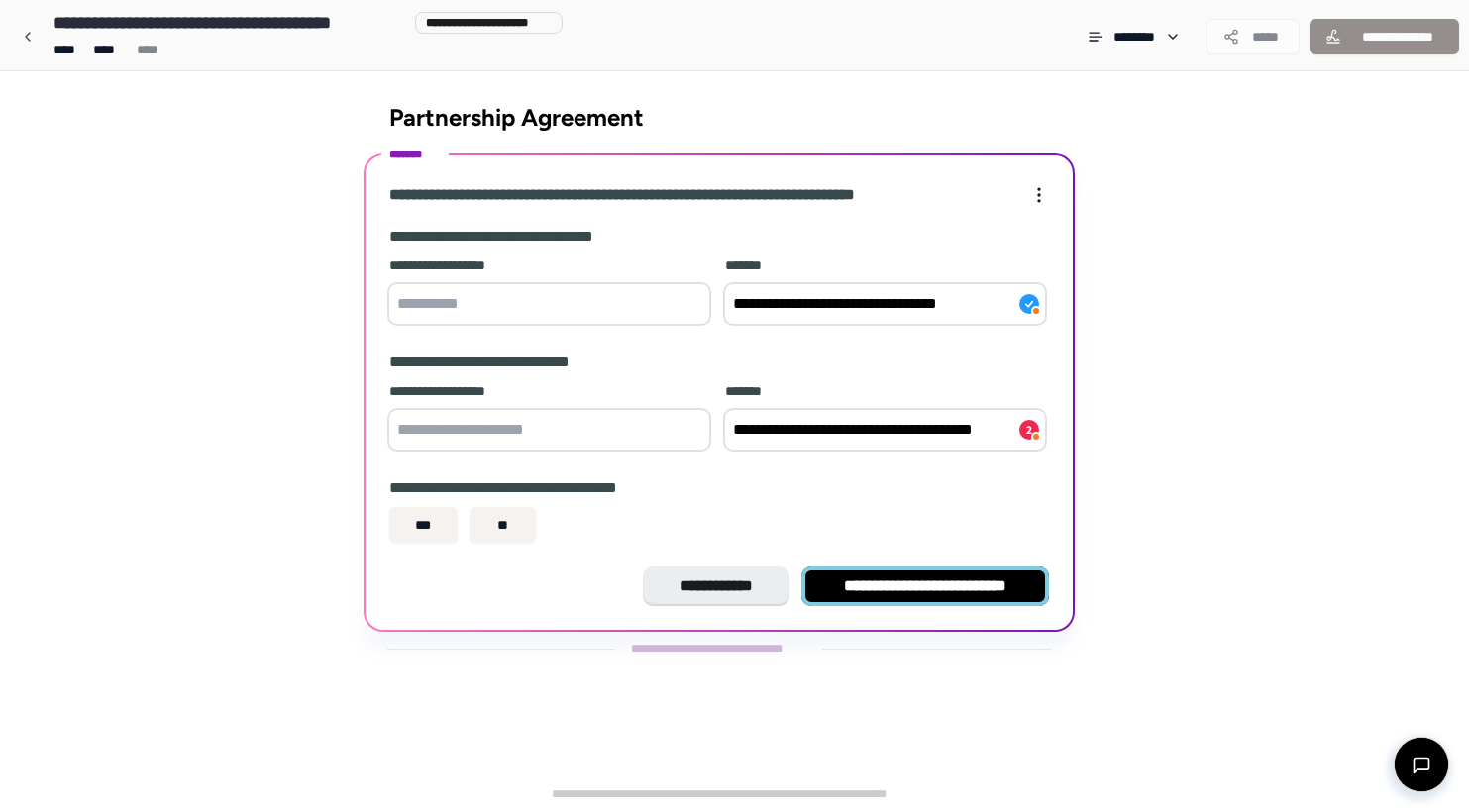 click on "**********" at bounding box center [925, 586] 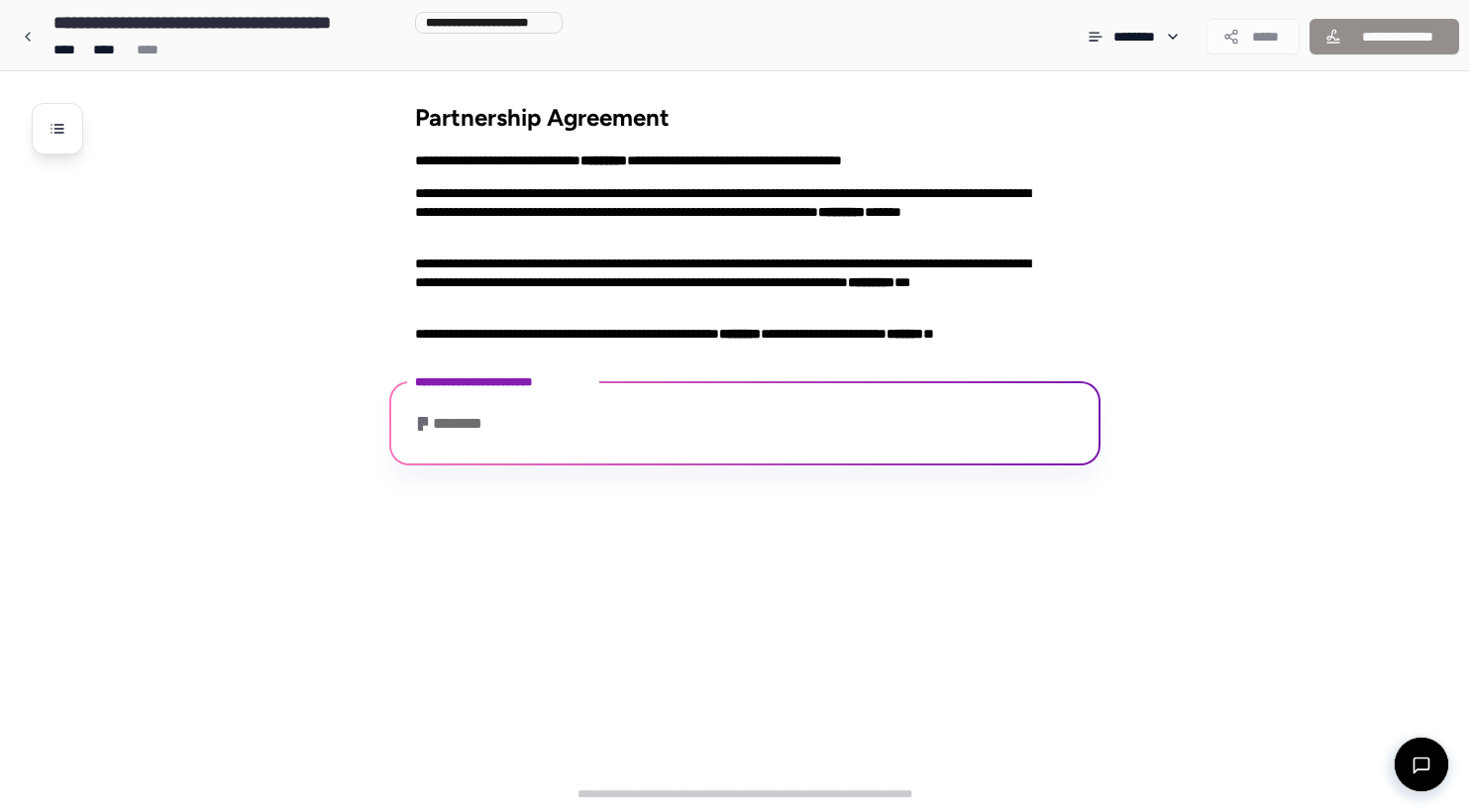 scroll, scrollTop: 269, scrollLeft: 0, axis: vertical 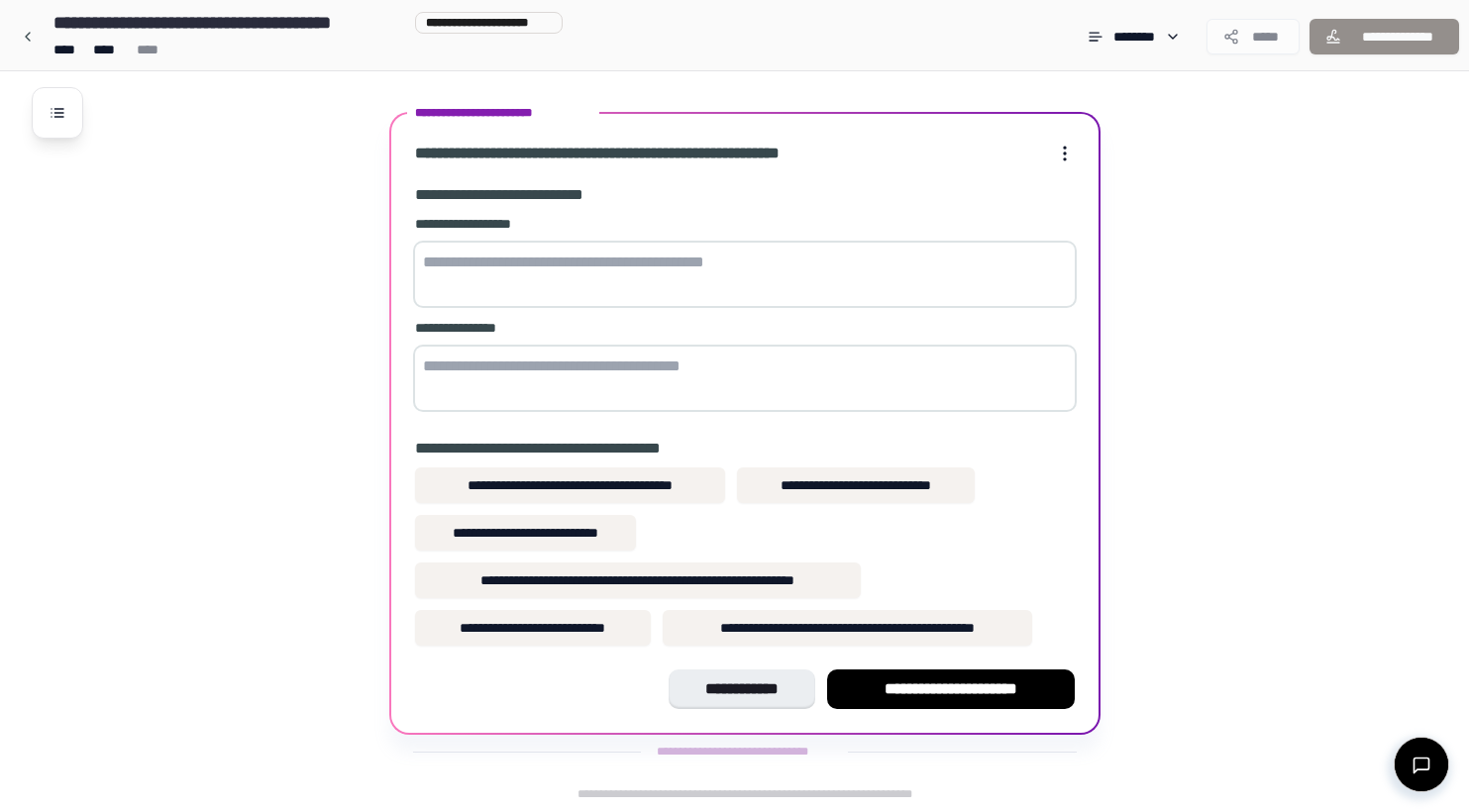 click at bounding box center (745, 274) 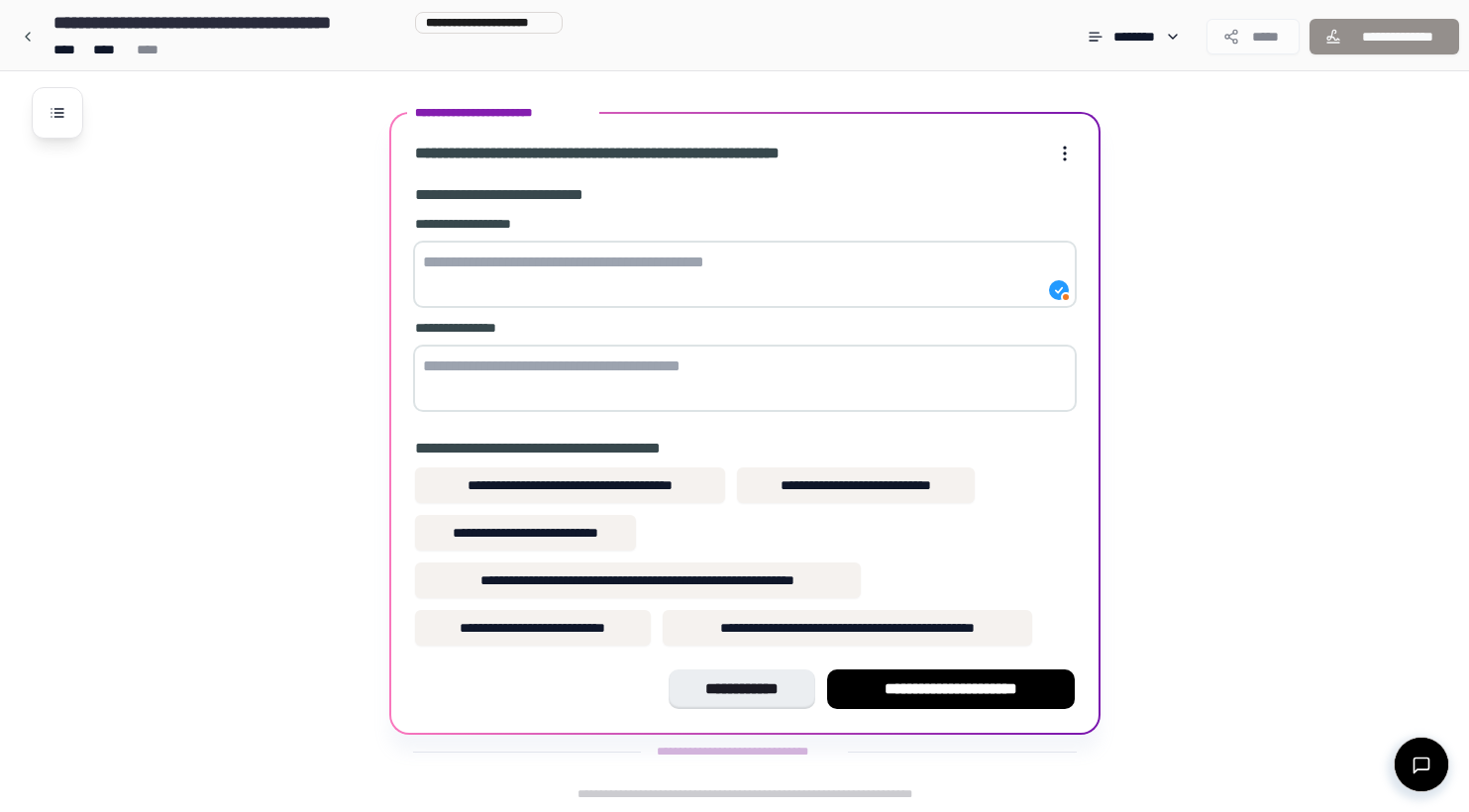 click at bounding box center (745, 274) 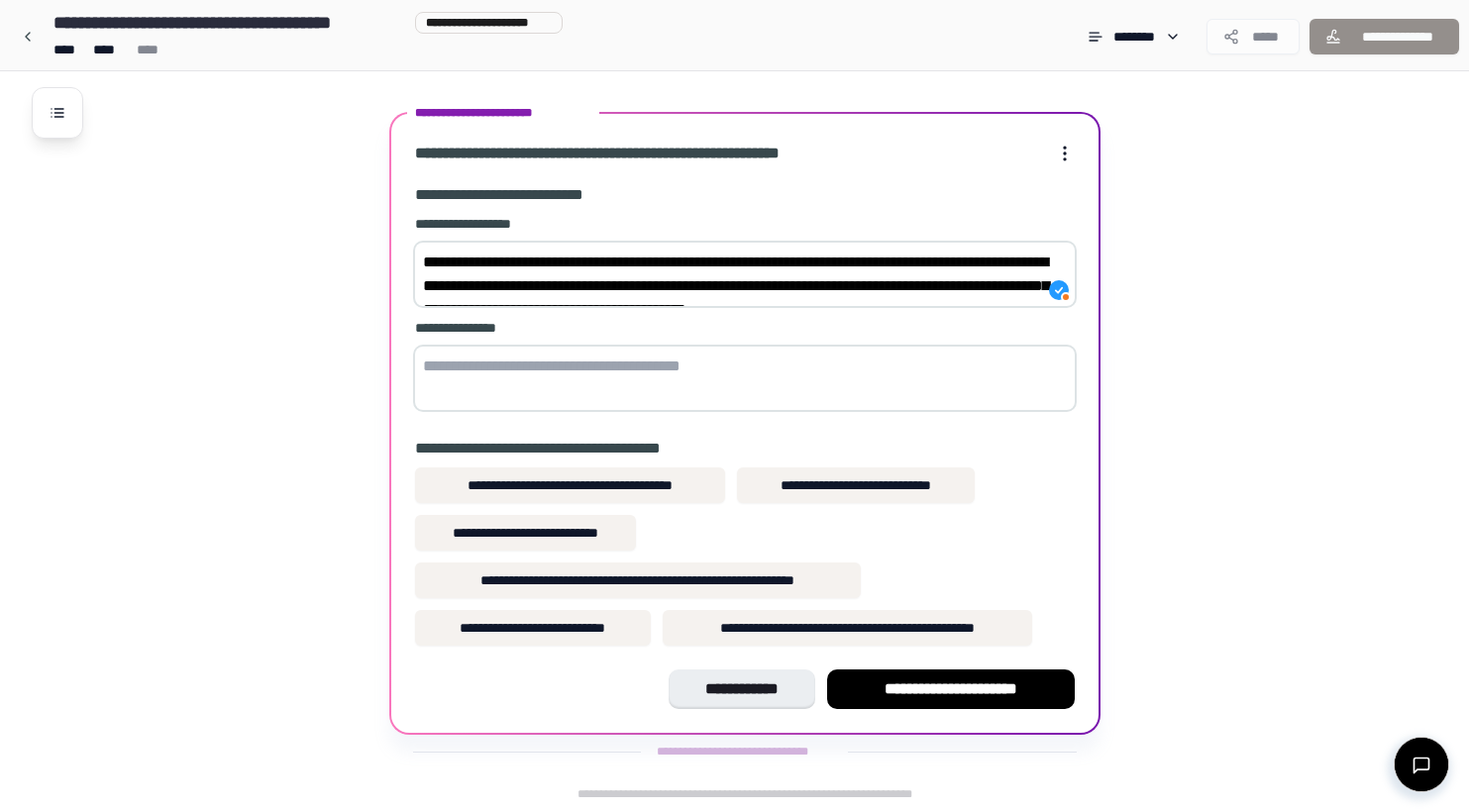 scroll, scrollTop: 626, scrollLeft: 0, axis: vertical 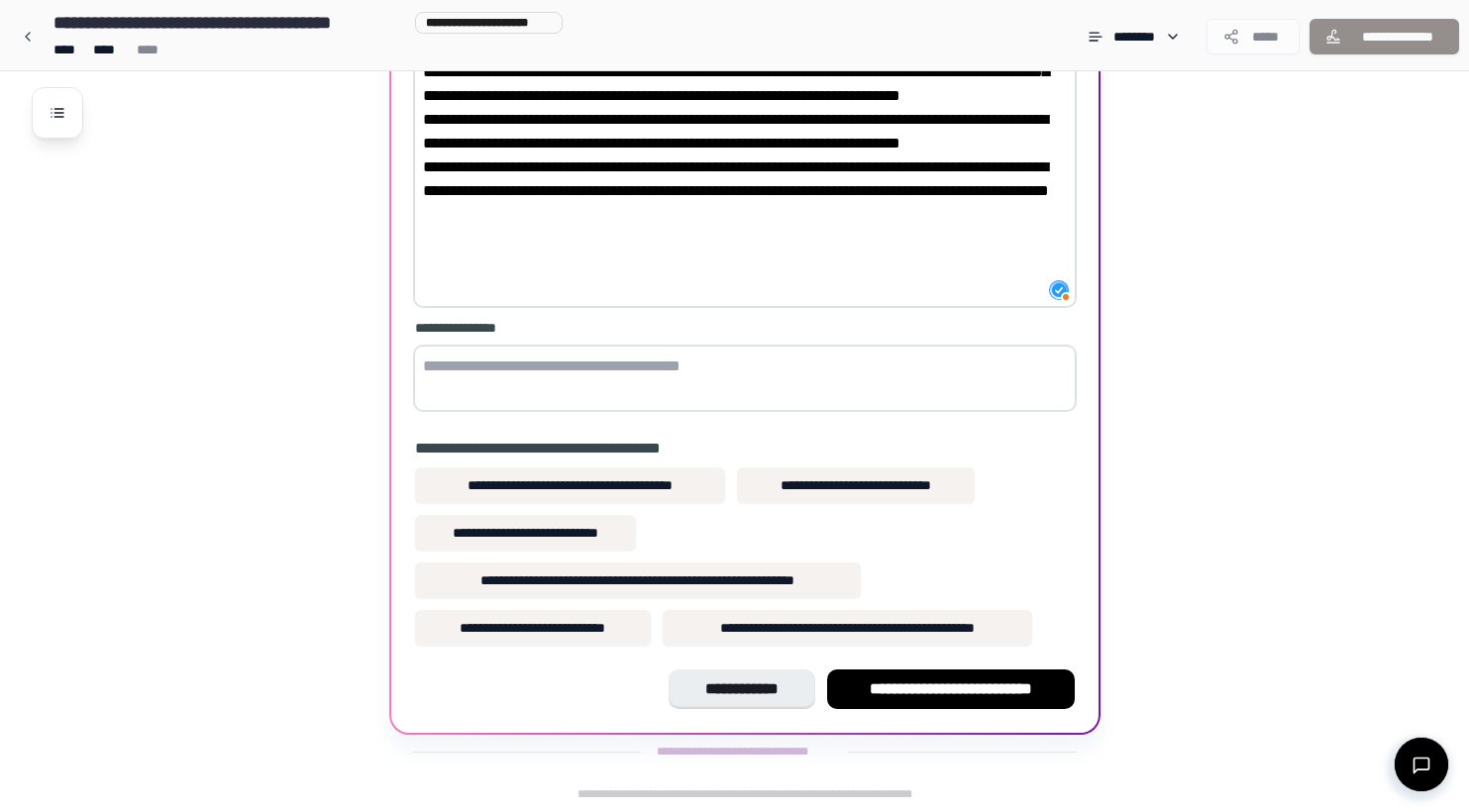 type on "**********" 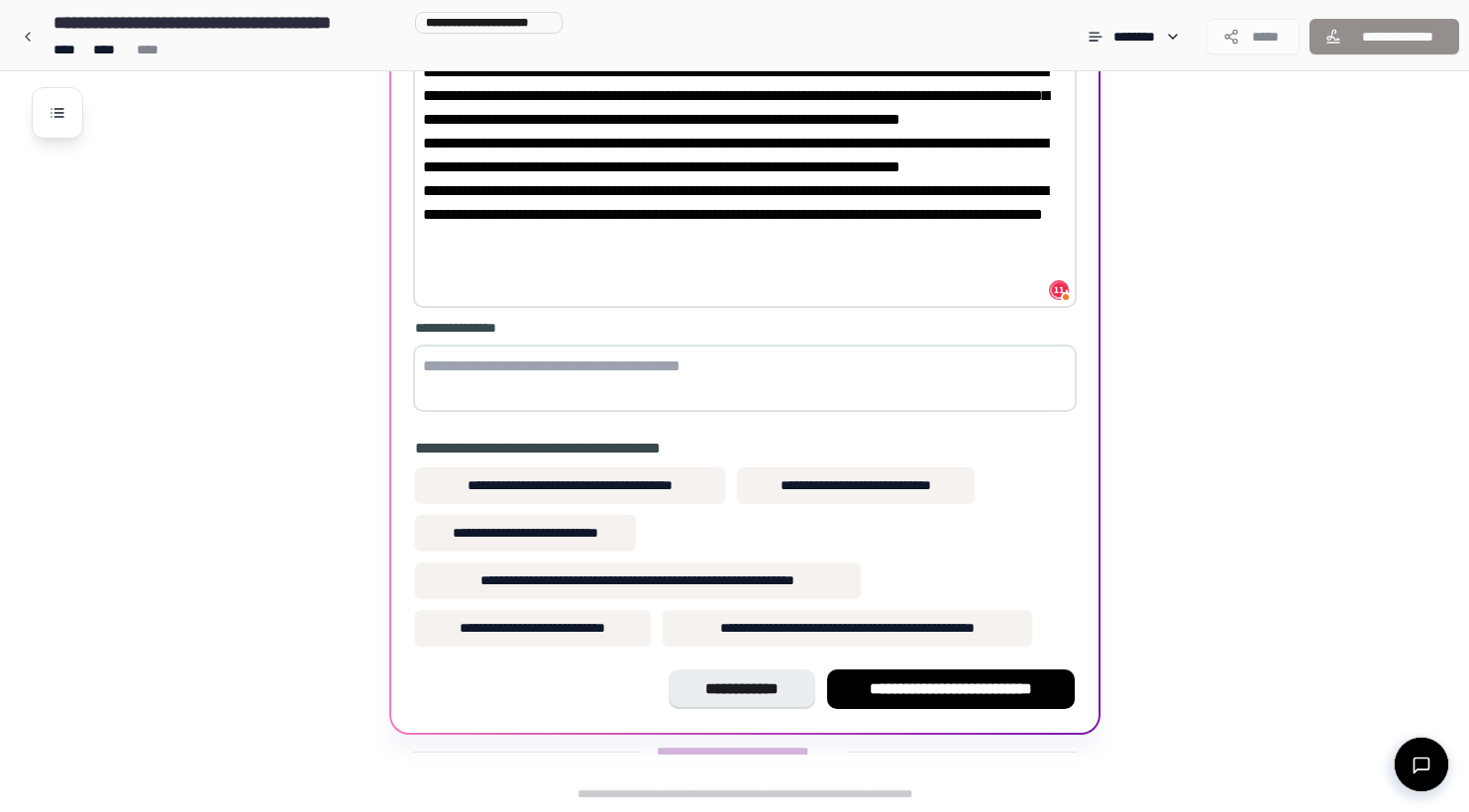 scroll, scrollTop: 602, scrollLeft: 0, axis: vertical 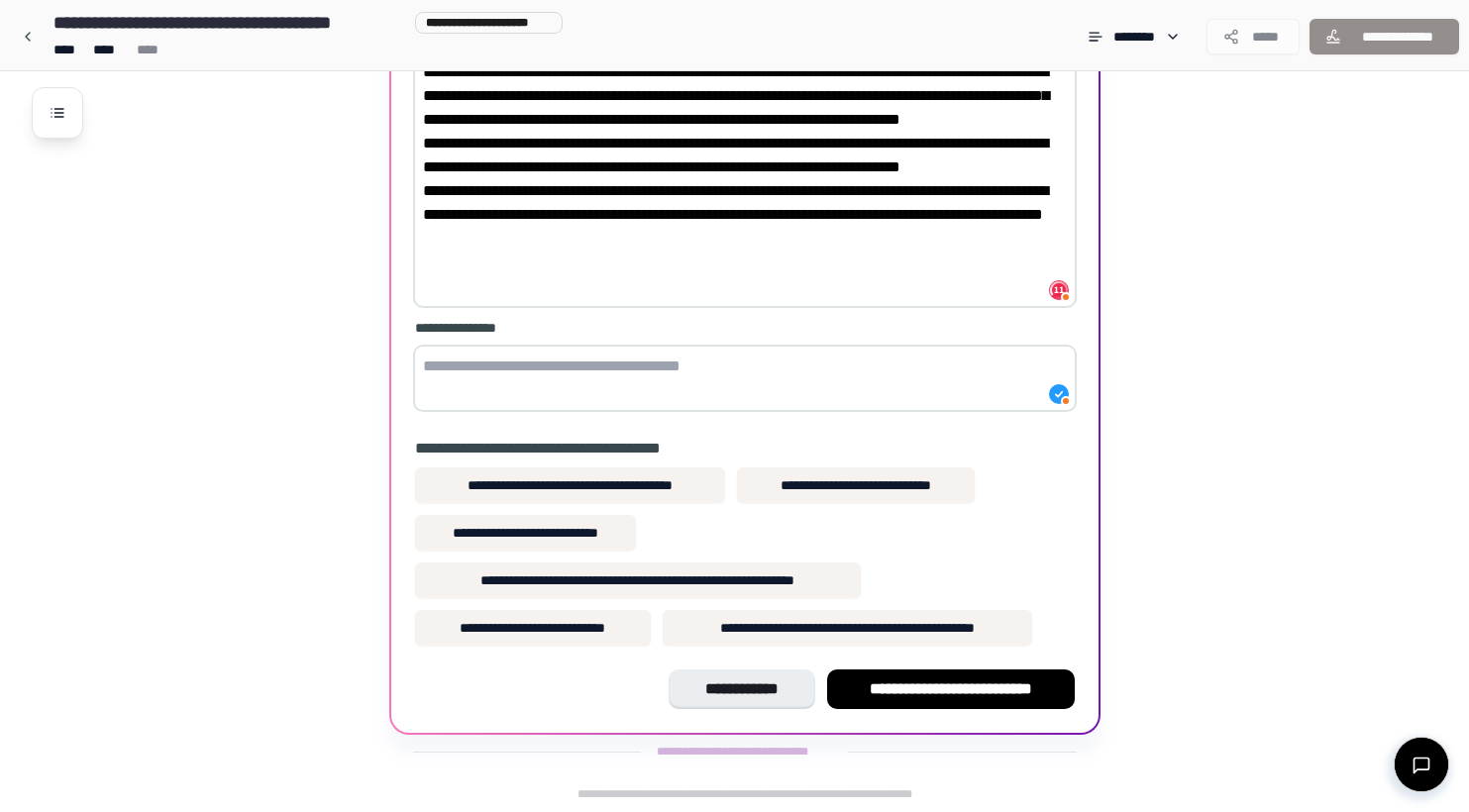 click at bounding box center [745, 378] 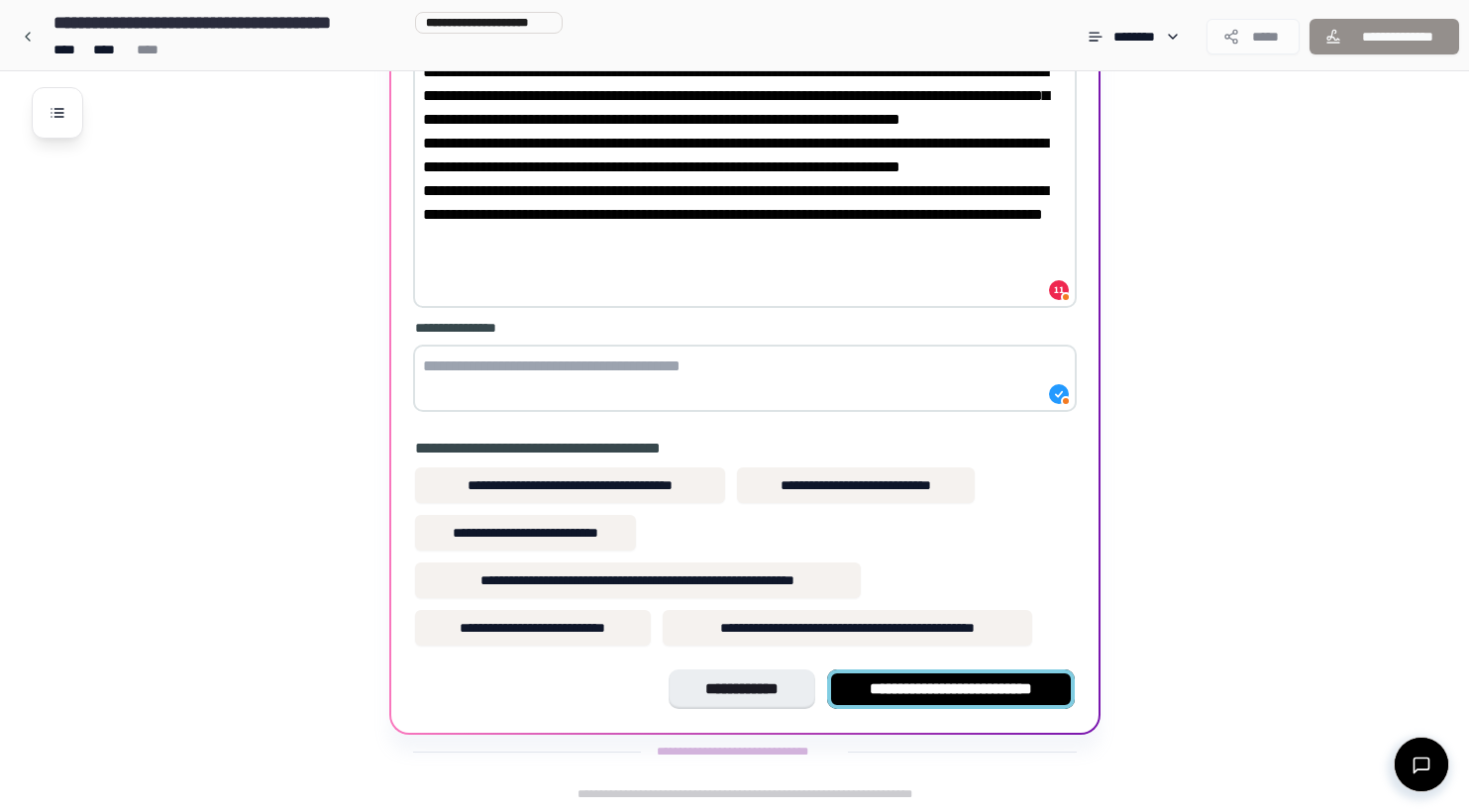 click on "**********" at bounding box center (951, 689) 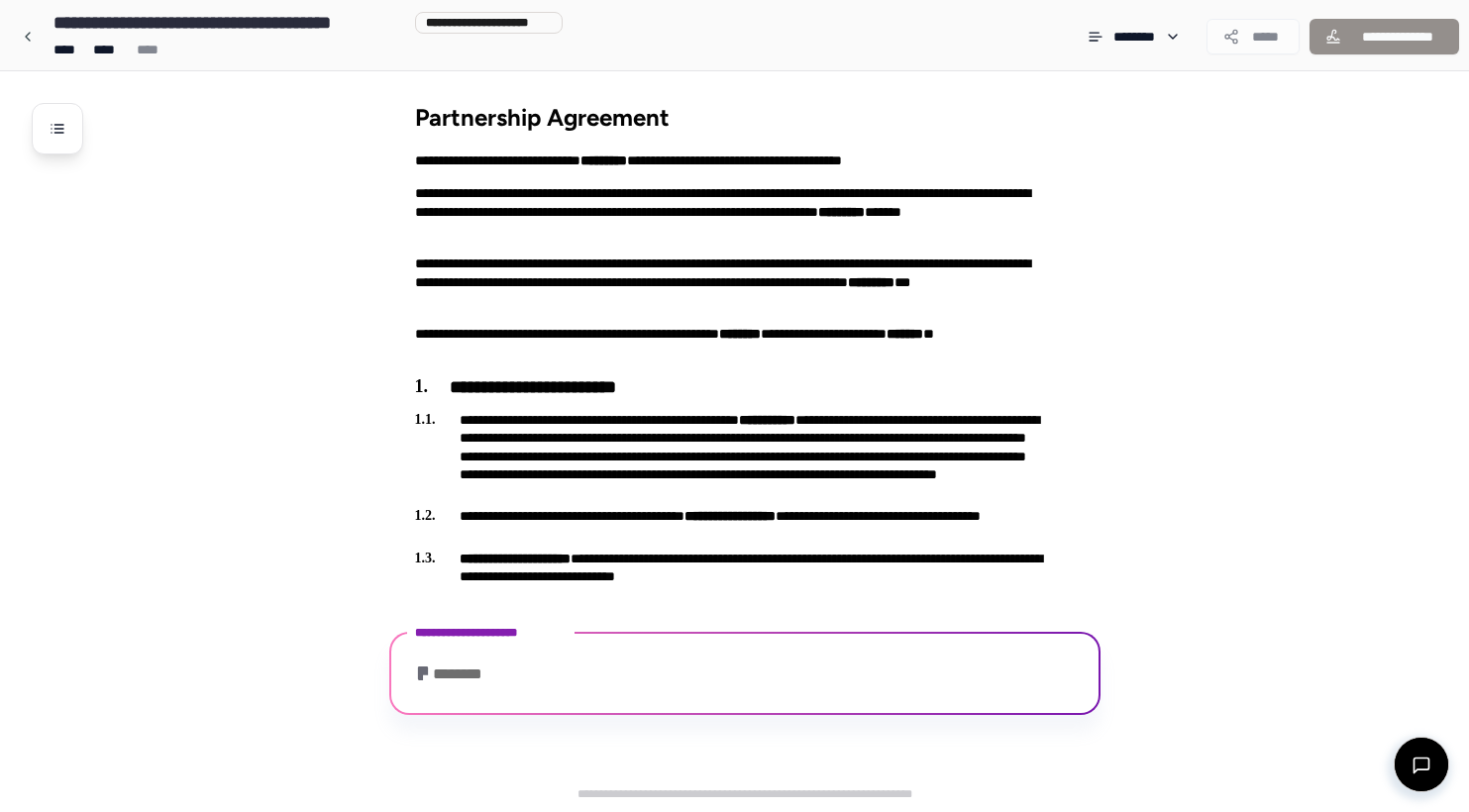 scroll, scrollTop: 316, scrollLeft: 0, axis: vertical 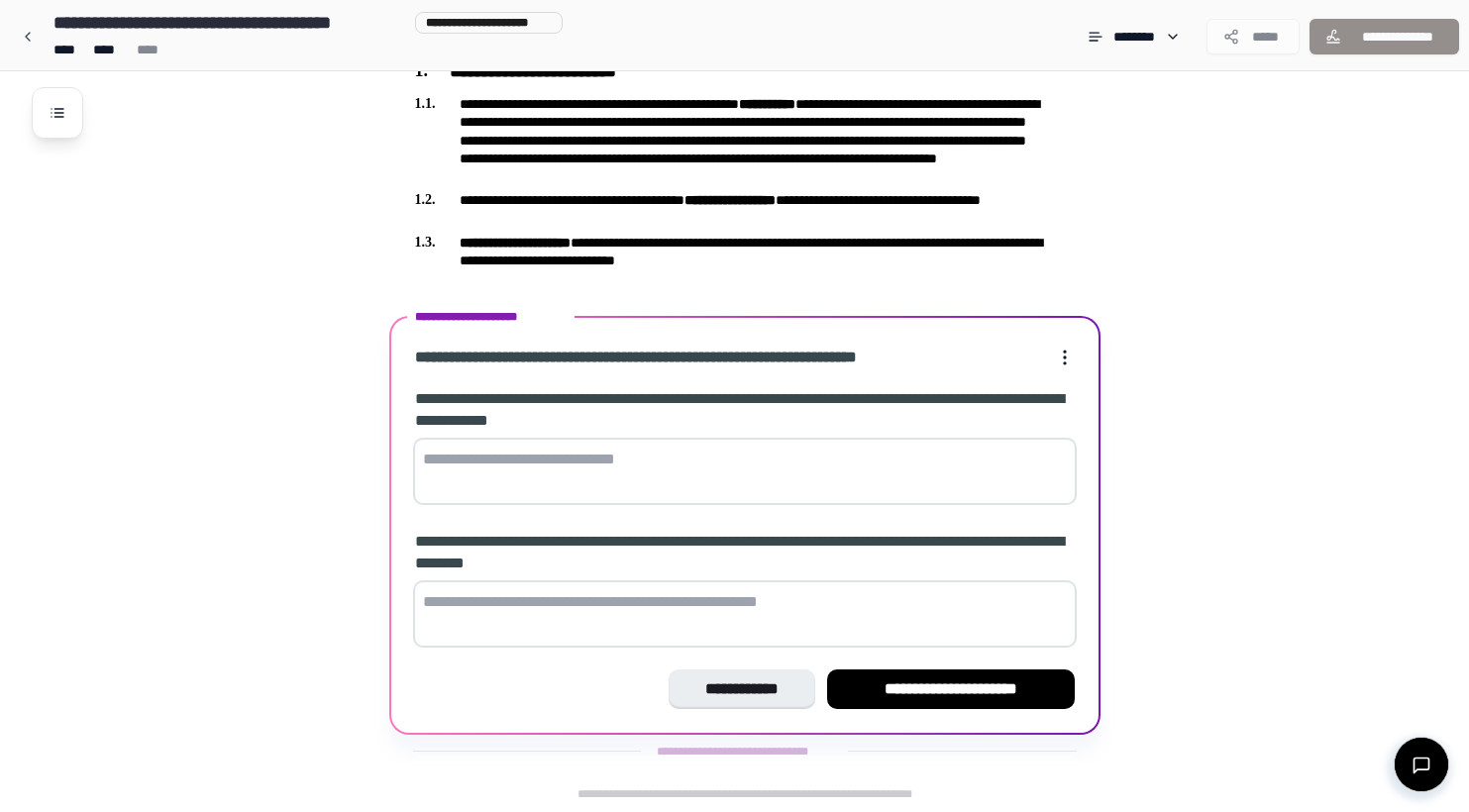 click at bounding box center [745, 614] 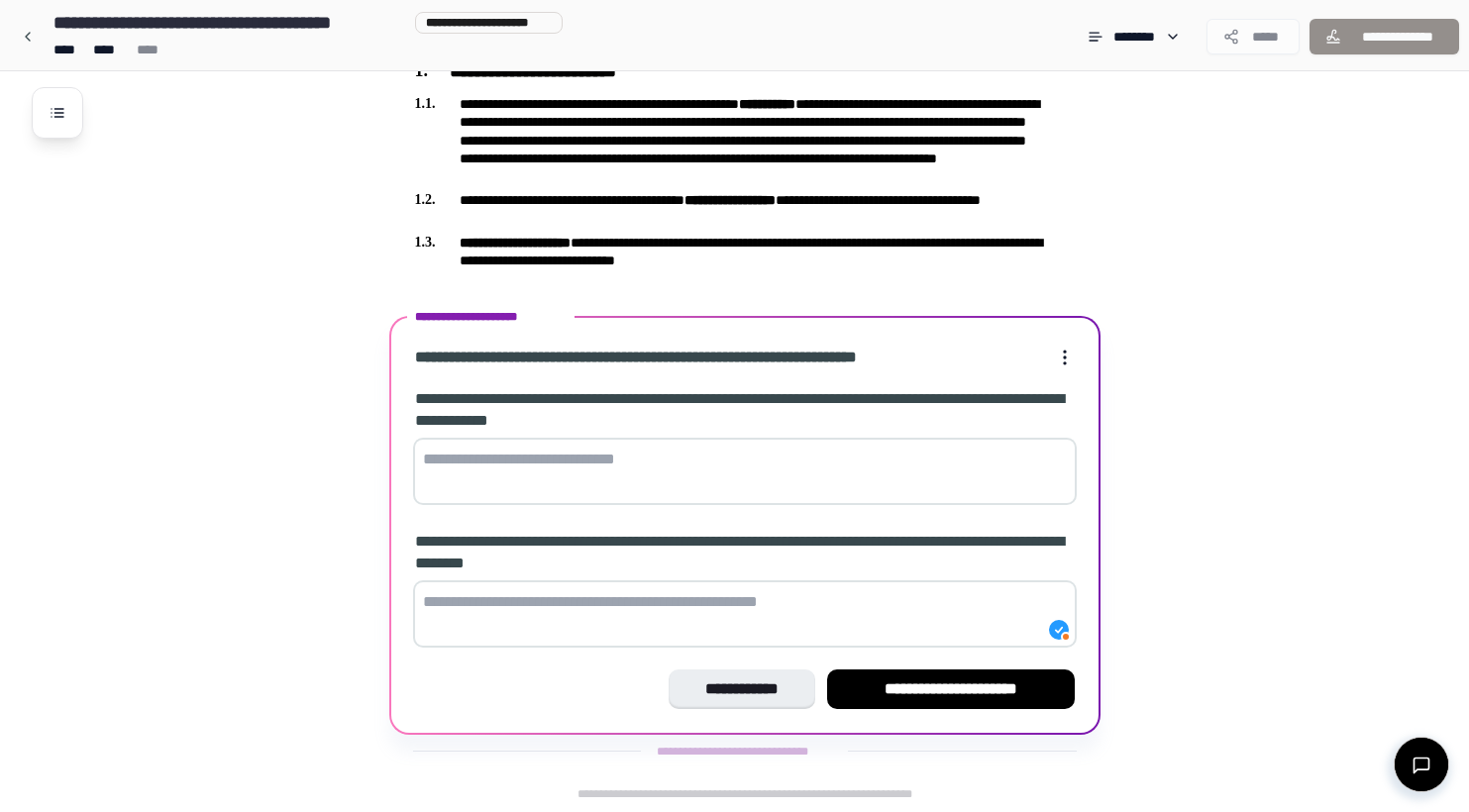 click at bounding box center [745, 471] 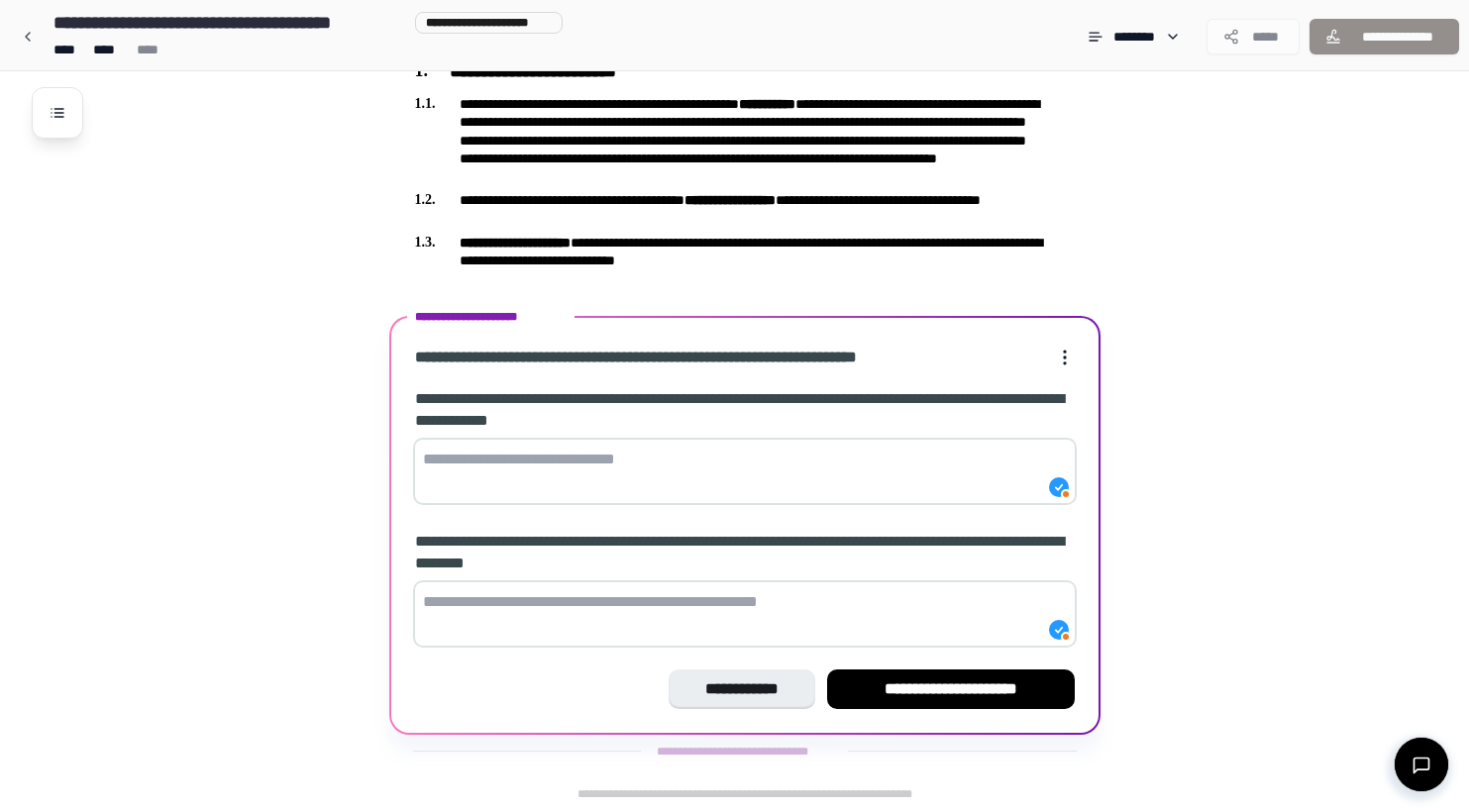 click on "**********" at bounding box center [734, 248] 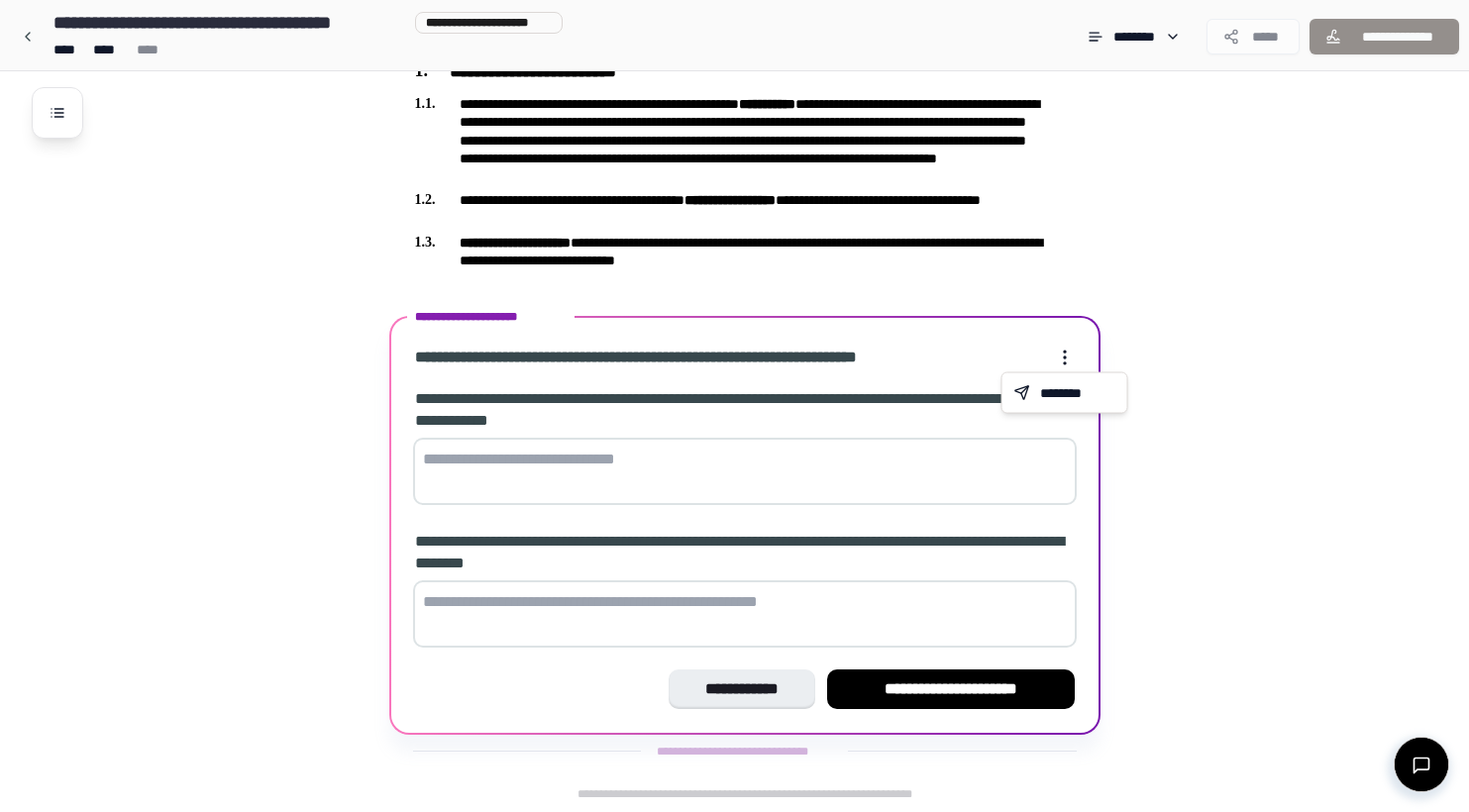 click on "**********" at bounding box center [734, 248] 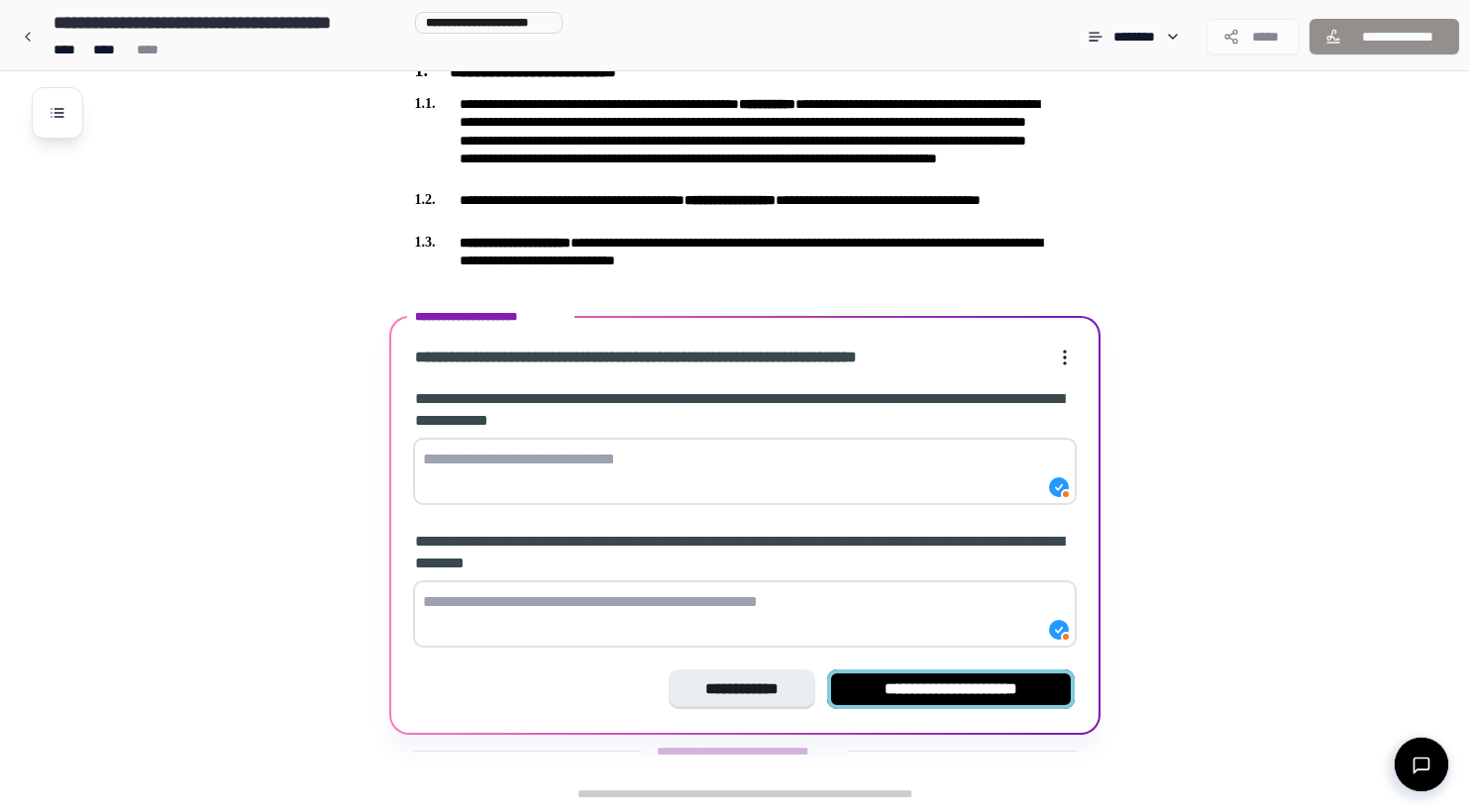 click on "**********" at bounding box center (951, 689) 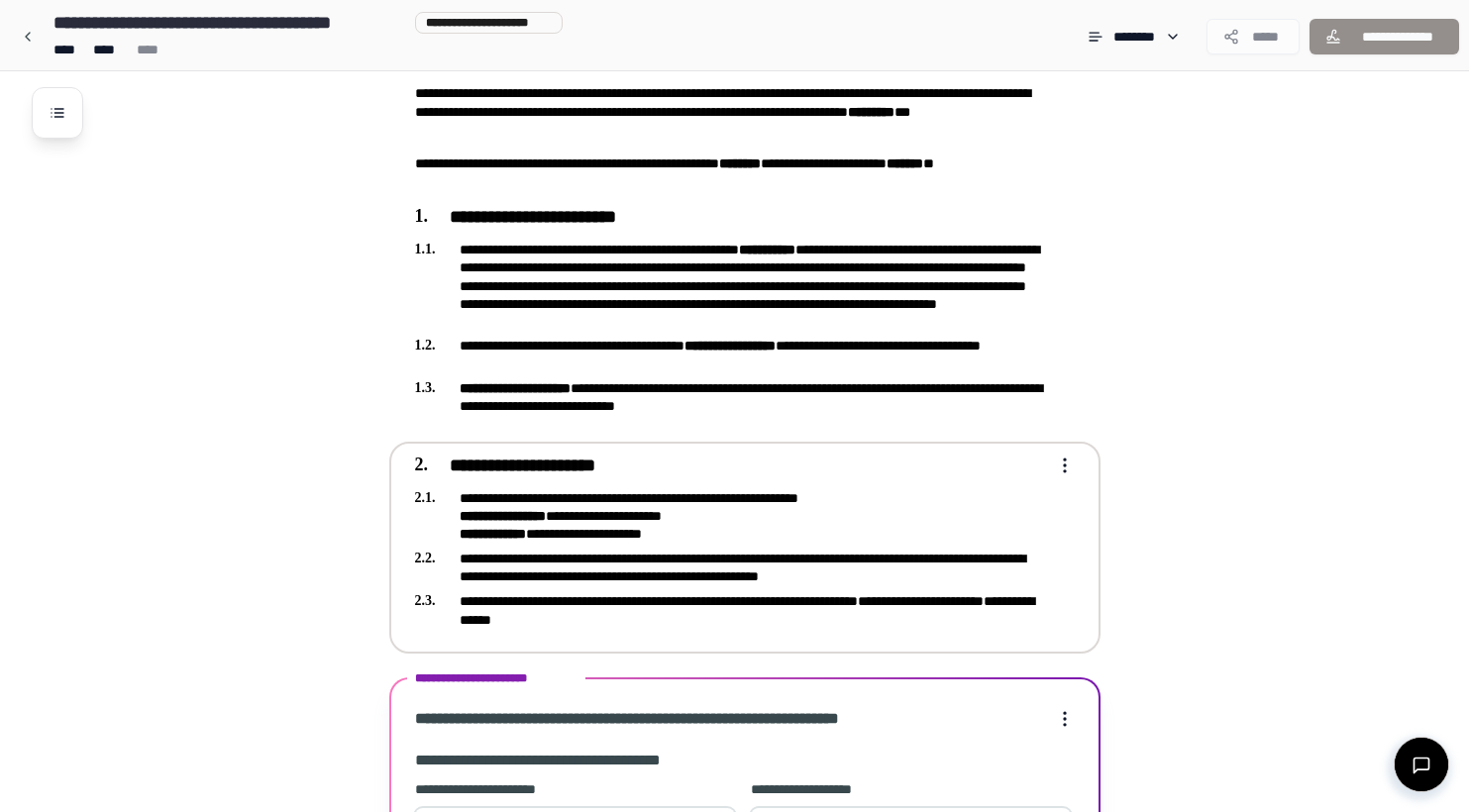 scroll, scrollTop: 465, scrollLeft: 0, axis: vertical 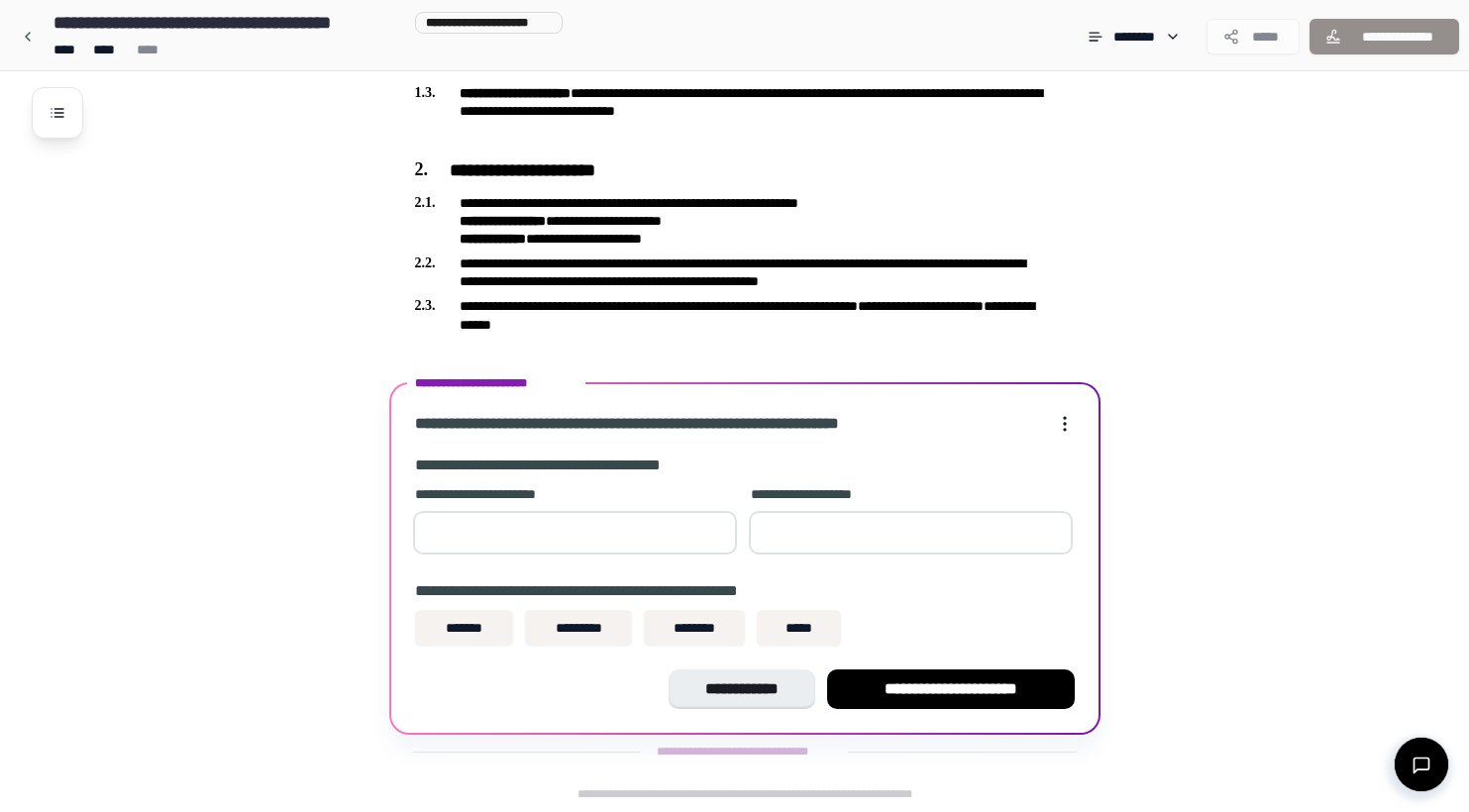 click on "**********" at bounding box center [575, 522] 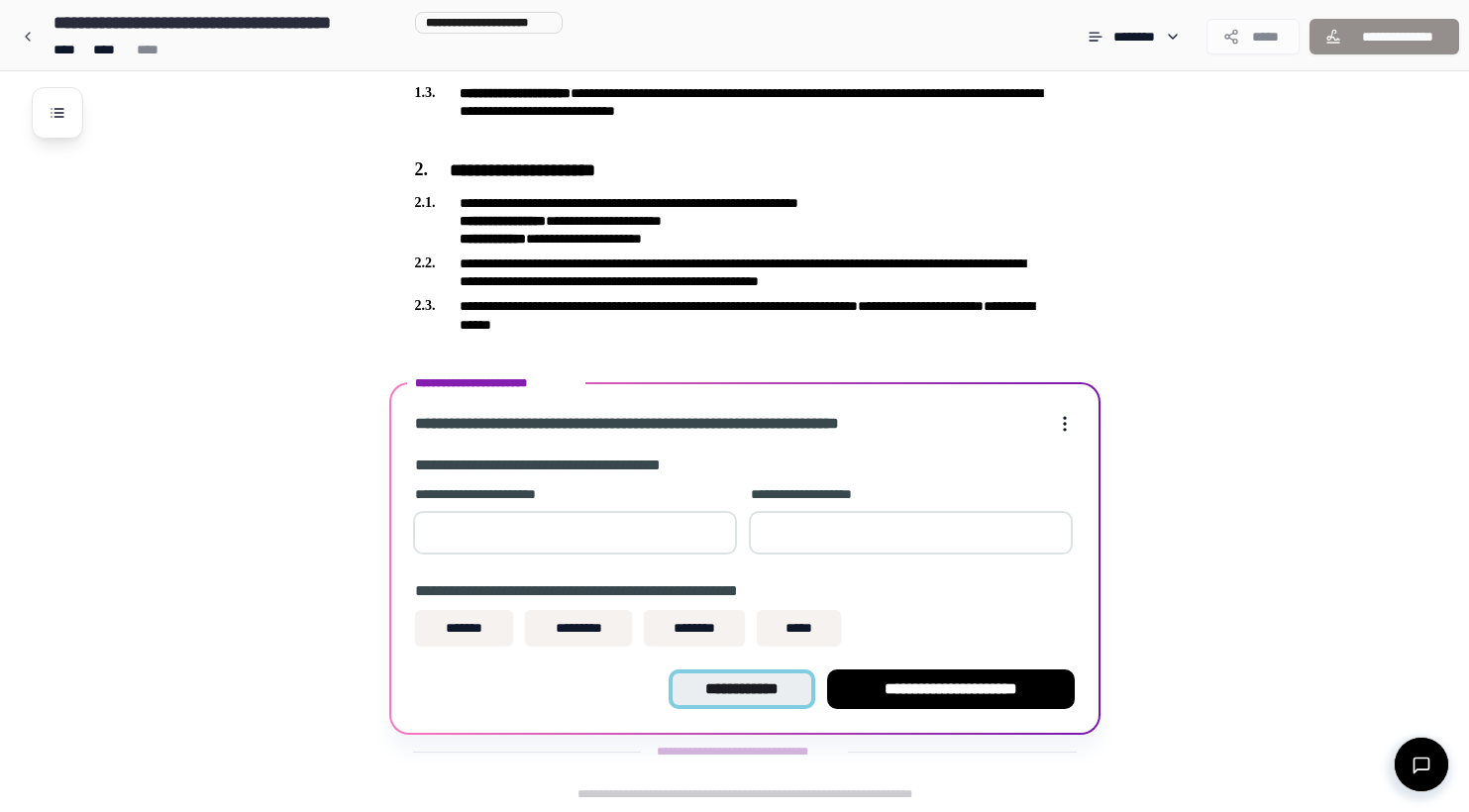 click on "**********" at bounding box center [741, 689] 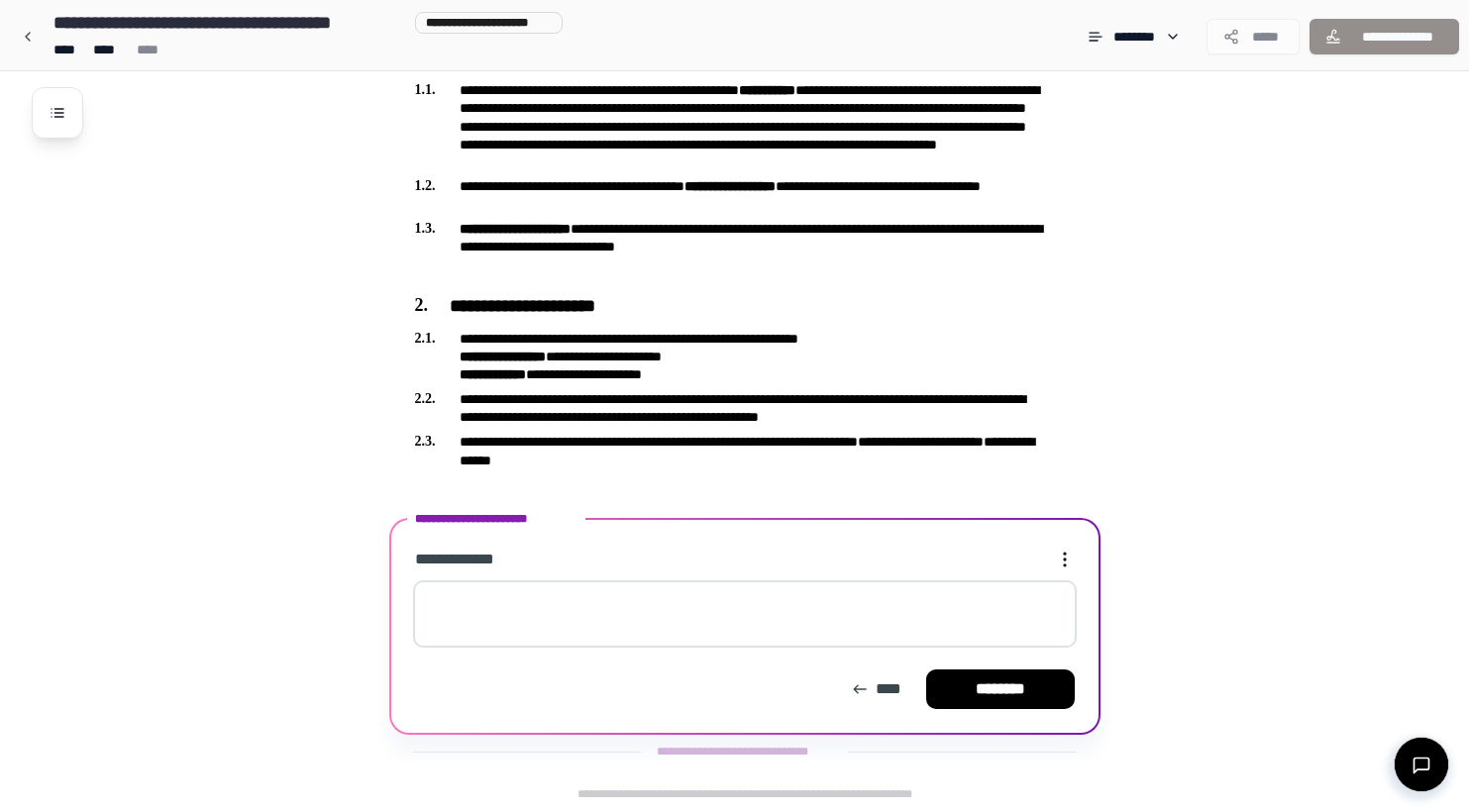 click at bounding box center [745, 614] 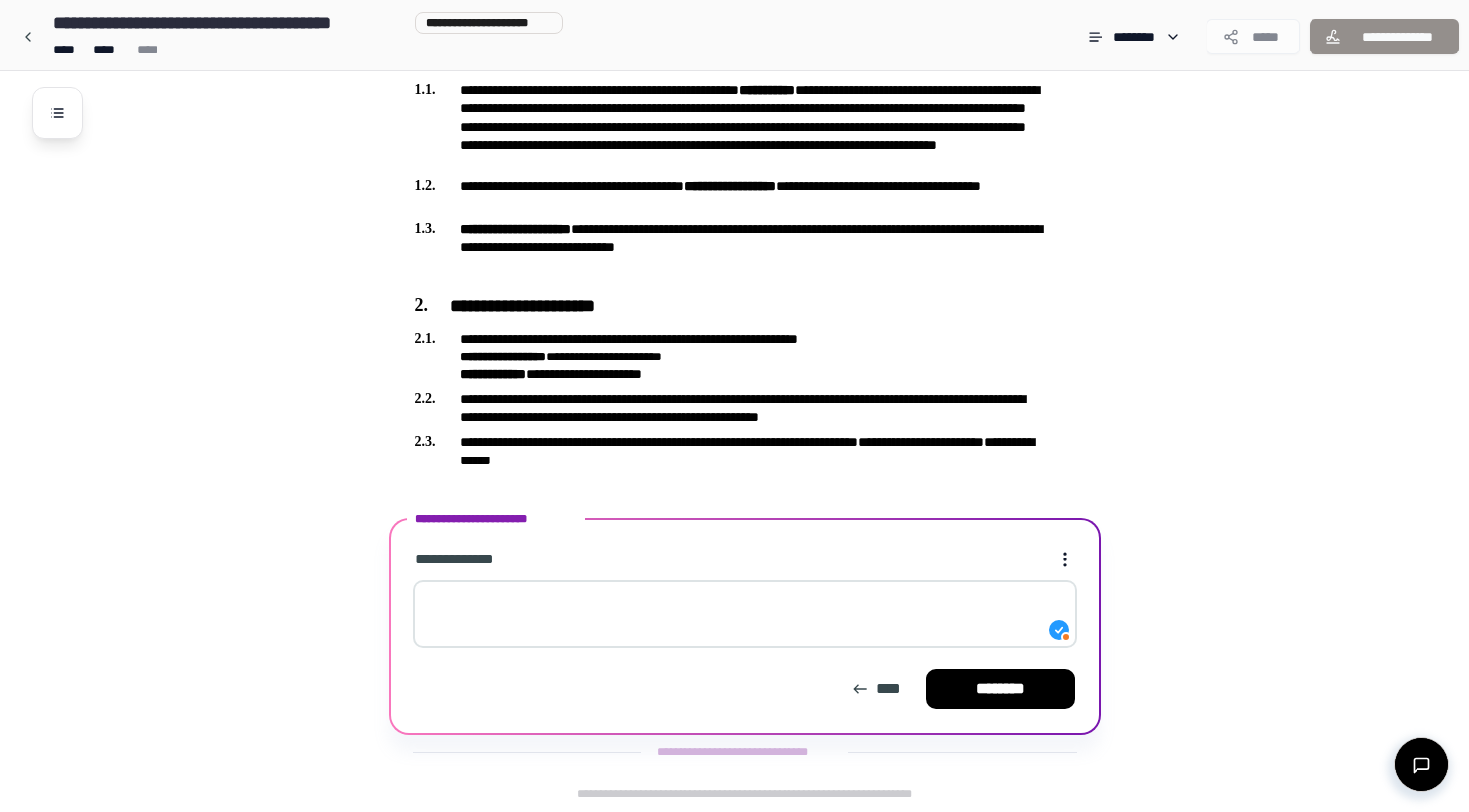 paste on "**********" 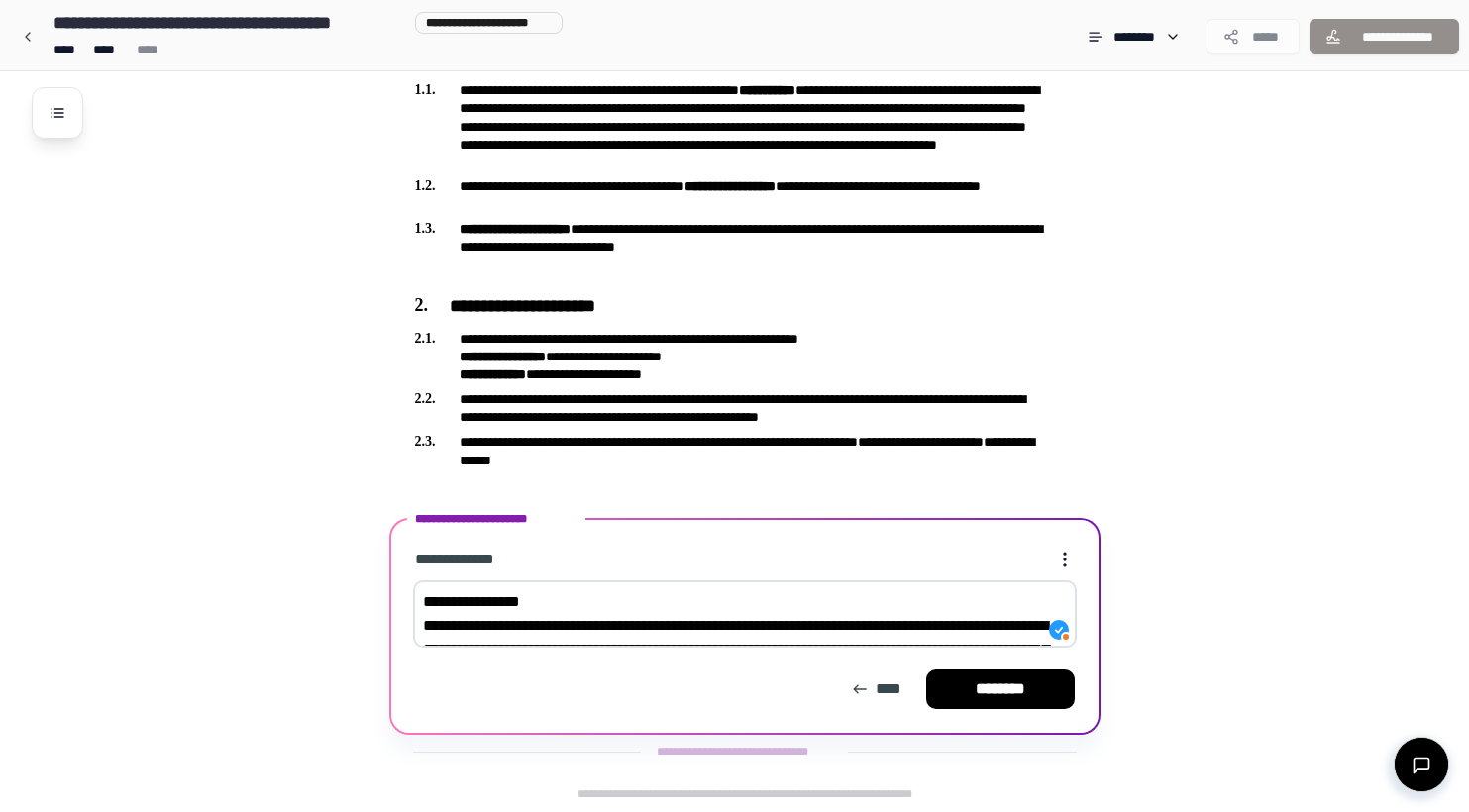 scroll, scrollTop: 662, scrollLeft: 0, axis: vertical 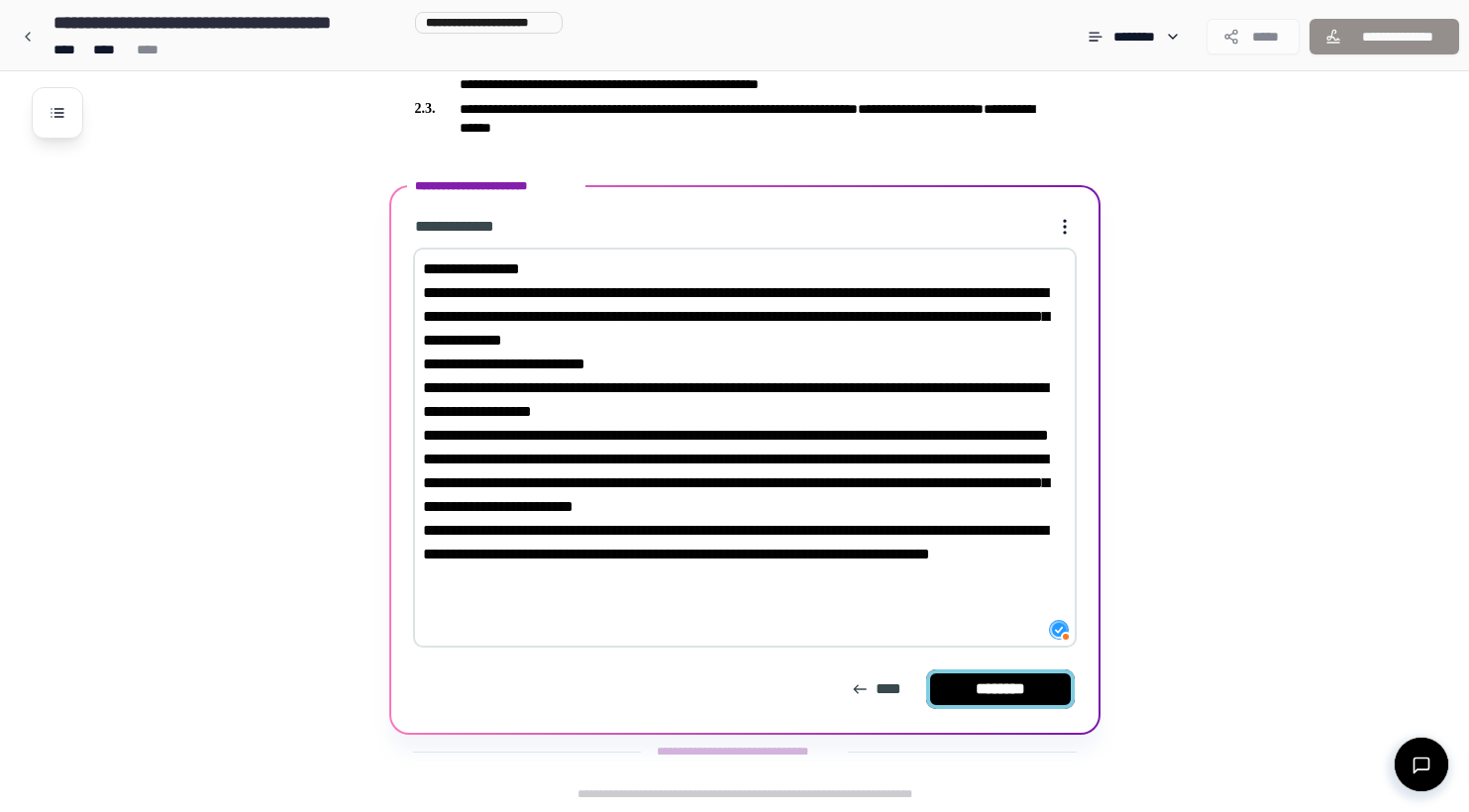click on "********" at bounding box center (1000, 689) 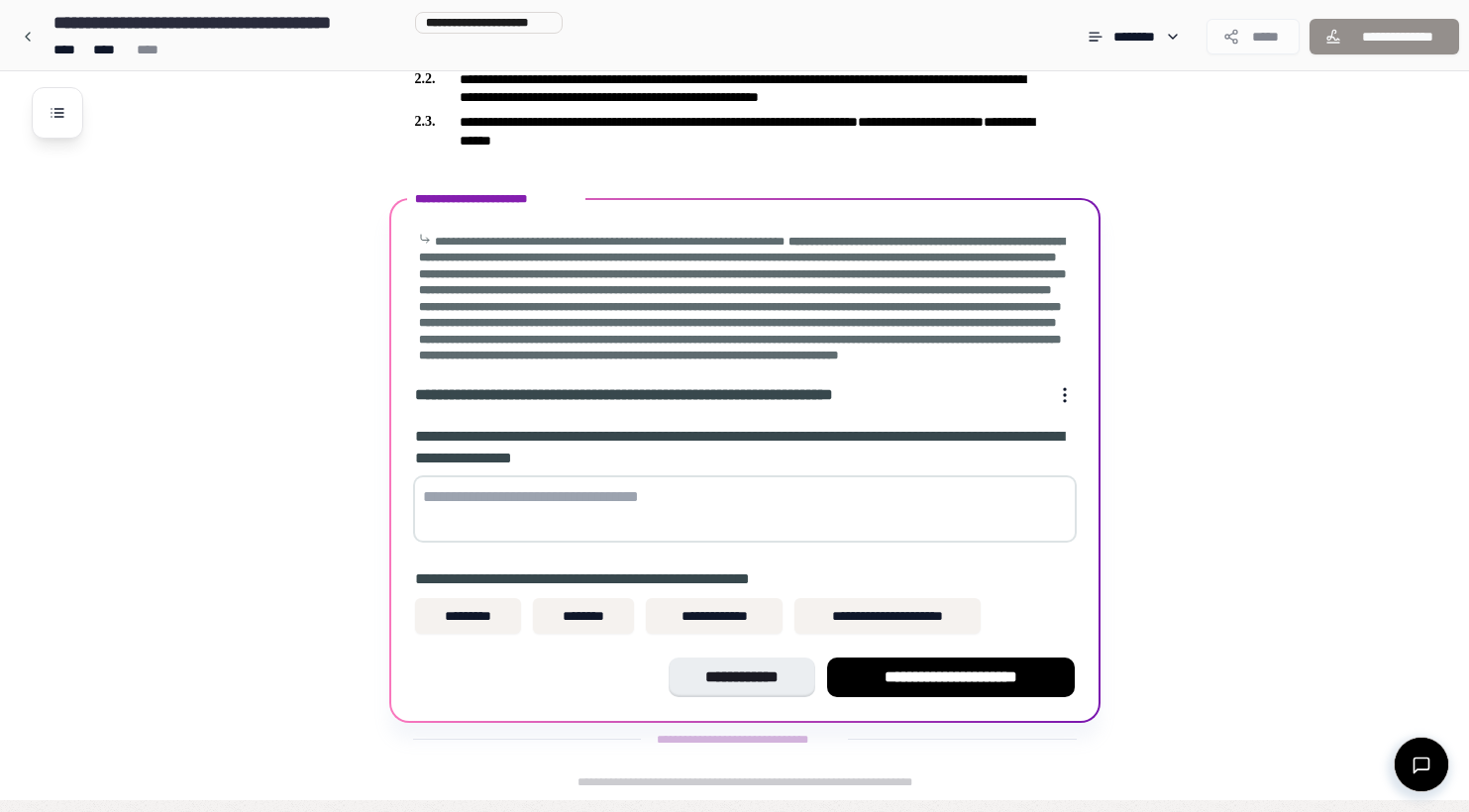 scroll, scrollTop: 650, scrollLeft: 0, axis: vertical 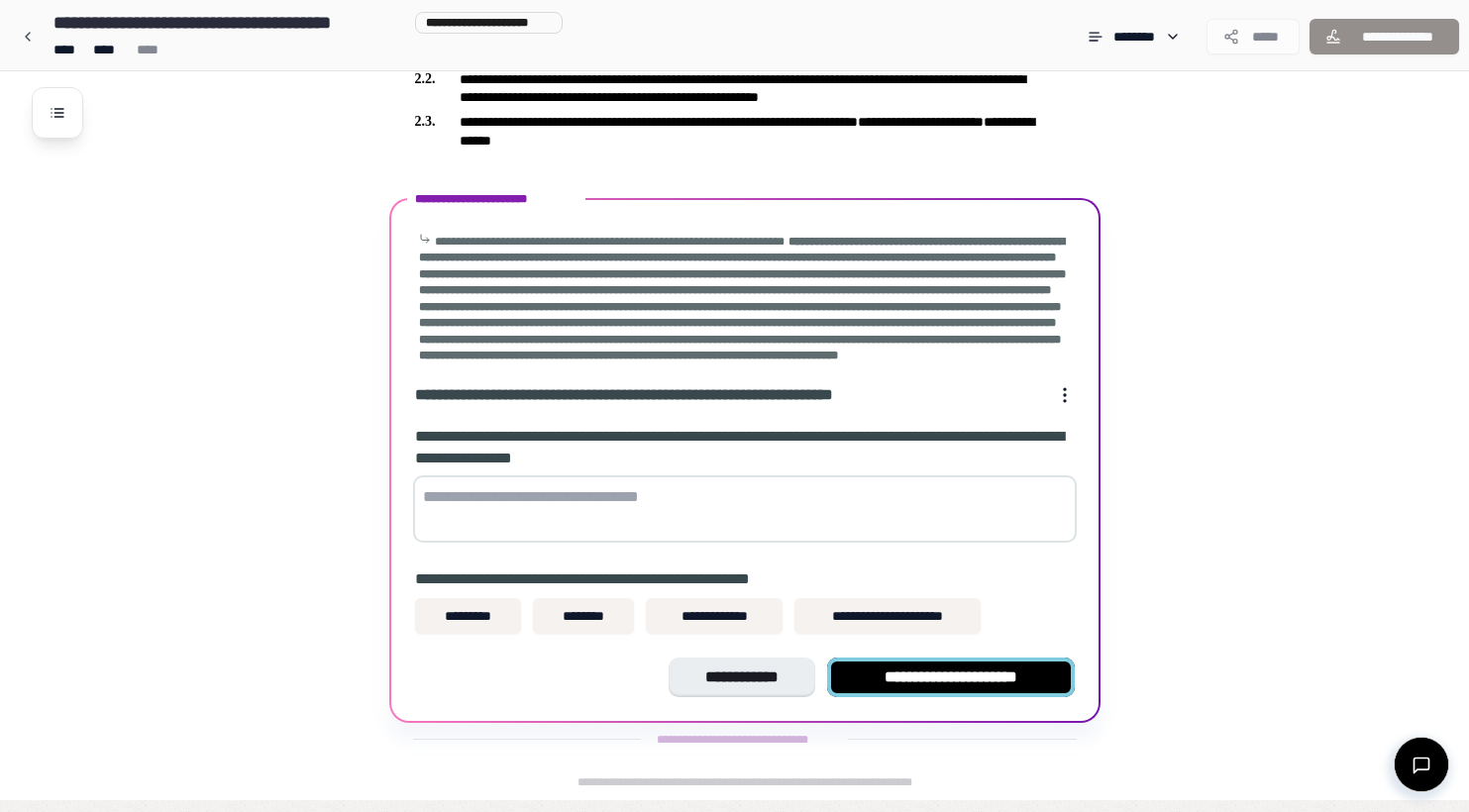 click on "**********" at bounding box center (951, 677) 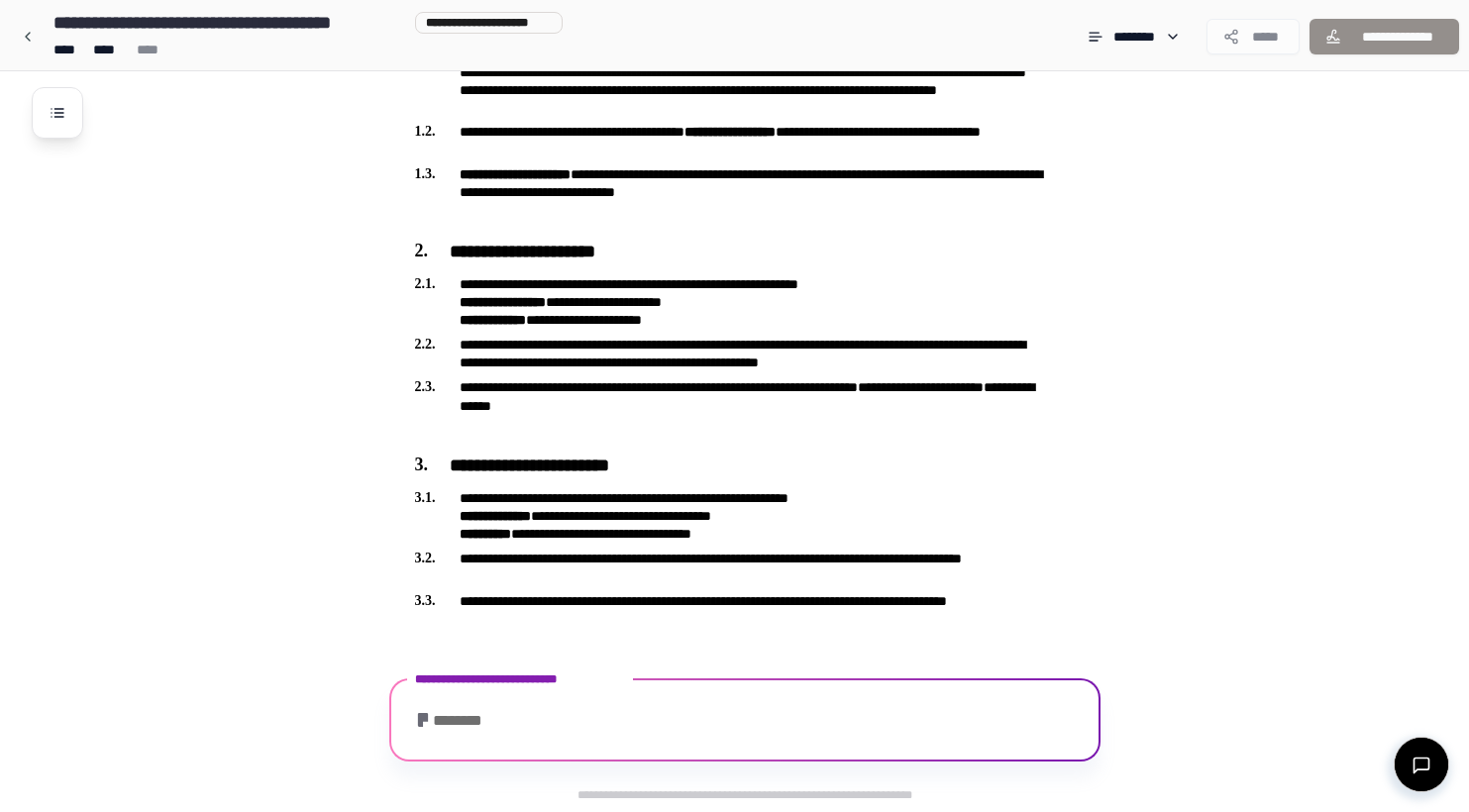 scroll, scrollTop: 622, scrollLeft: 0, axis: vertical 